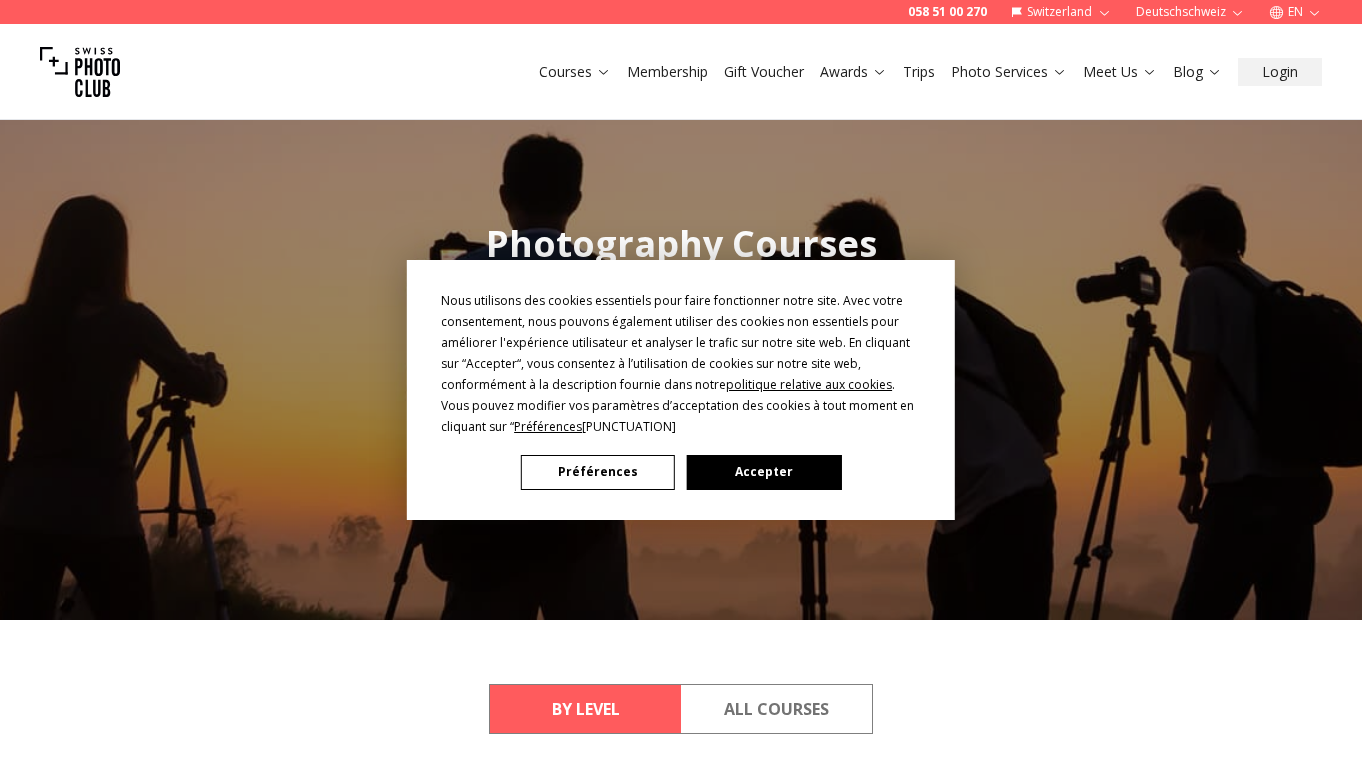 scroll, scrollTop: 0, scrollLeft: 0, axis: both 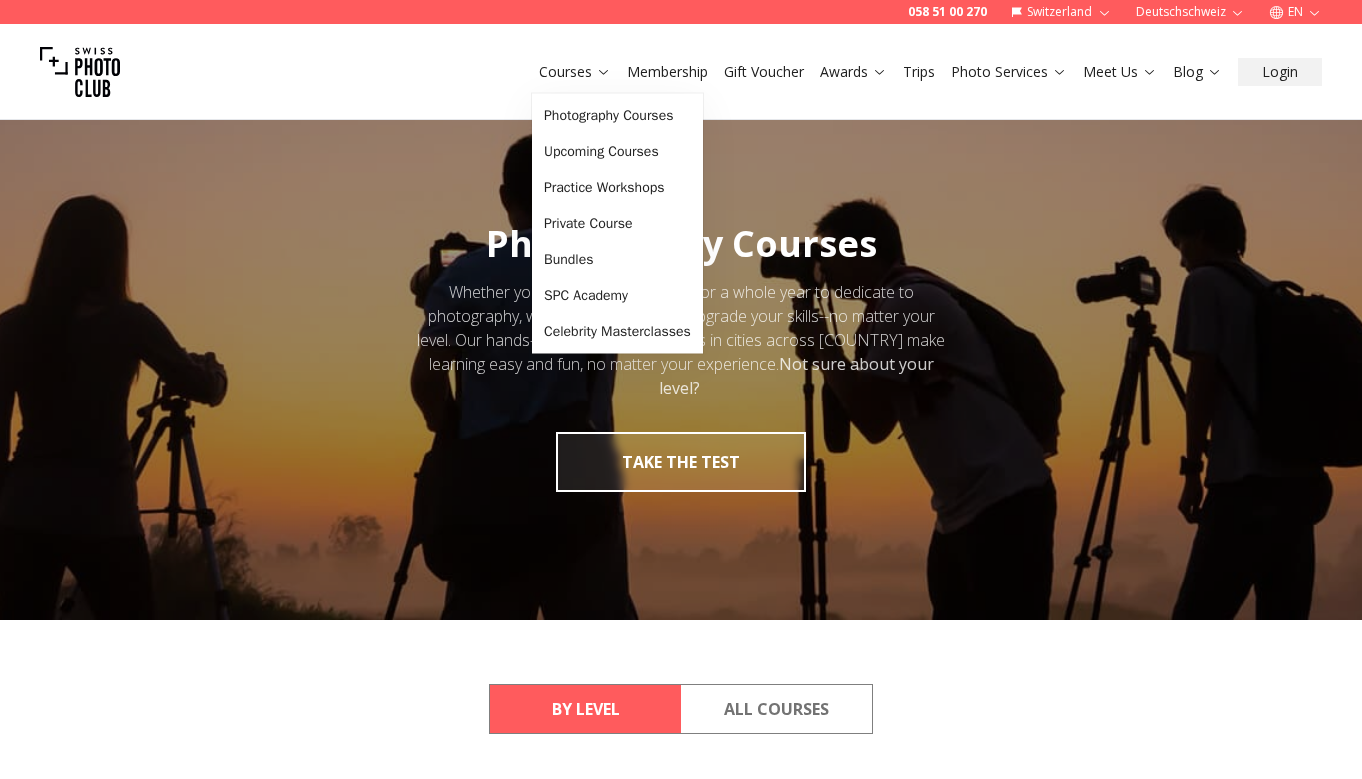 click on "Courses" at bounding box center (575, 72) 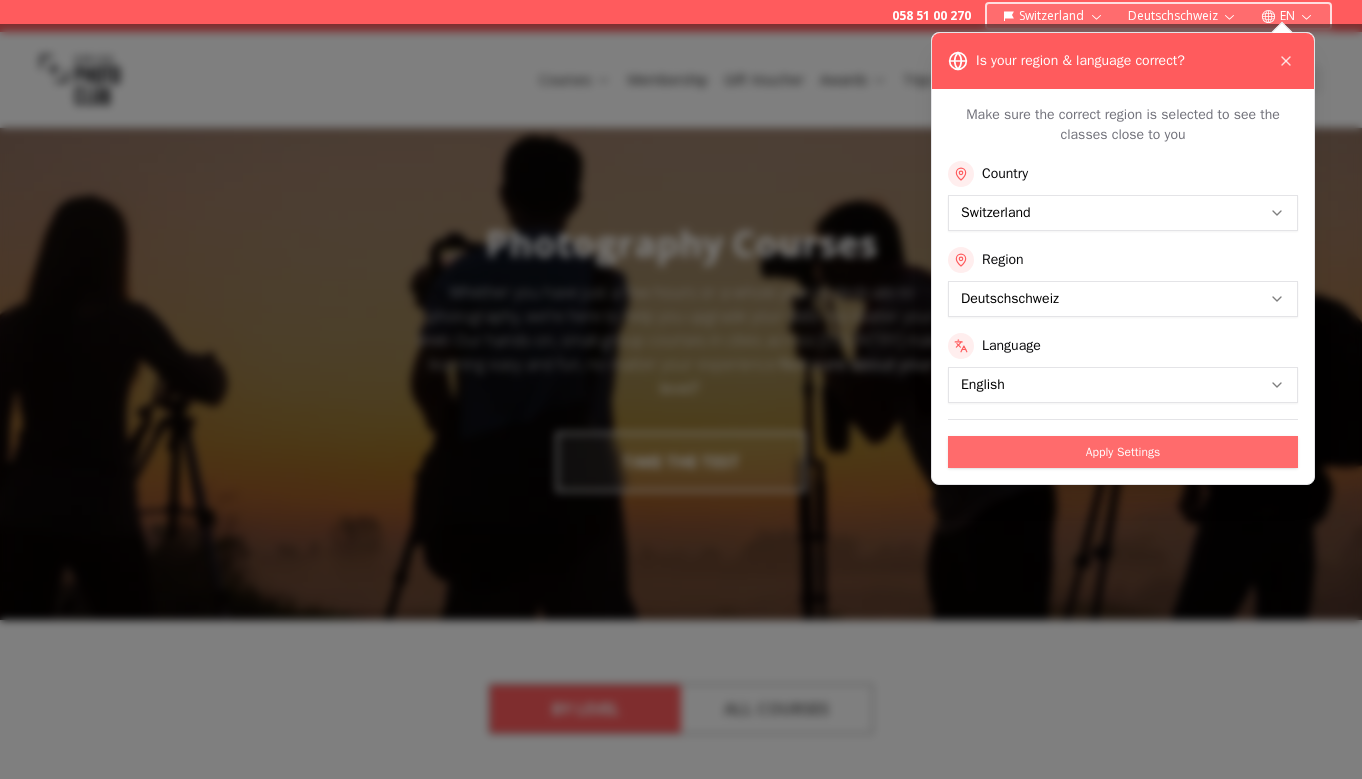 click on "Apply Settings" at bounding box center (1123, 452) 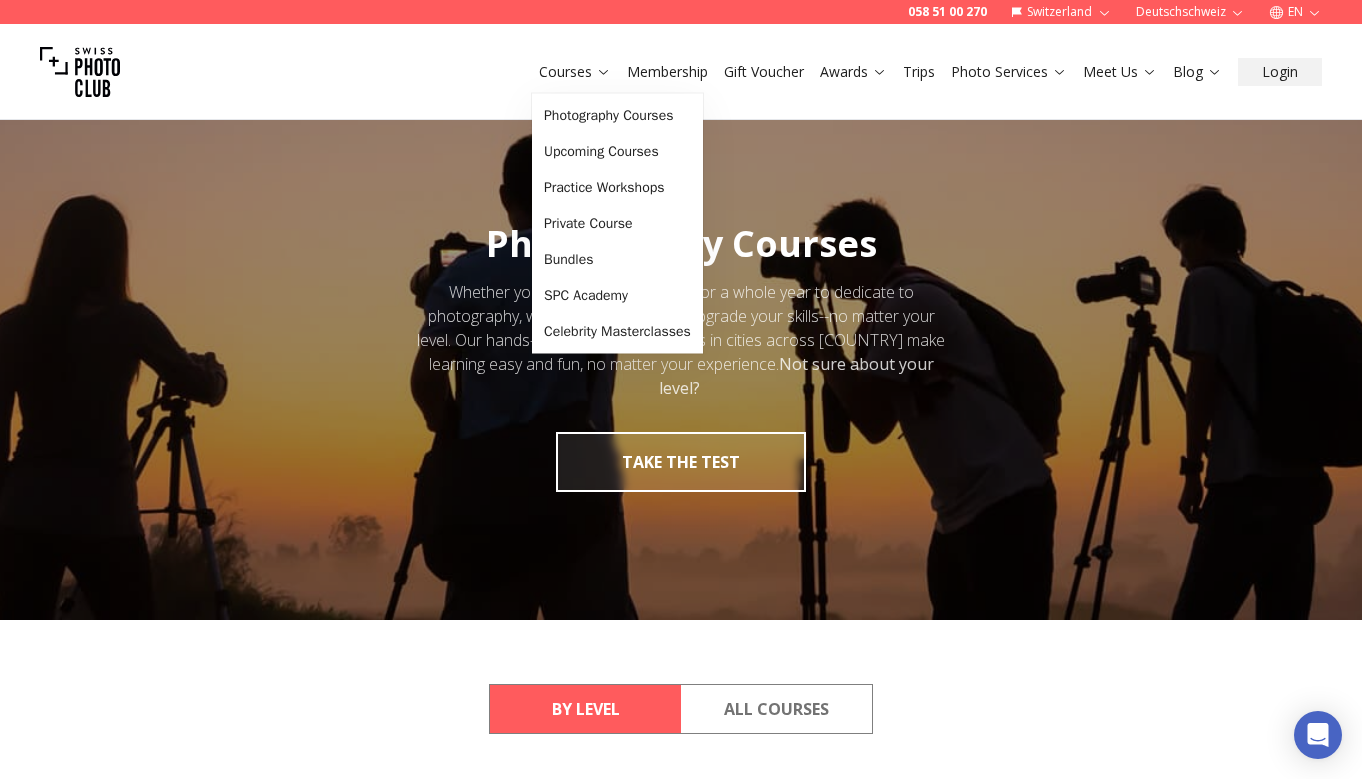 click on "Courses" at bounding box center [575, 72] 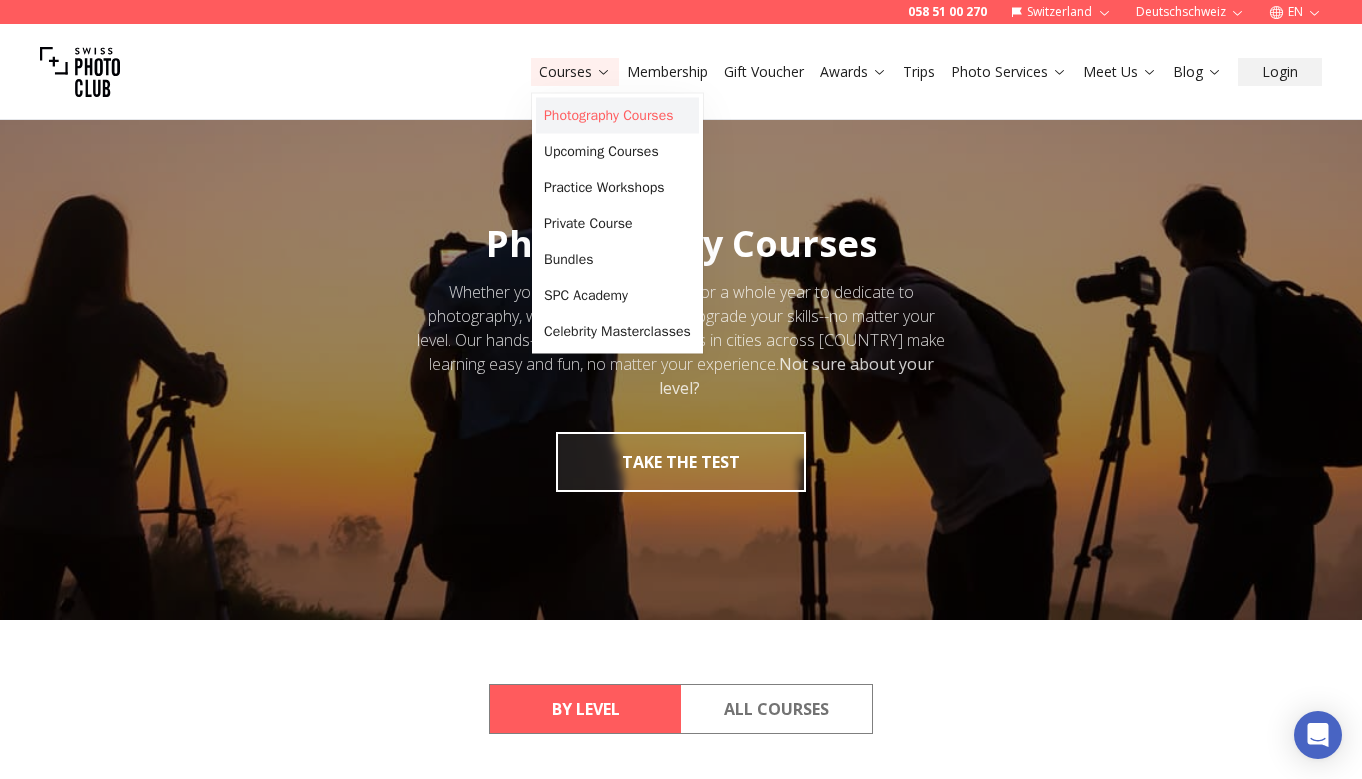 click on "Photography Courses" at bounding box center (617, 116) 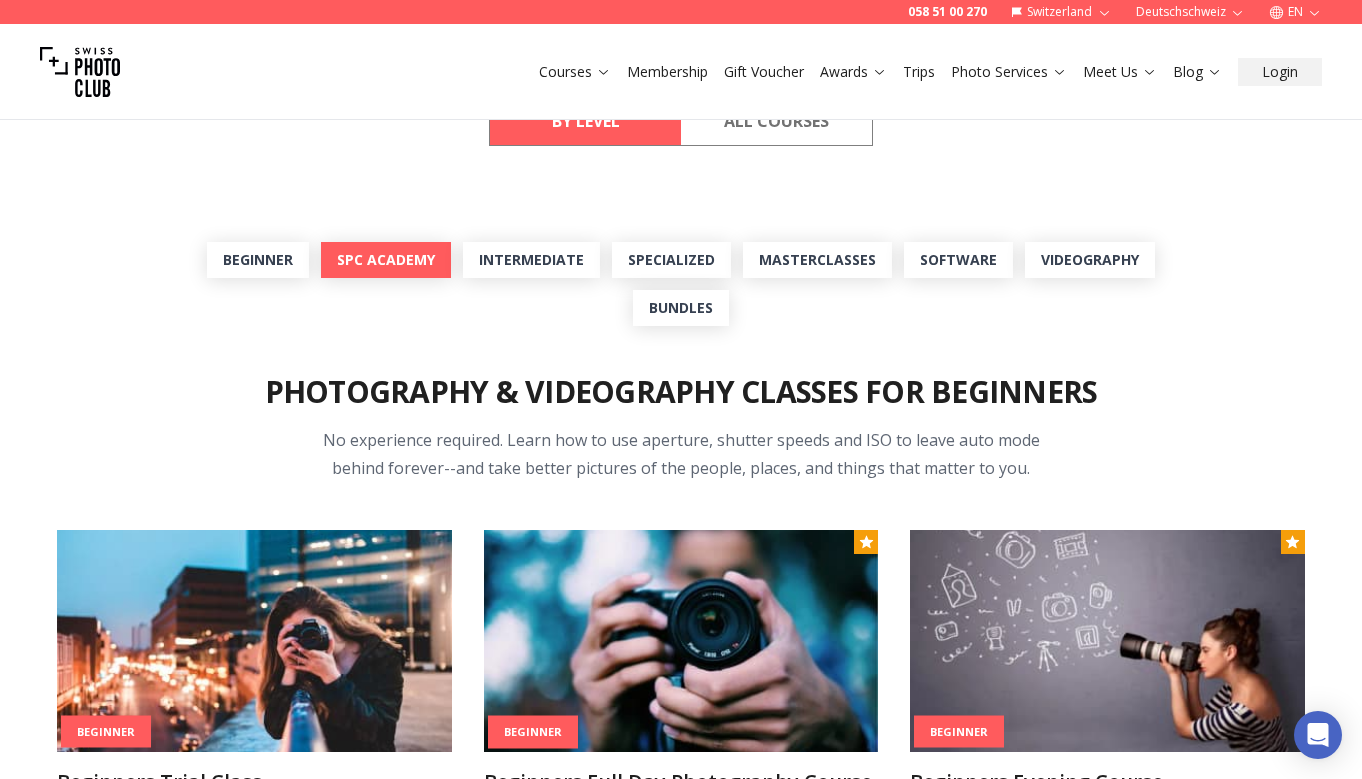 scroll, scrollTop: 589, scrollLeft: 0, axis: vertical 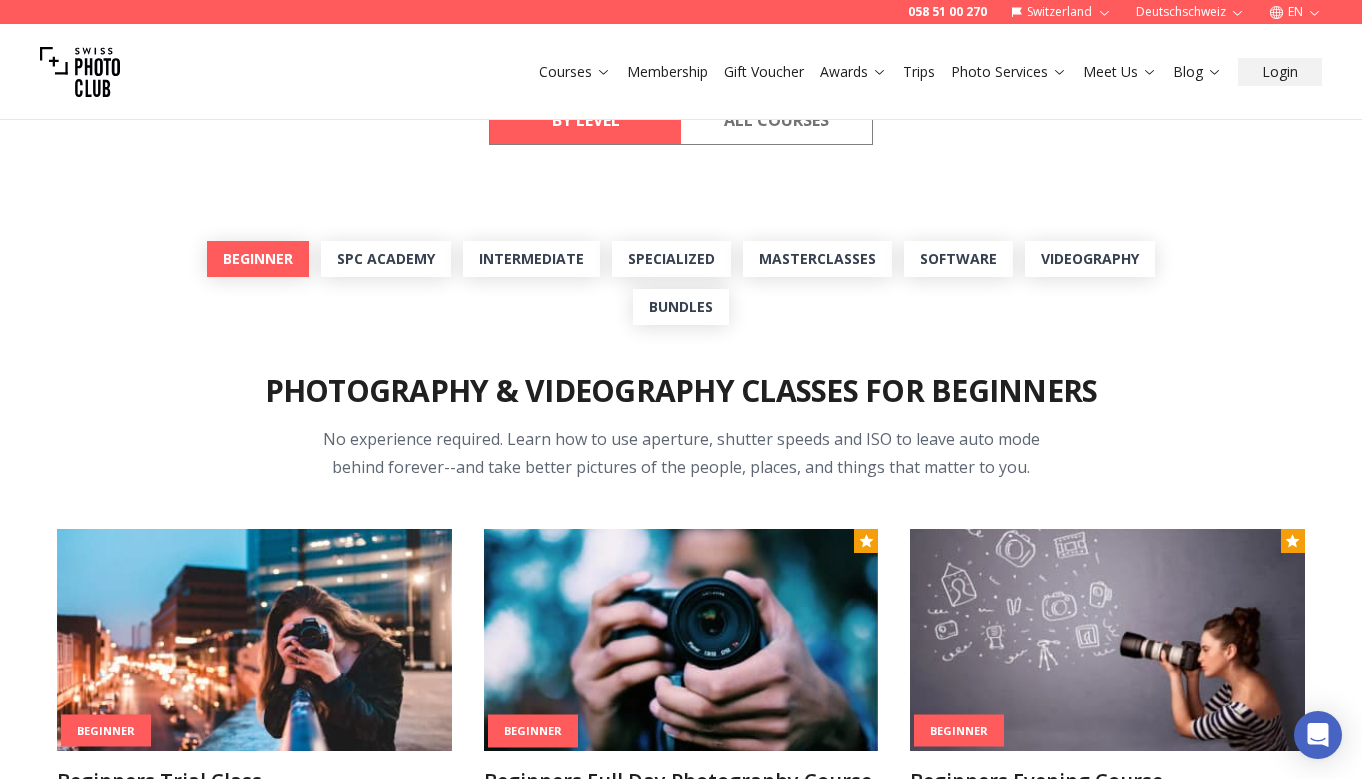 click on "Beginner" at bounding box center [258, 259] 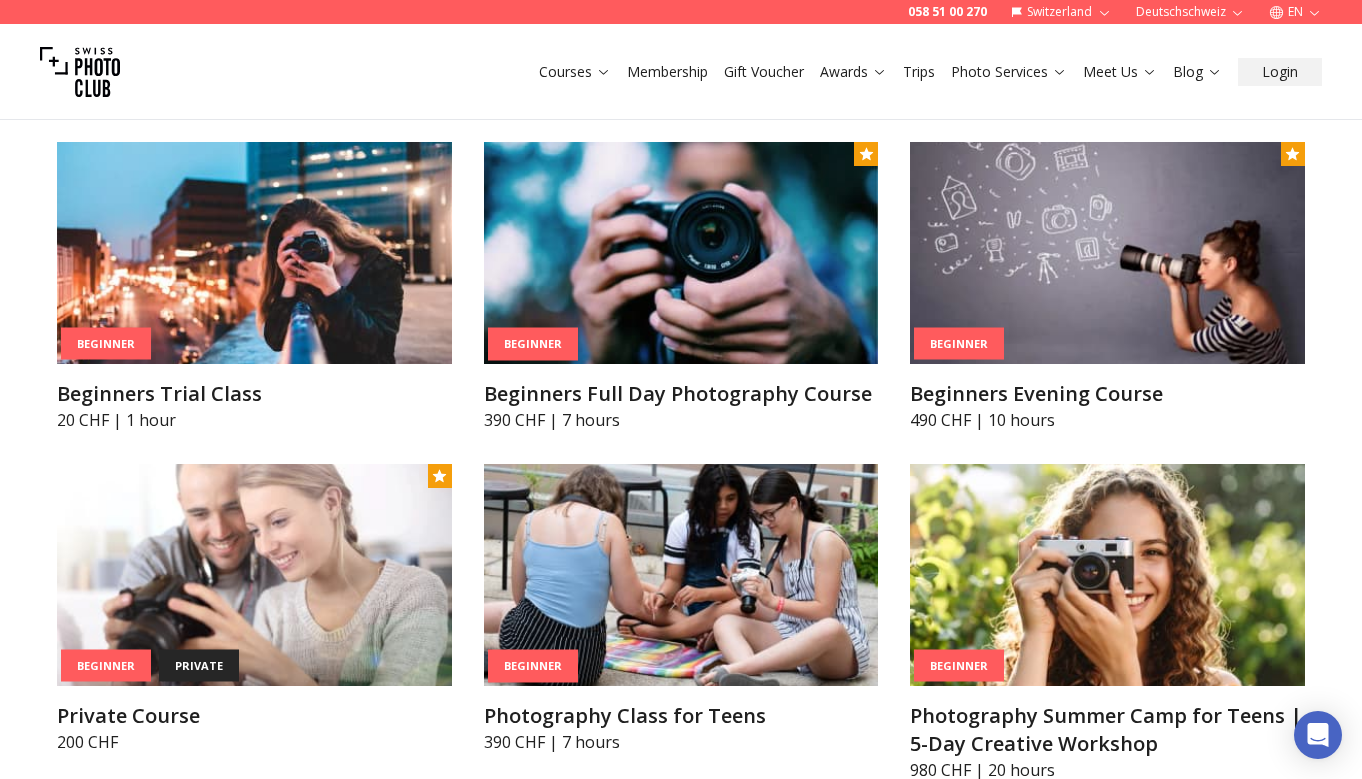 scroll, scrollTop: 982, scrollLeft: 0, axis: vertical 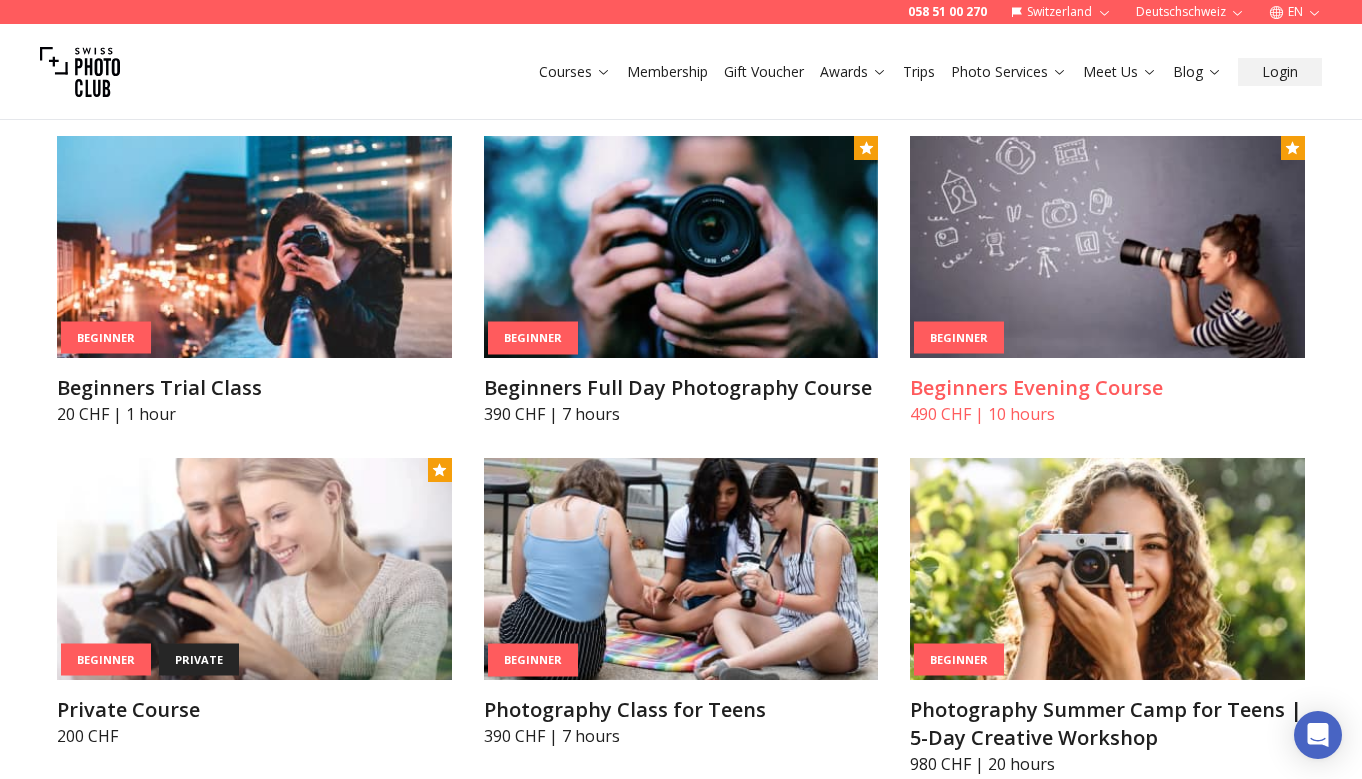 click on "Beginners Evening Course" at bounding box center [1107, 388] 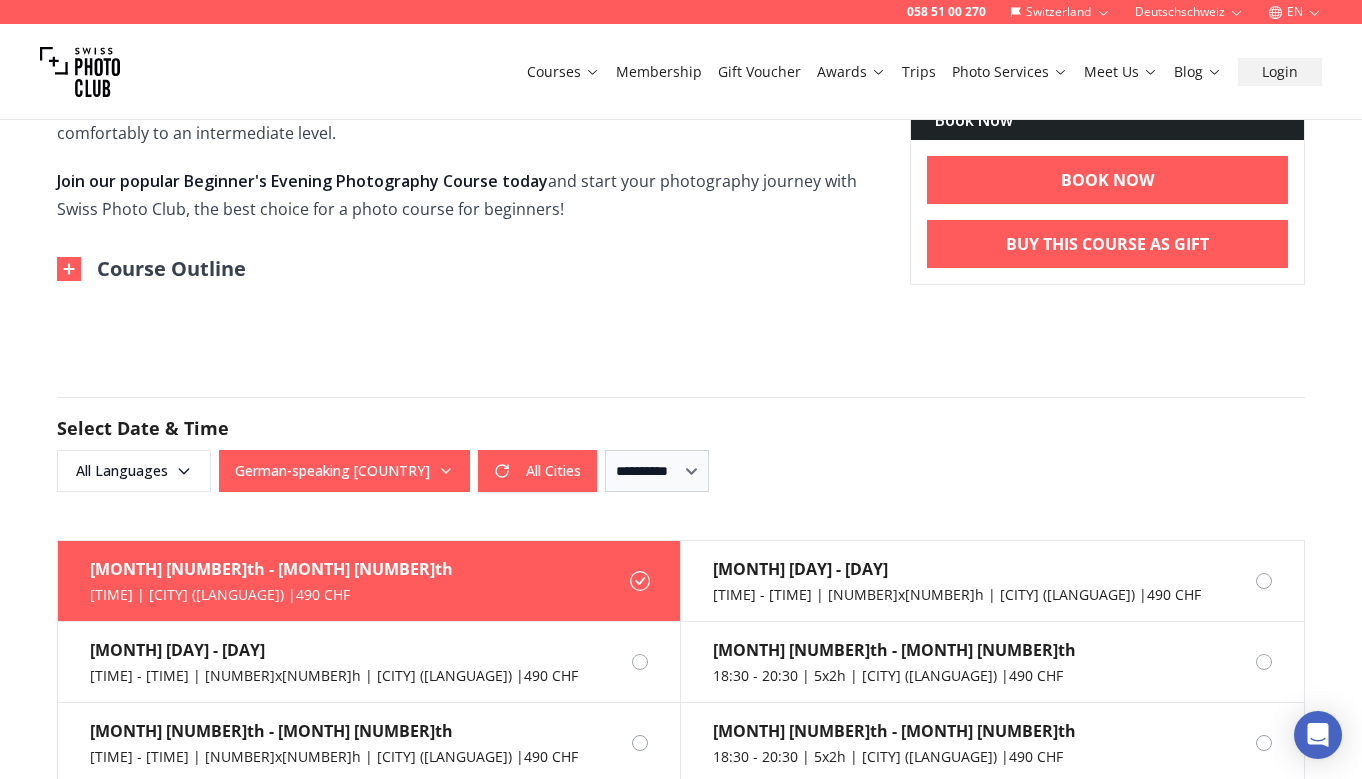 scroll, scrollTop: 1036, scrollLeft: 0, axis: vertical 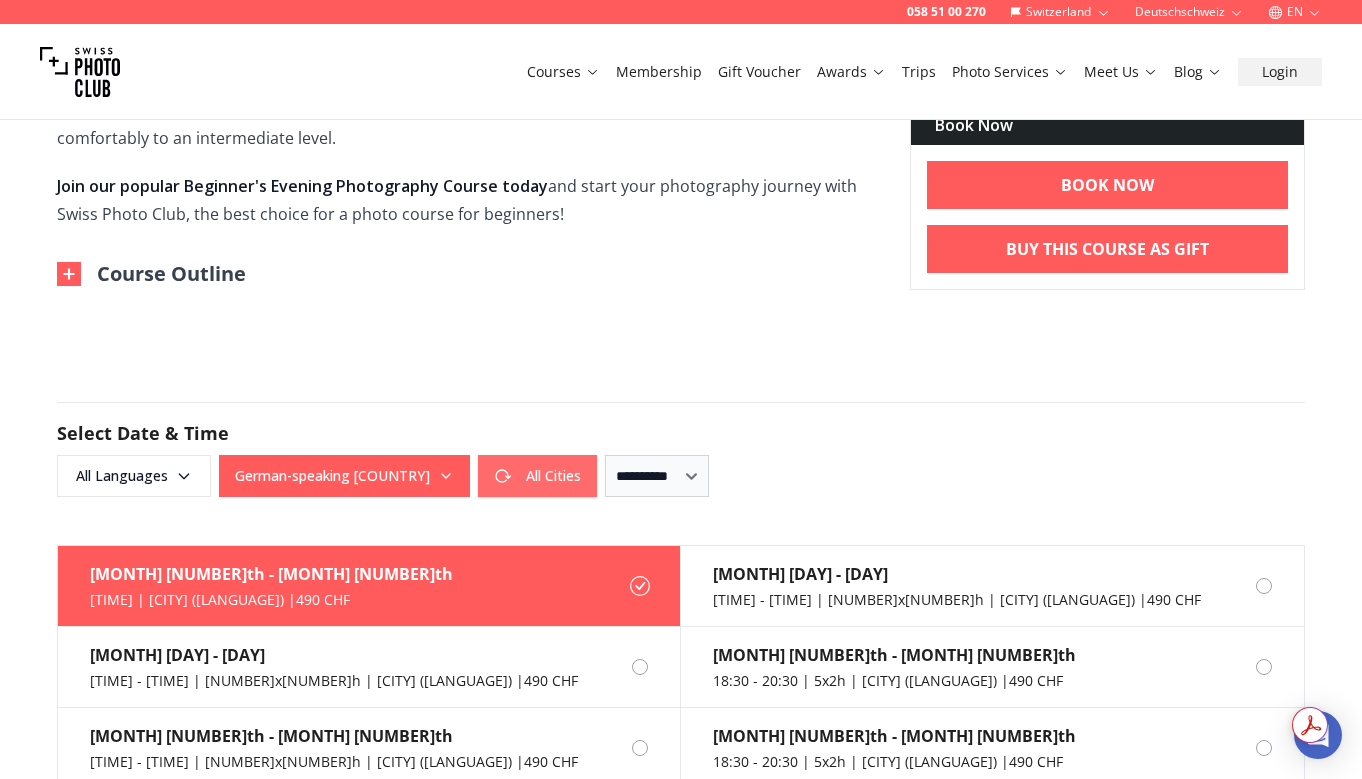 click on "All Cities" at bounding box center (537, 476) 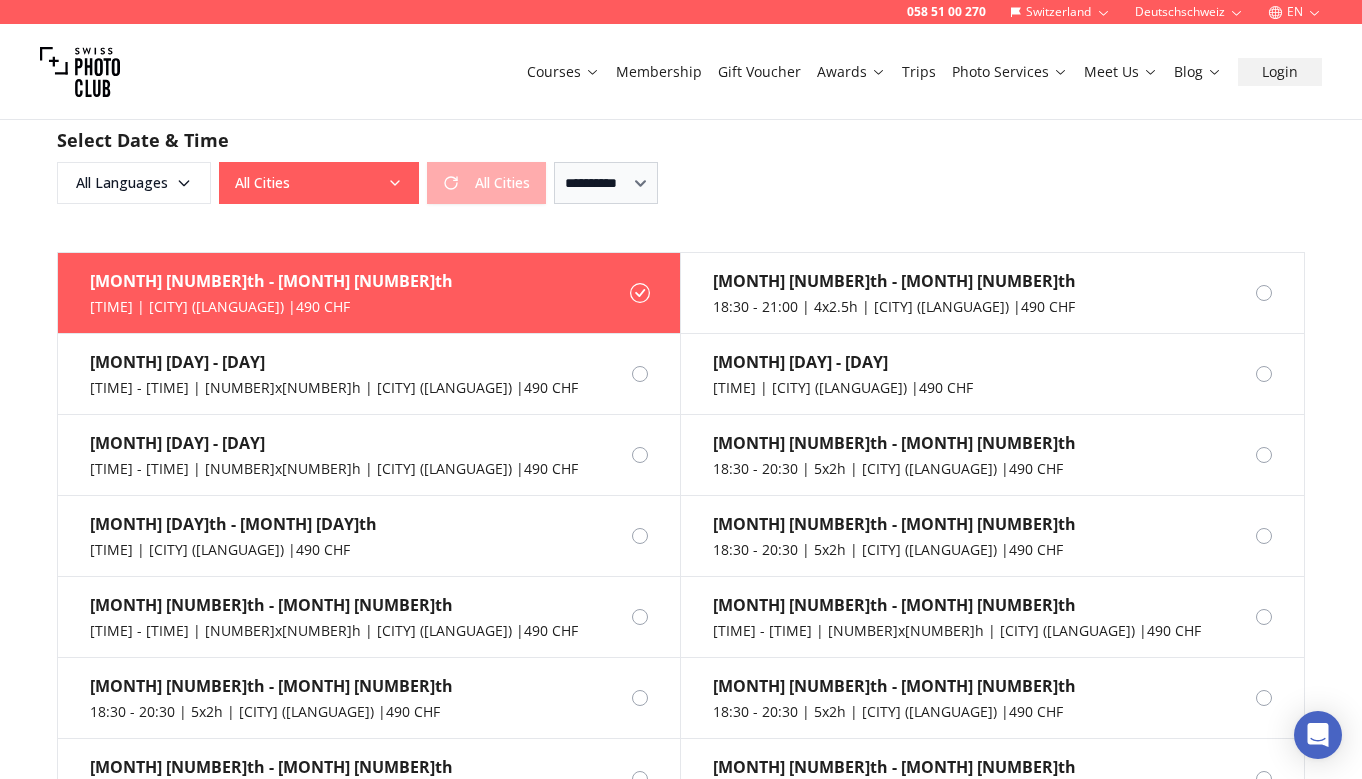 scroll, scrollTop: 1330, scrollLeft: 0, axis: vertical 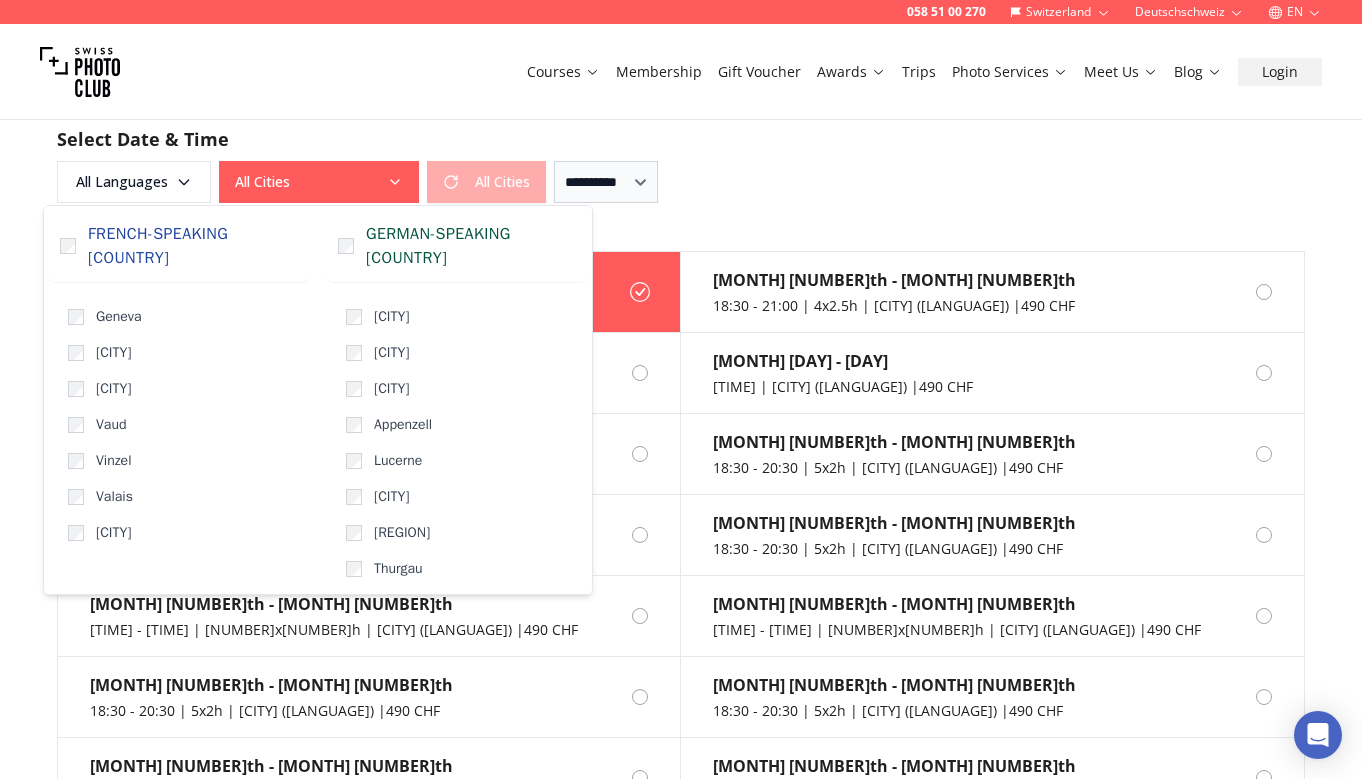 click on "All Cities" at bounding box center [319, 182] 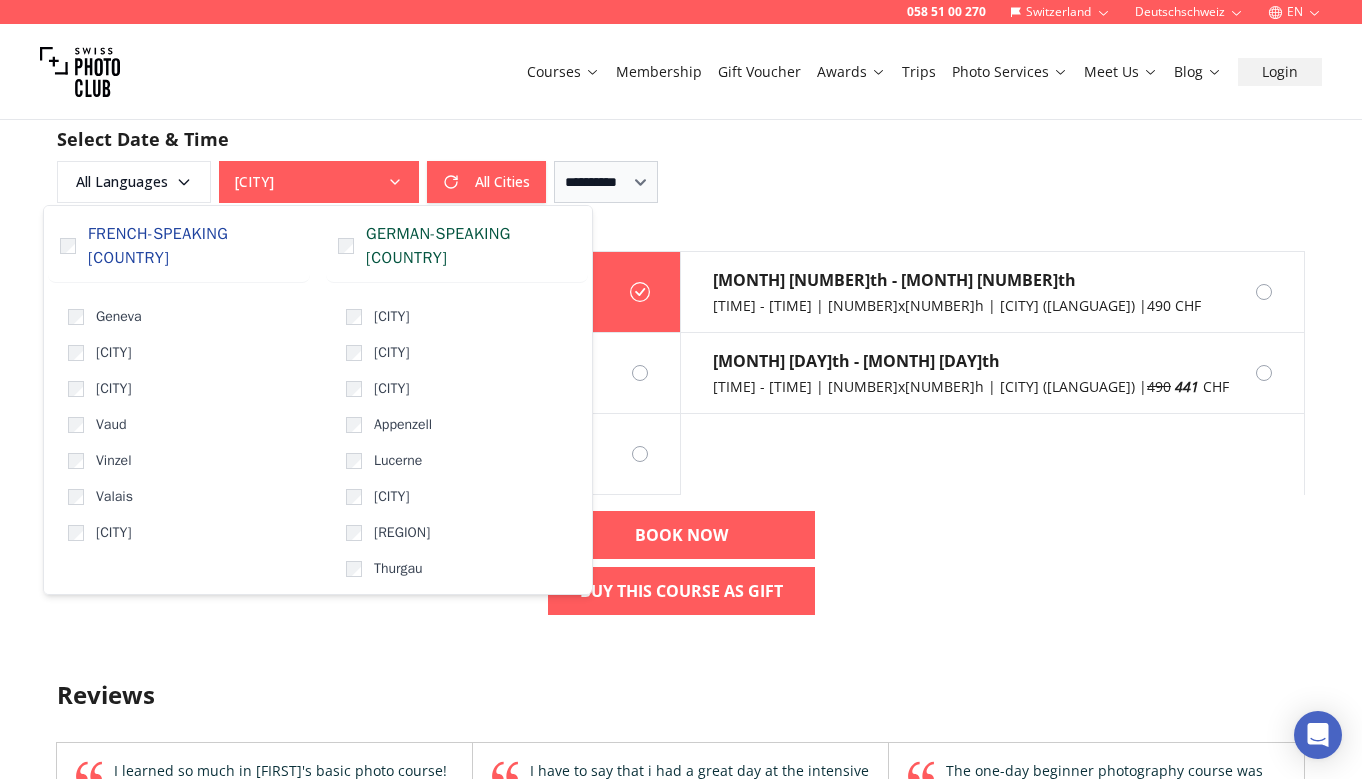 click on "**********" at bounding box center (681, 155) 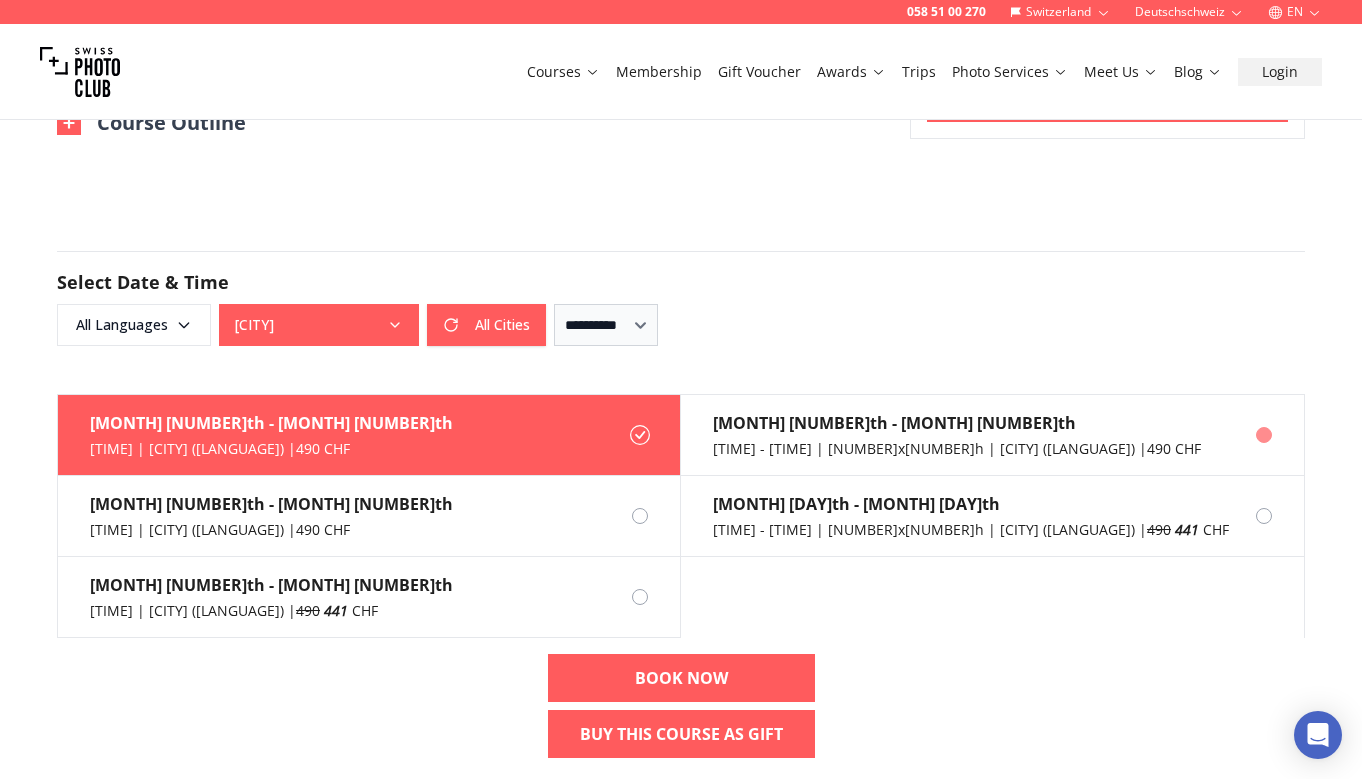 scroll, scrollTop: 1186, scrollLeft: 0, axis: vertical 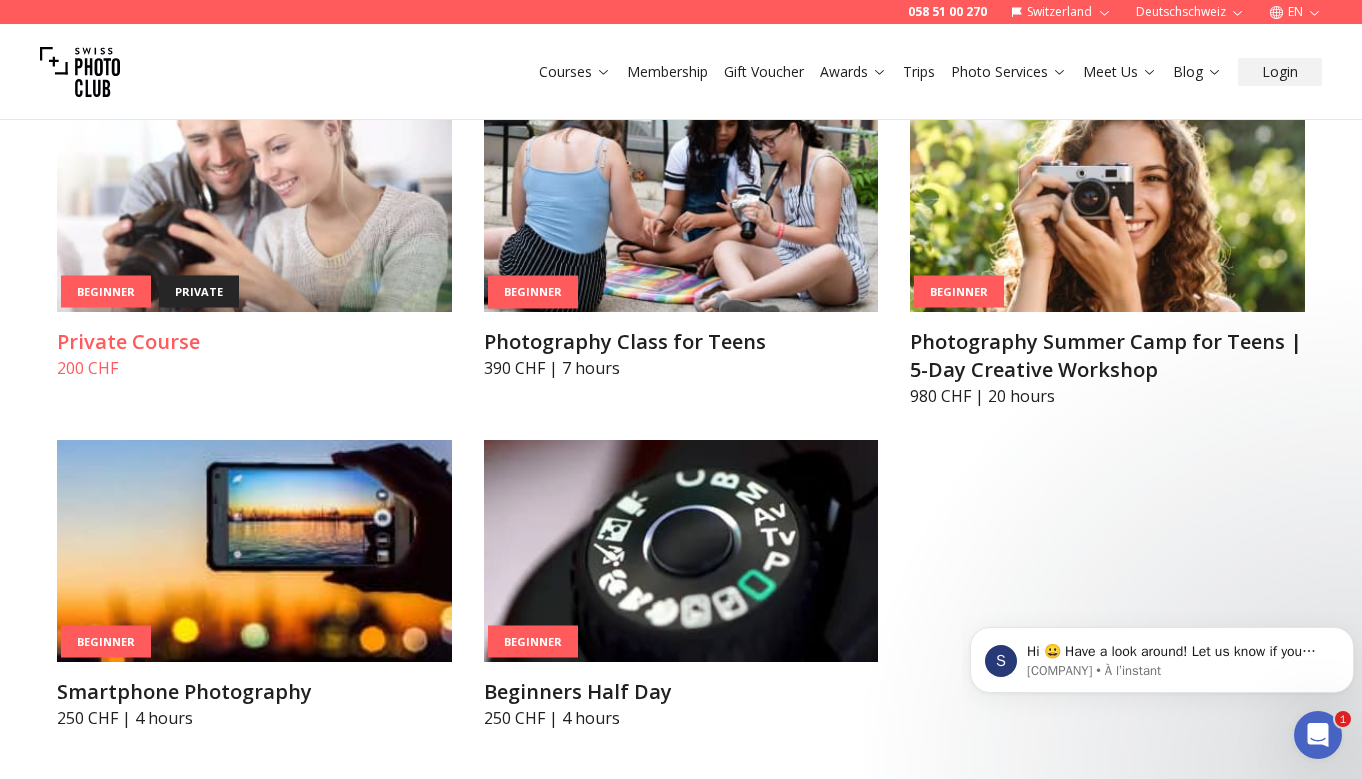 click at bounding box center (254, 201) 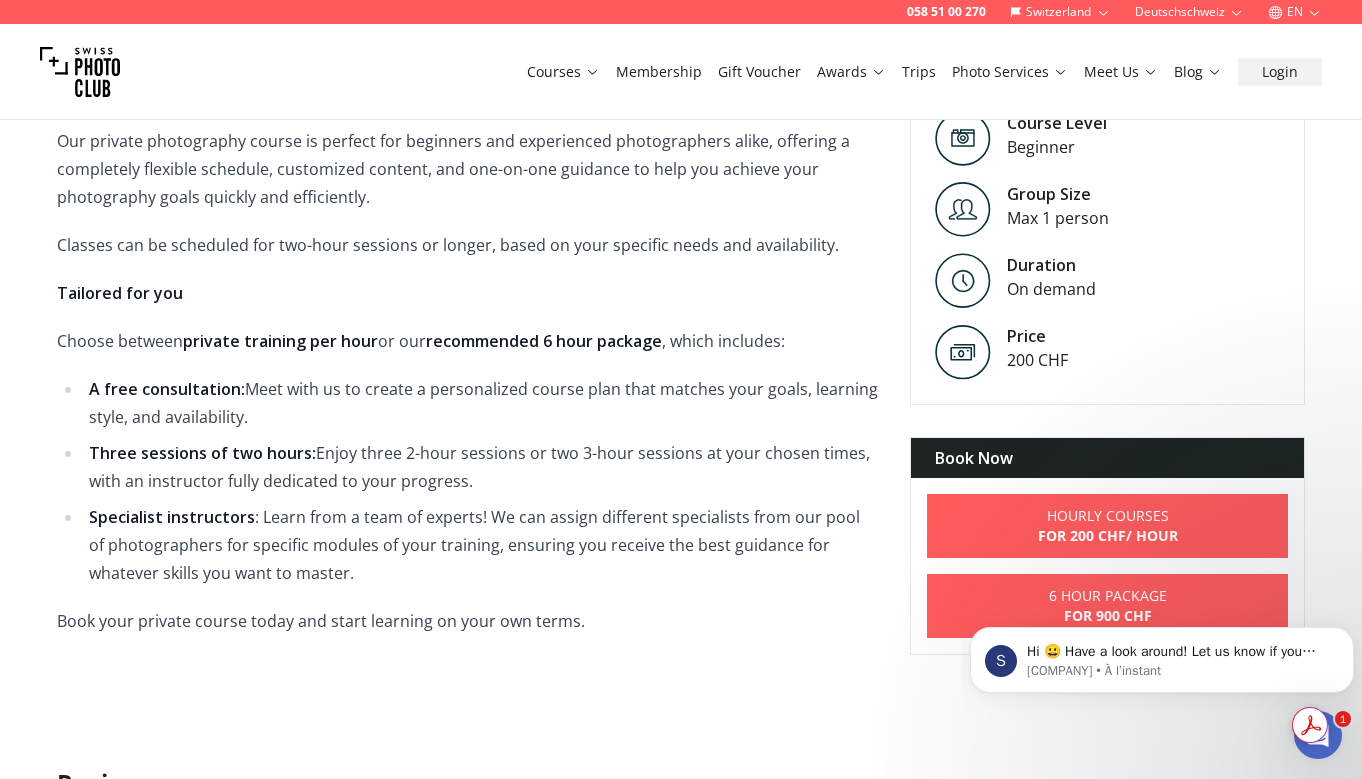 scroll, scrollTop: 722, scrollLeft: 0, axis: vertical 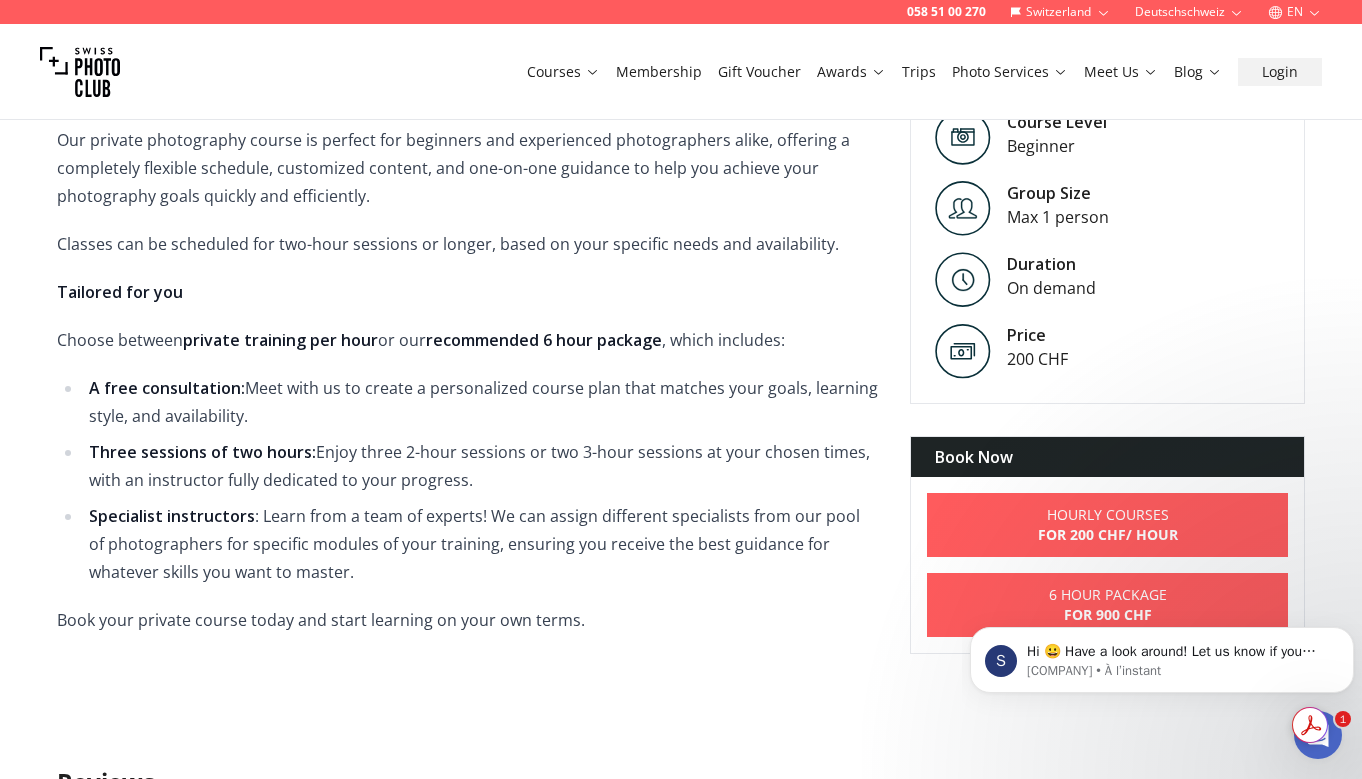 click on "S Hi 😀 Have a look around! Let us know if you have any questions. [COMPANY] • À l’instant" at bounding box center [1162, 655] 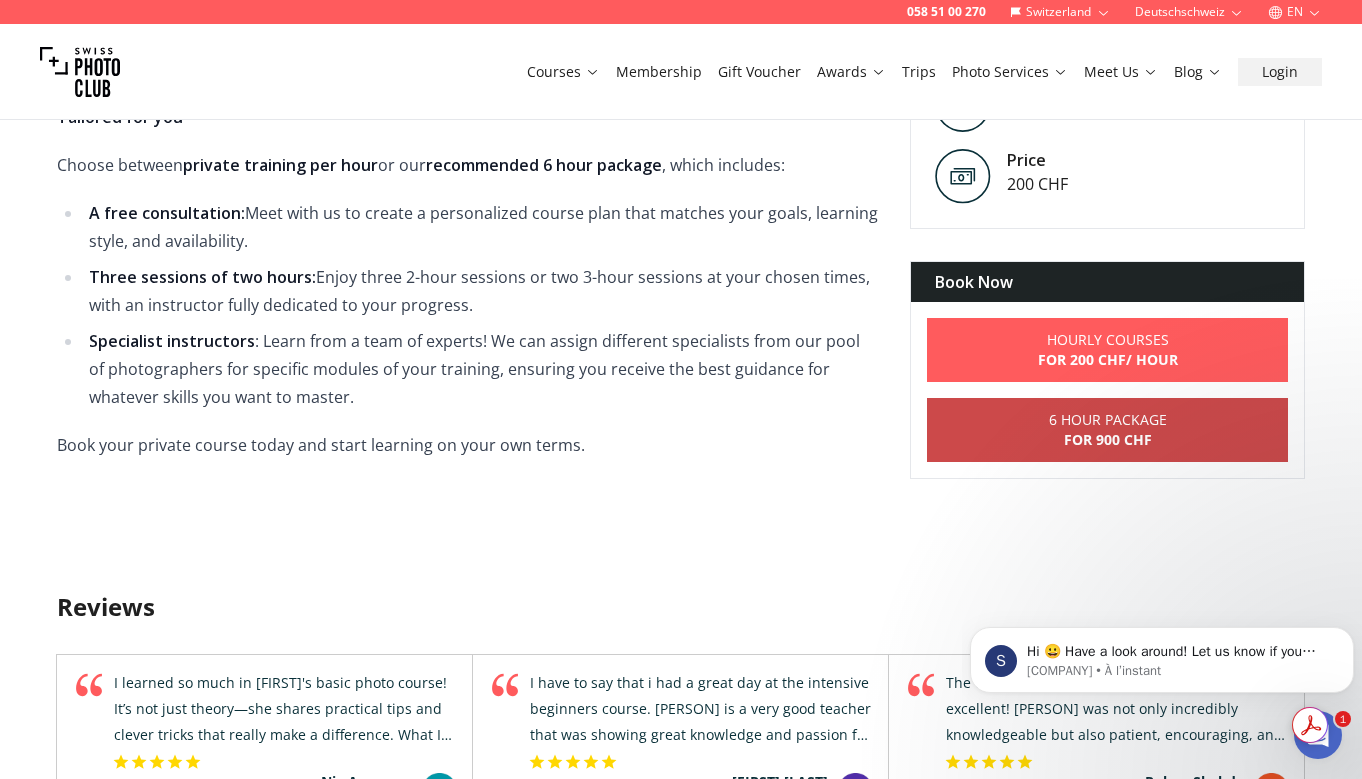scroll, scrollTop: 898, scrollLeft: 0, axis: vertical 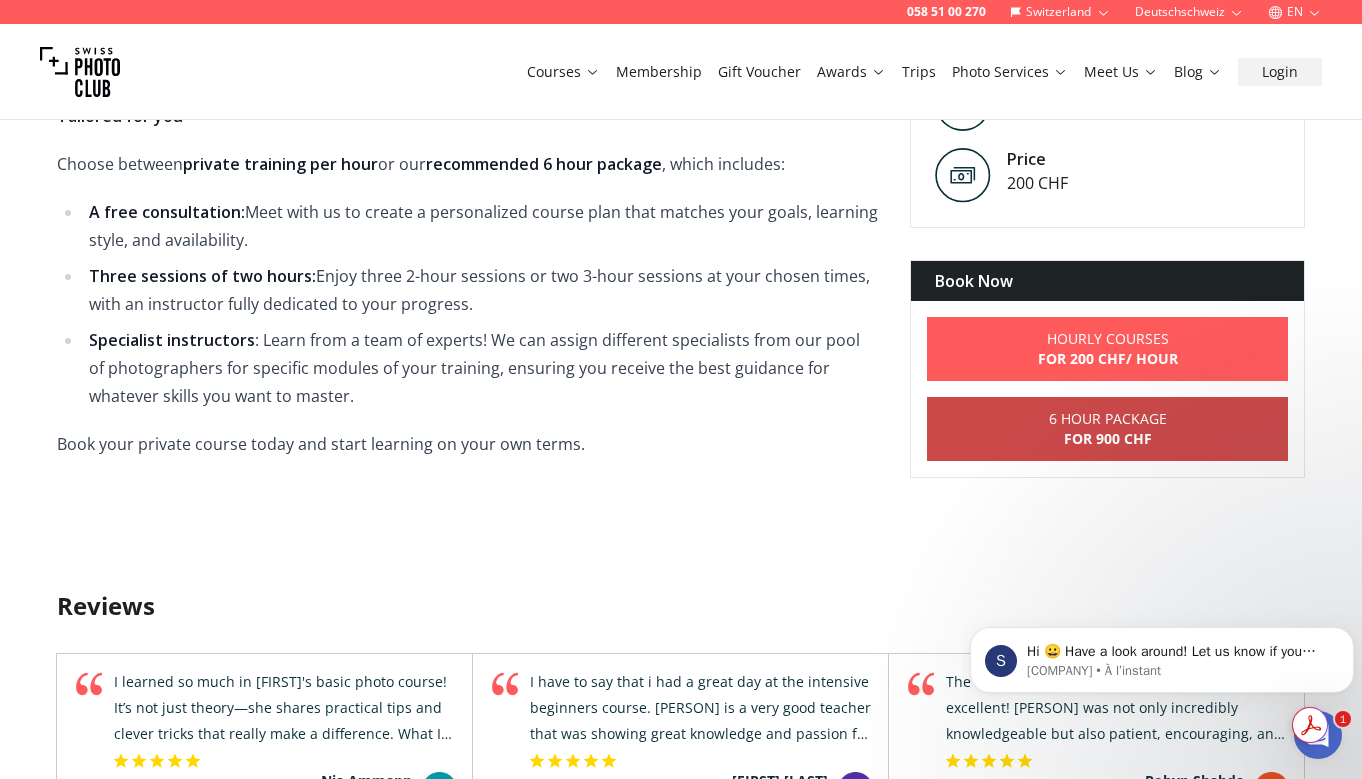 click on "[NUMBER] Hour Package For   [PRICE]   CHF" at bounding box center [1107, 429] 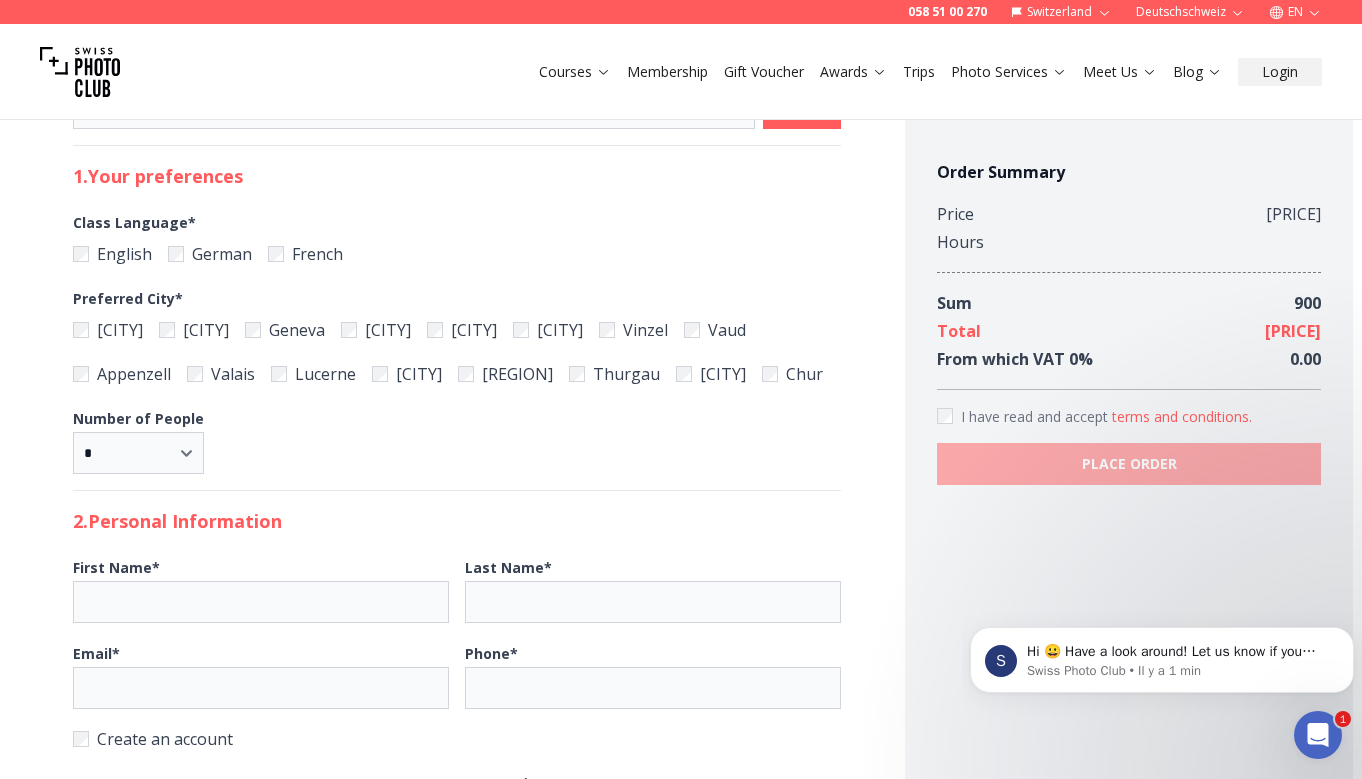 scroll, scrollTop: 456, scrollLeft: 0, axis: vertical 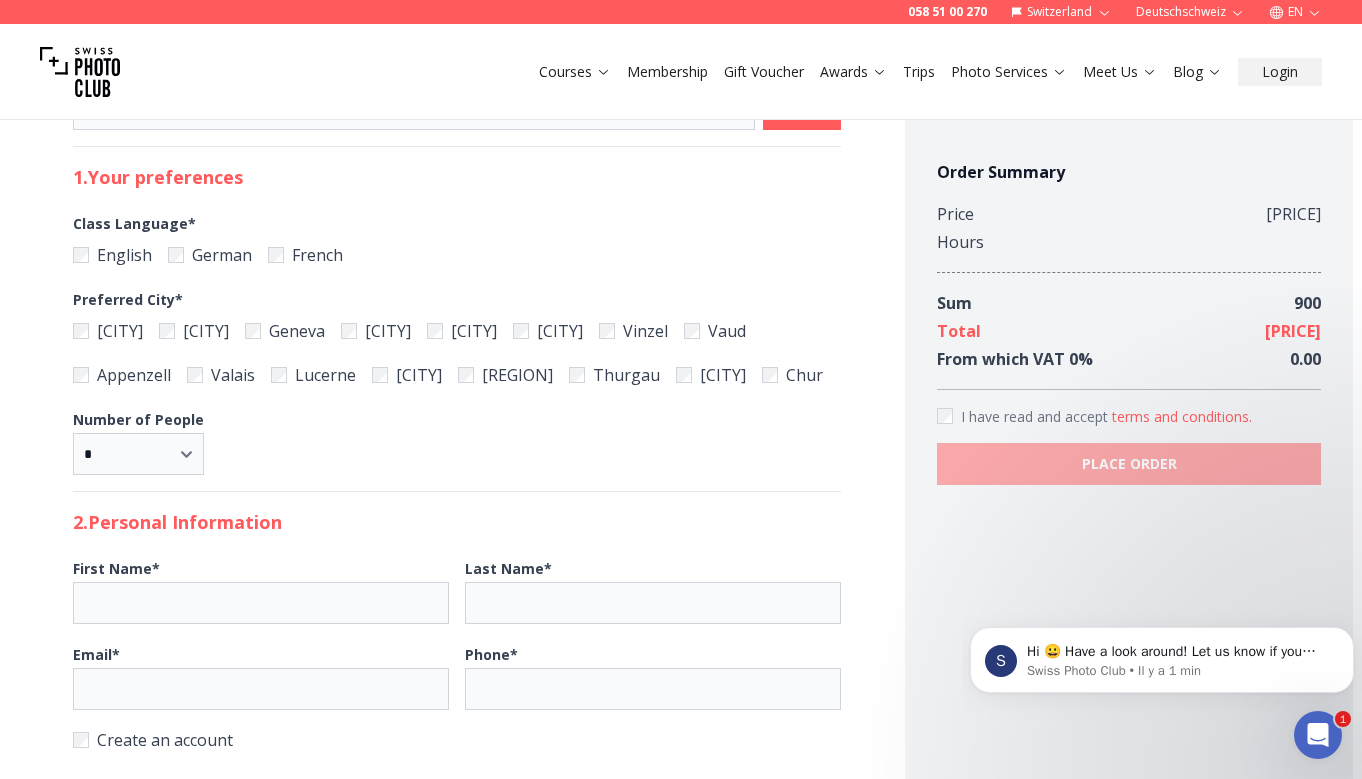 click on "English" at bounding box center [112, 255] 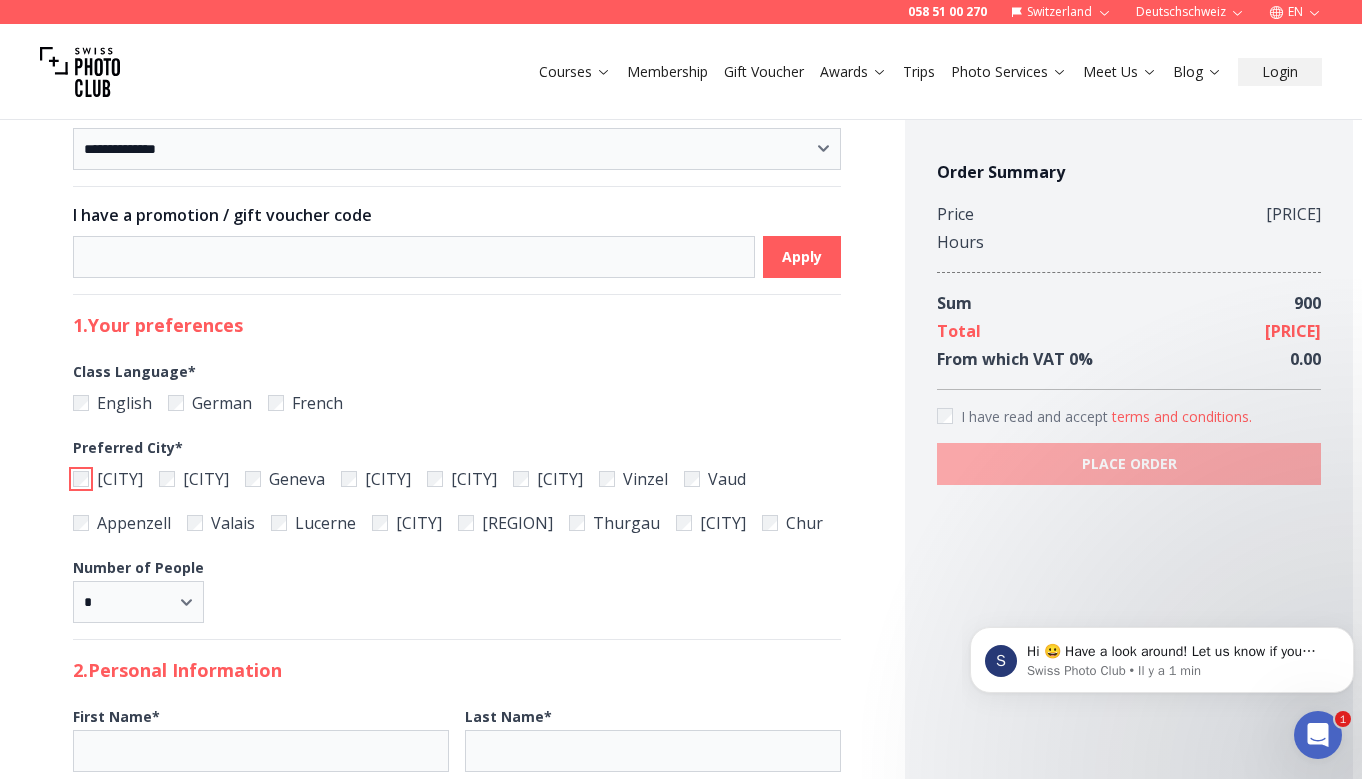 scroll, scrollTop: 0, scrollLeft: 0, axis: both 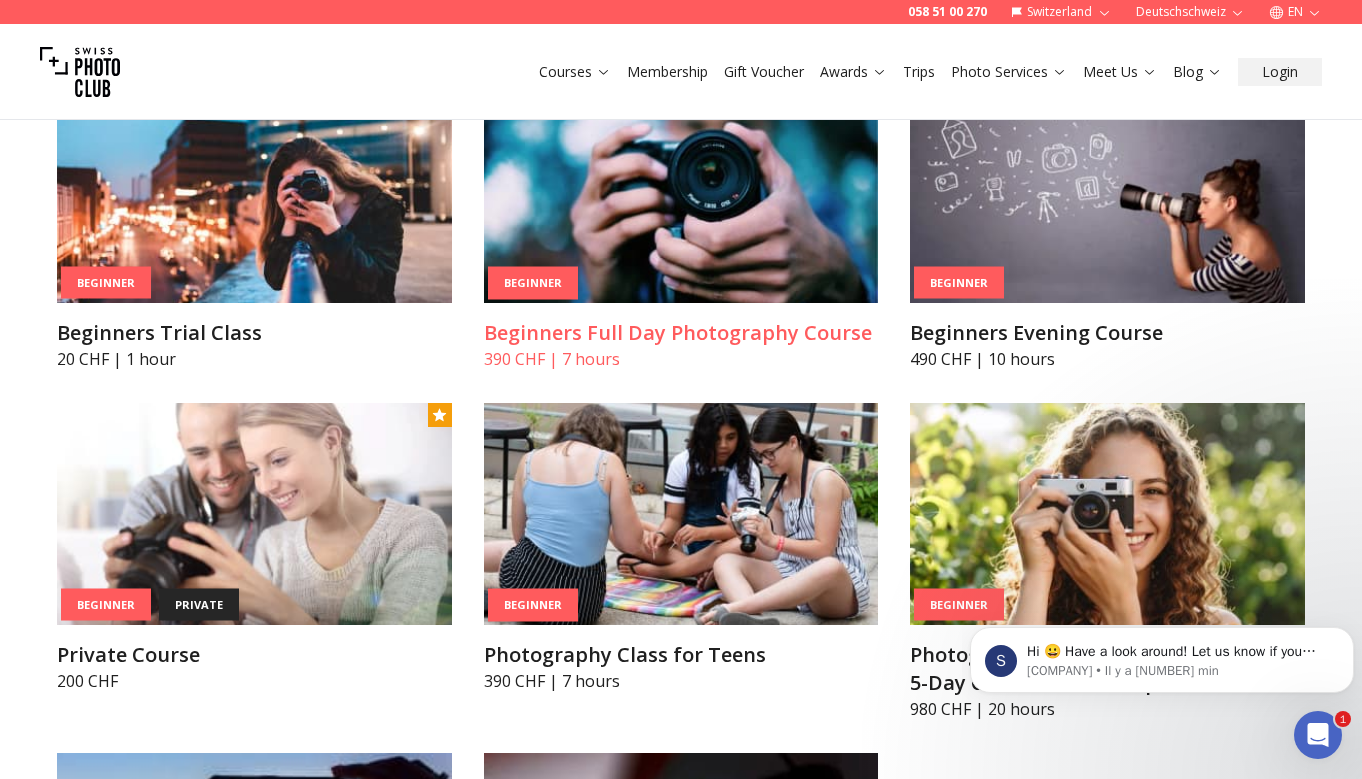 click on "Beginners Full Day Photography Course" at bounding box center [681, 333] 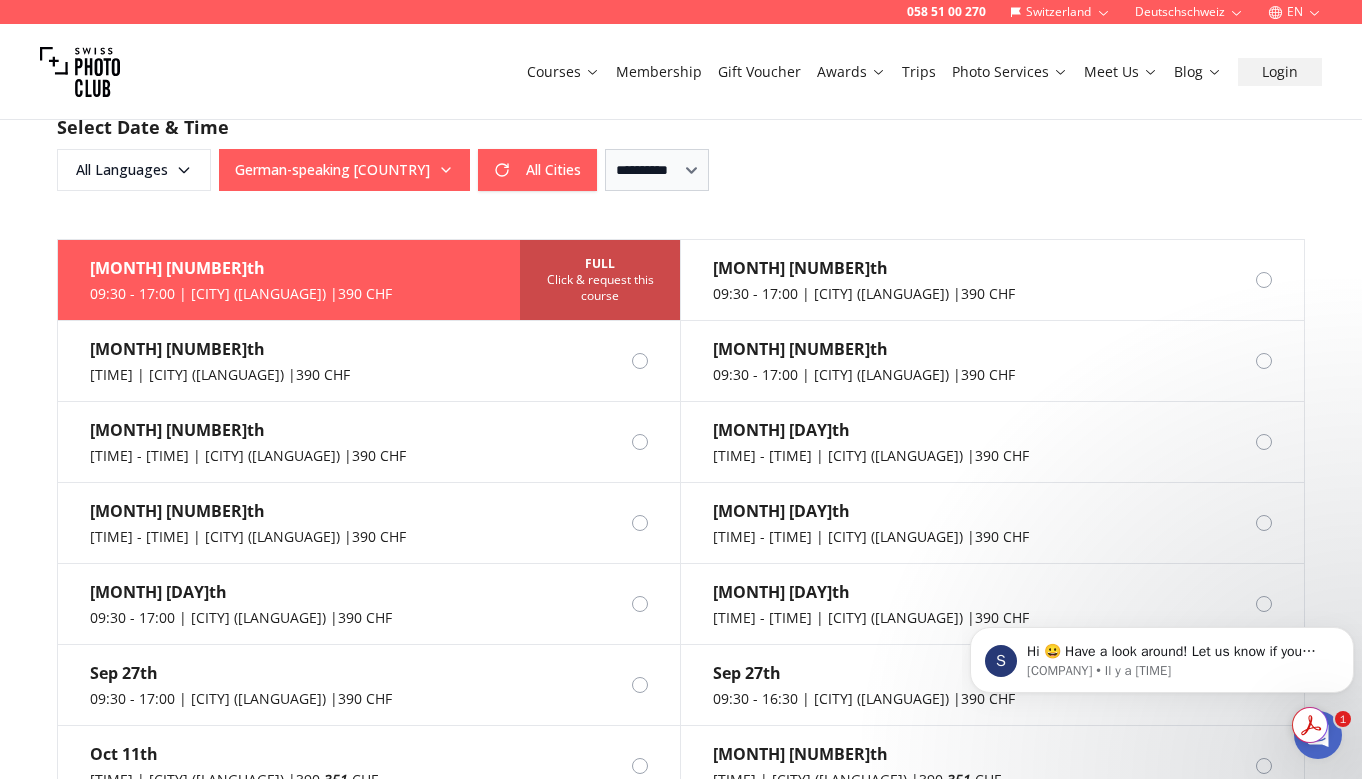 scroll, scrollTop: 1621, scrollLeft: 0, axis: vertical 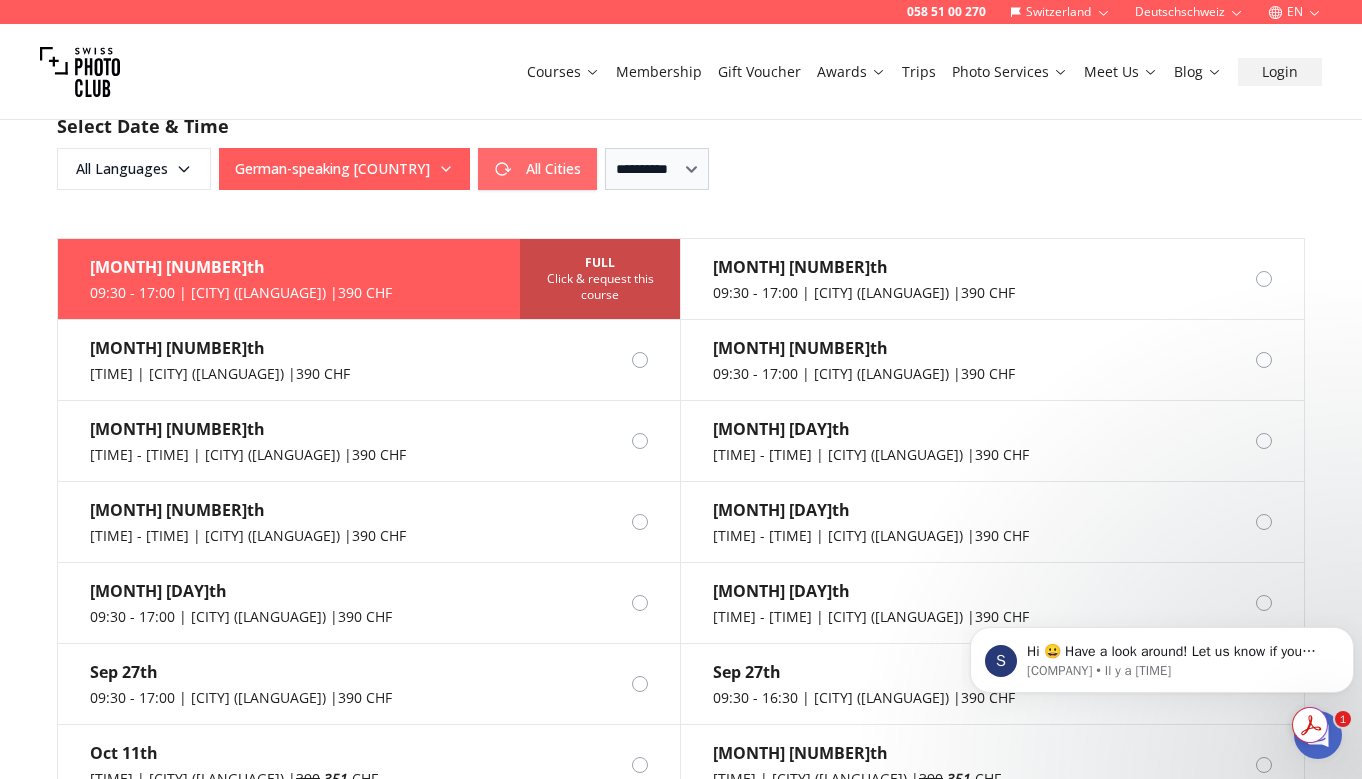click on "All Cities" at bounding box center (537, 169) 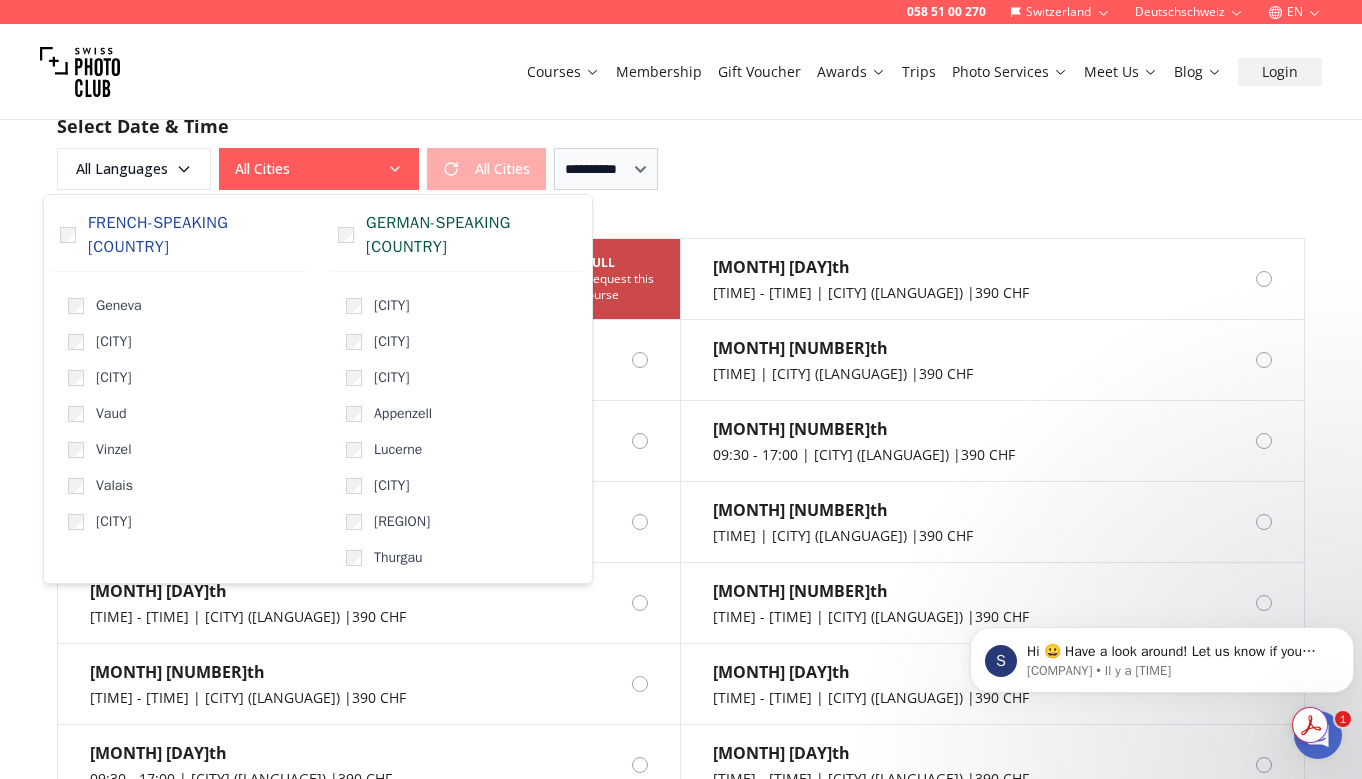click on "All Cities" at bounding box center (319, 169) 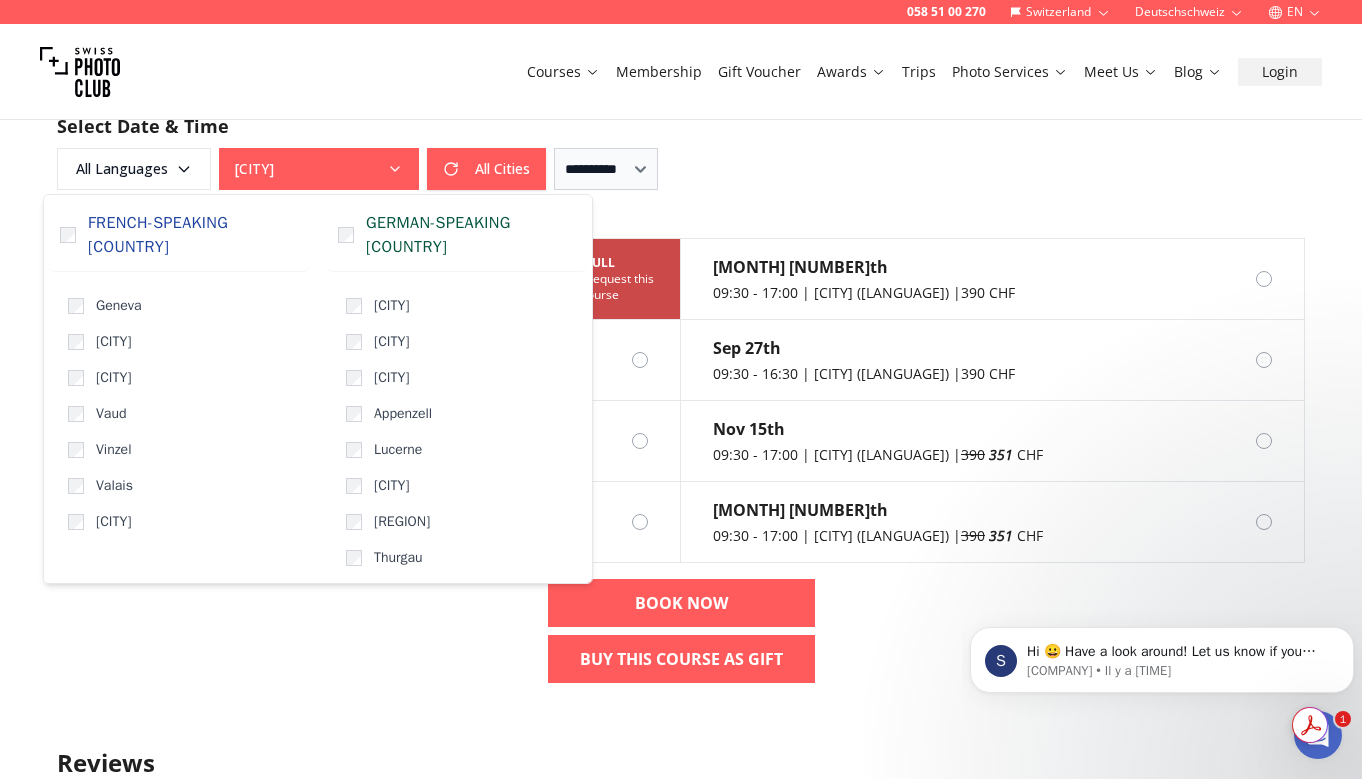 click on "**********" at bounding box center [681, 169] 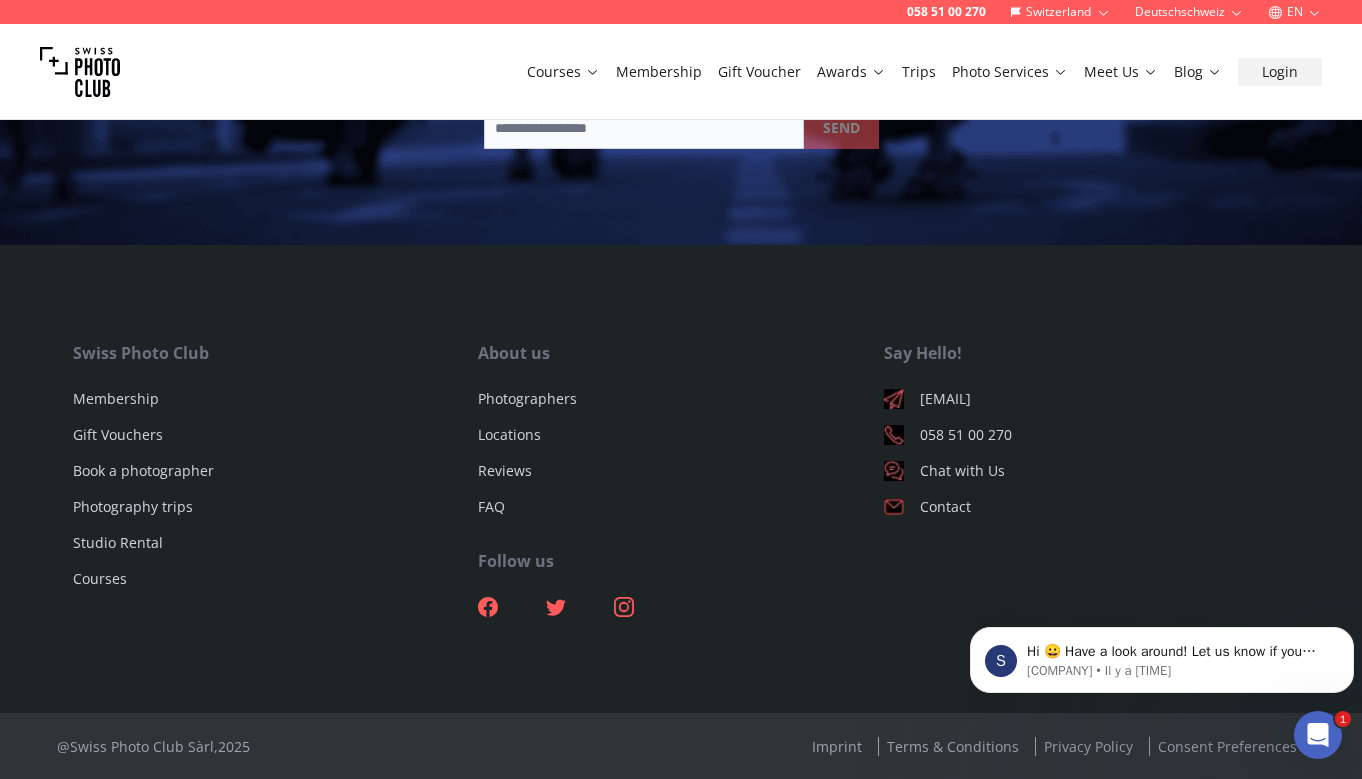 scroll, scrollTop: 3261, scrollLeft: 0, axis: vertical 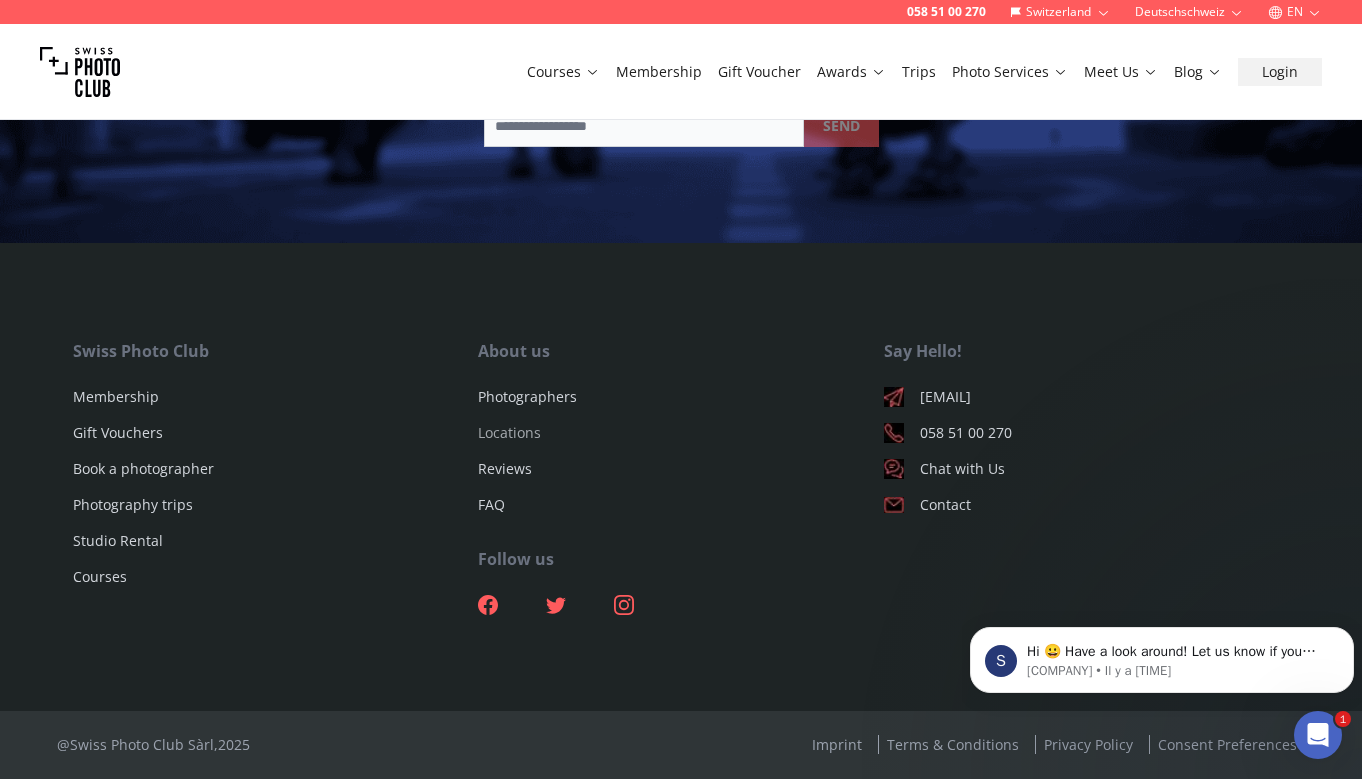 click on "Locations" at bounding box center [509, 432] 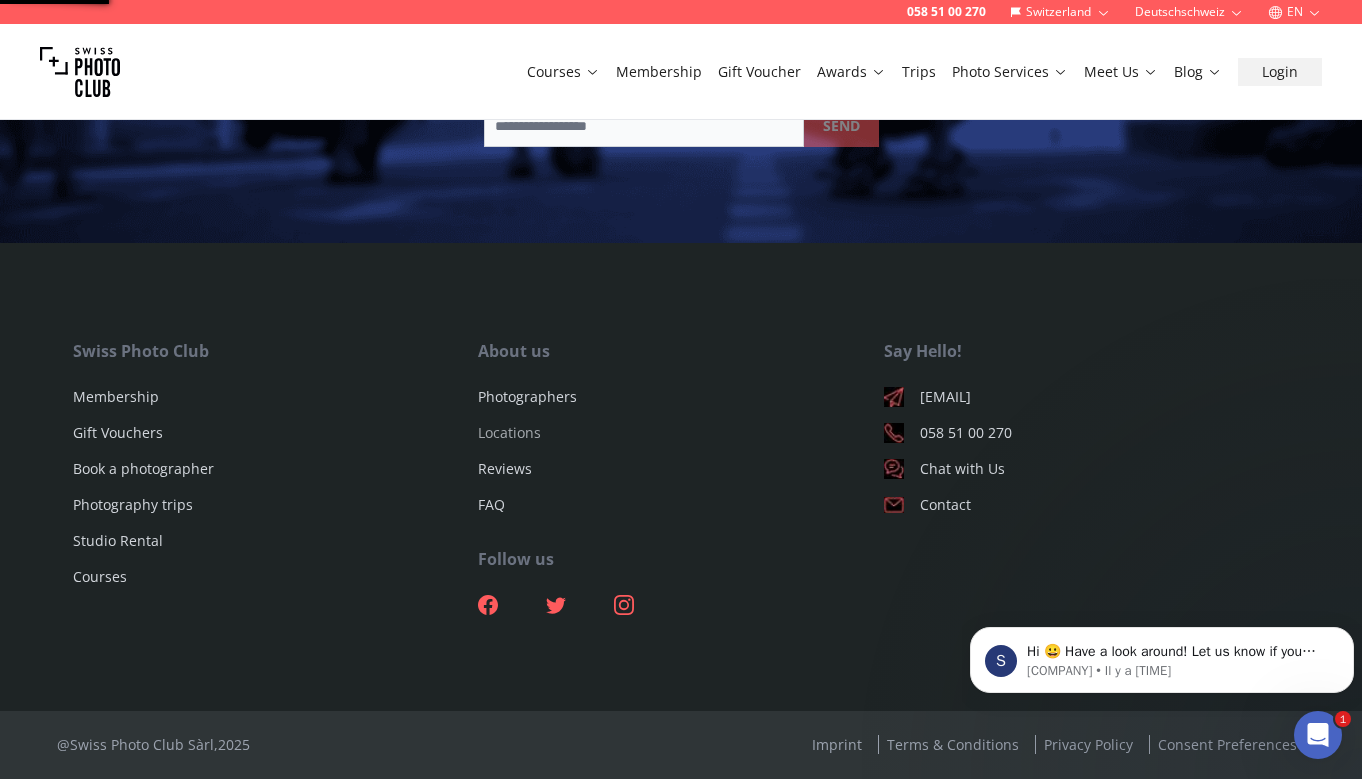 scroll, scrollTop: 0, scrollLeft: 0, axis: both 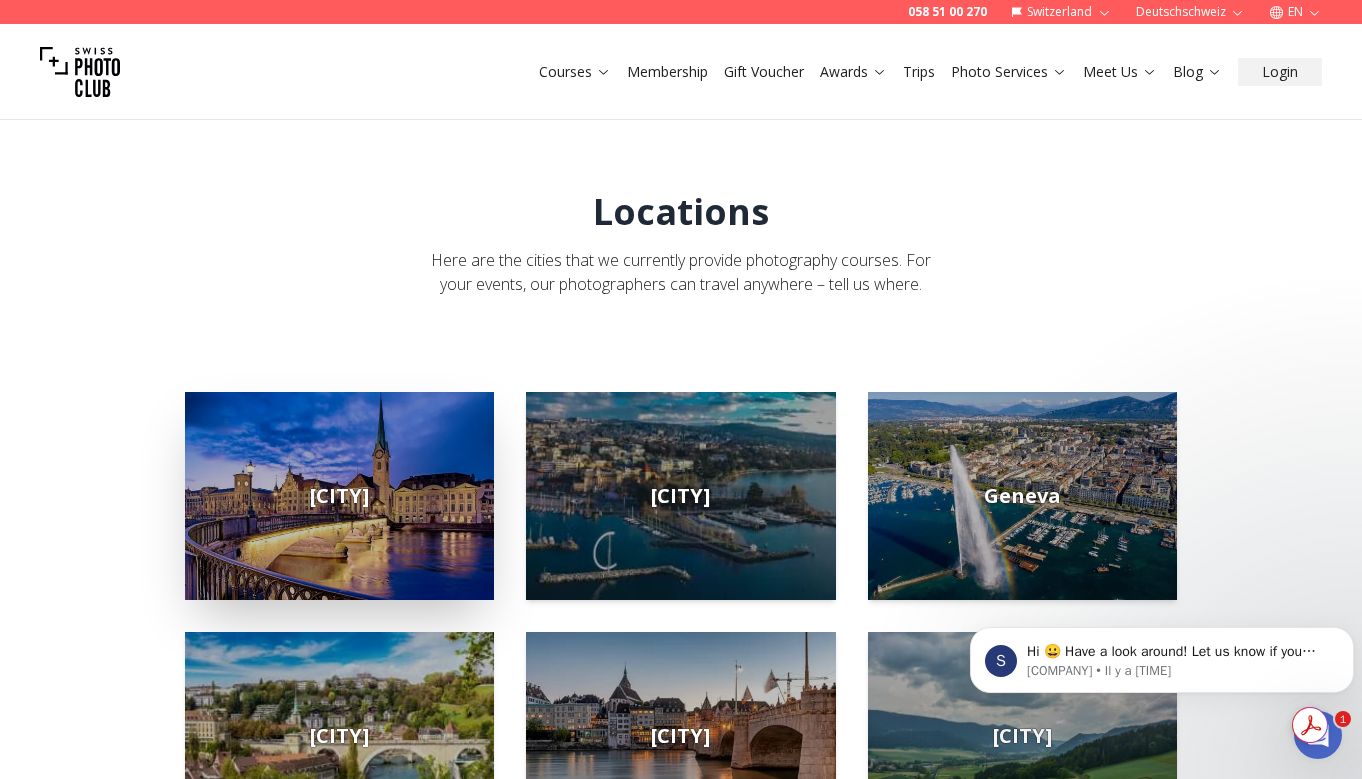 click on "[CITY]" at bounding box center [339, 496] 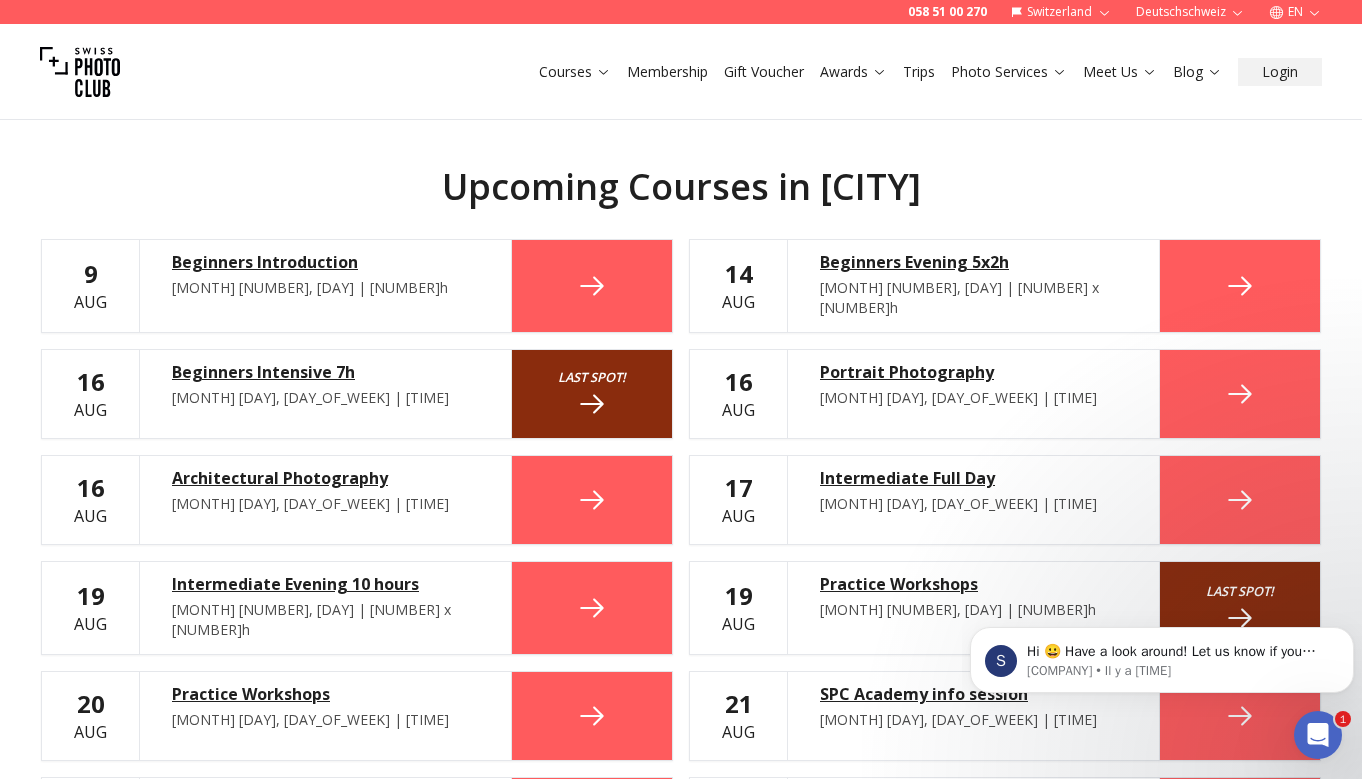 scroll, scrollTop: 1112, scrollLeft: 0, axis: vertical 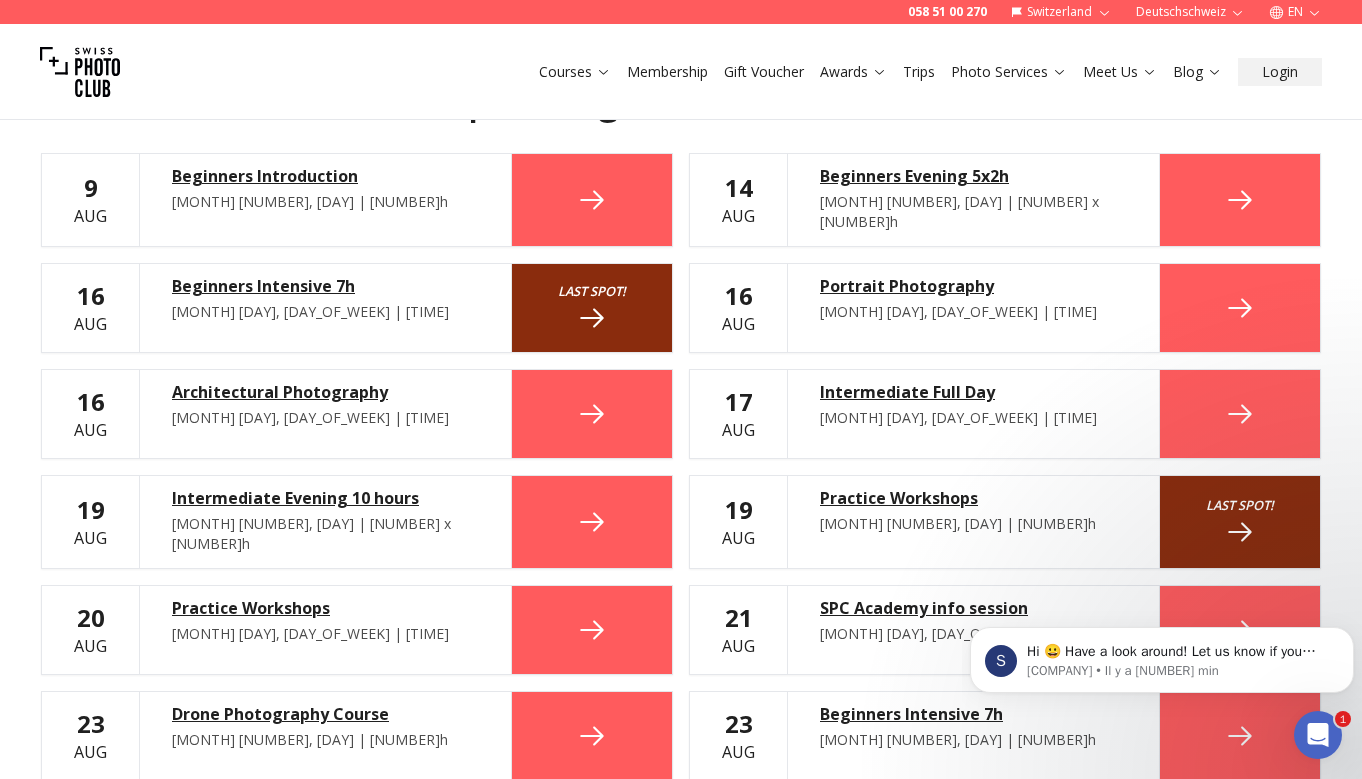click at bounding box center [1240, 414] 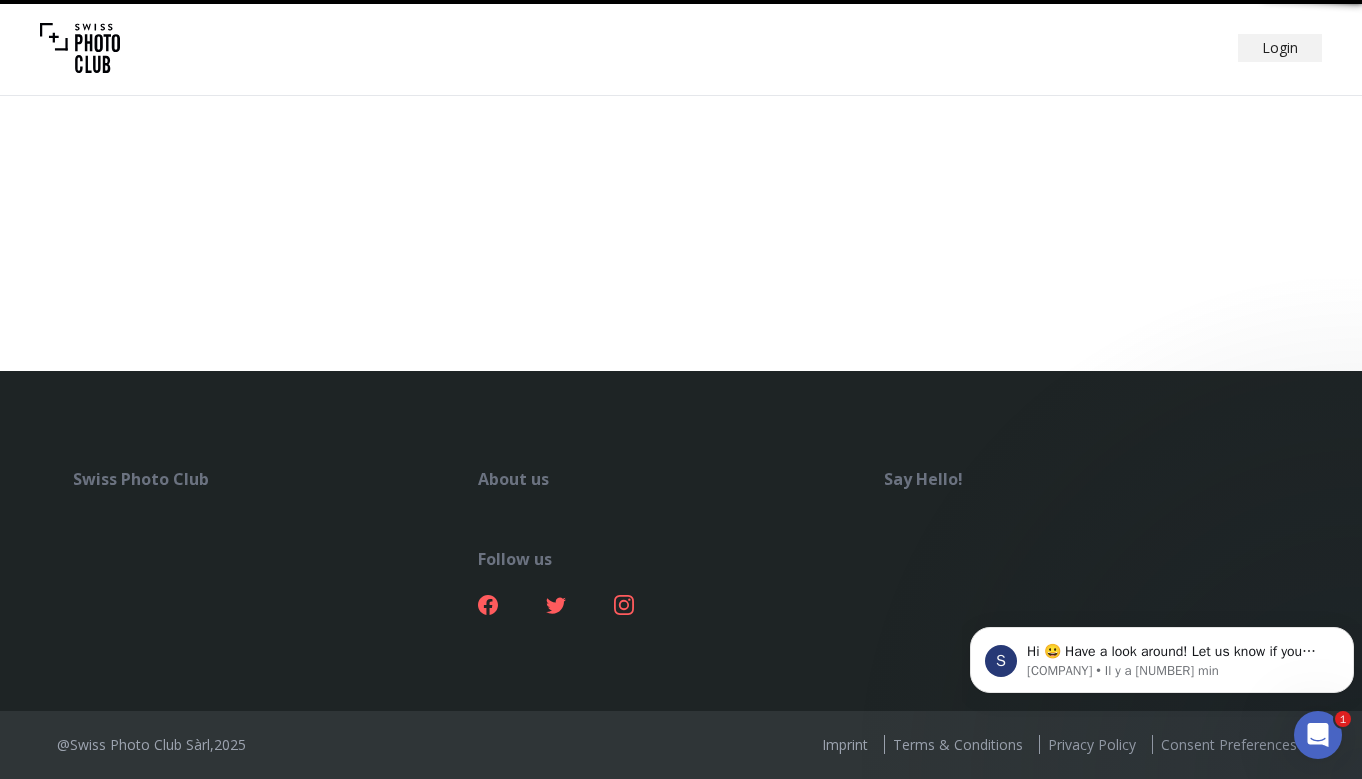 scroll, scrollTop: 0, scrollLeft: 0, axis: both 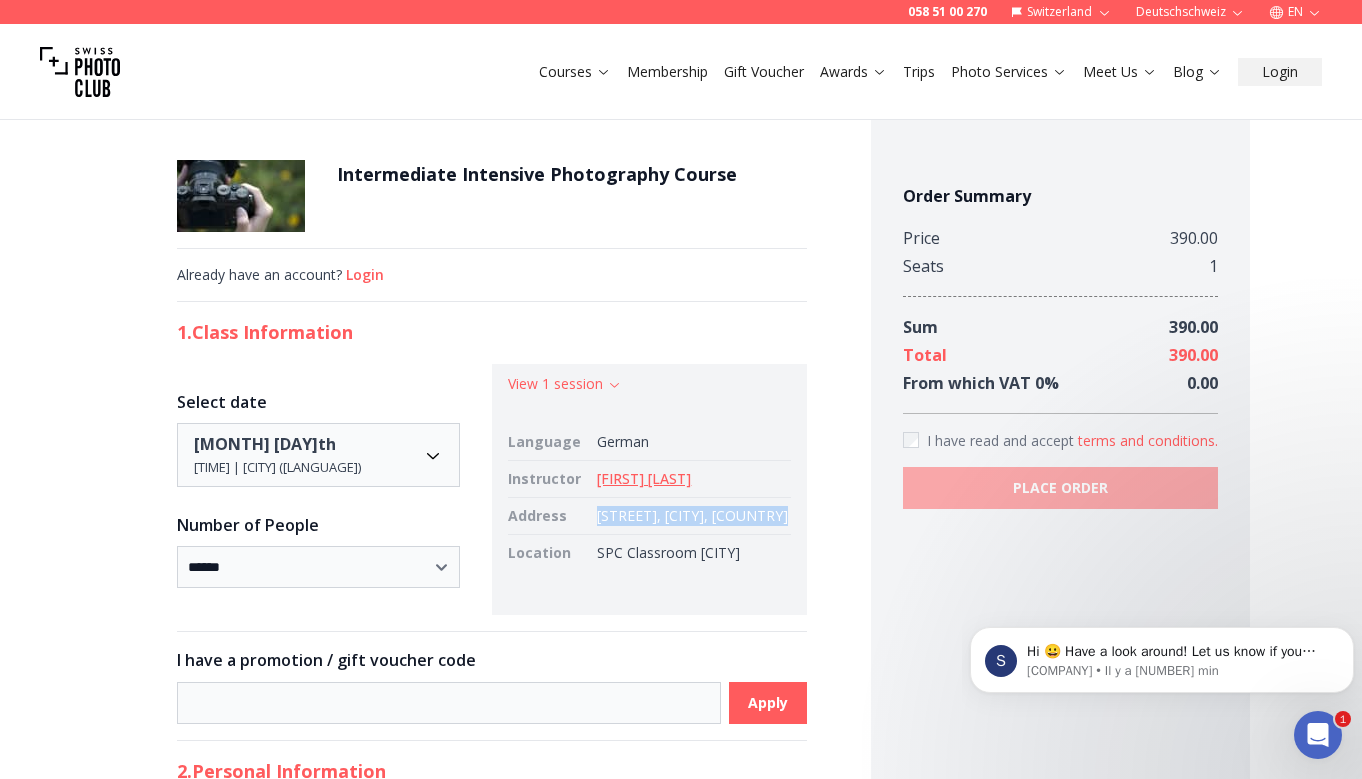 drag, startPoint x: 766, startPoint y: 517, endPoint x: 555, endPoint y: 519, distance: 211.00948 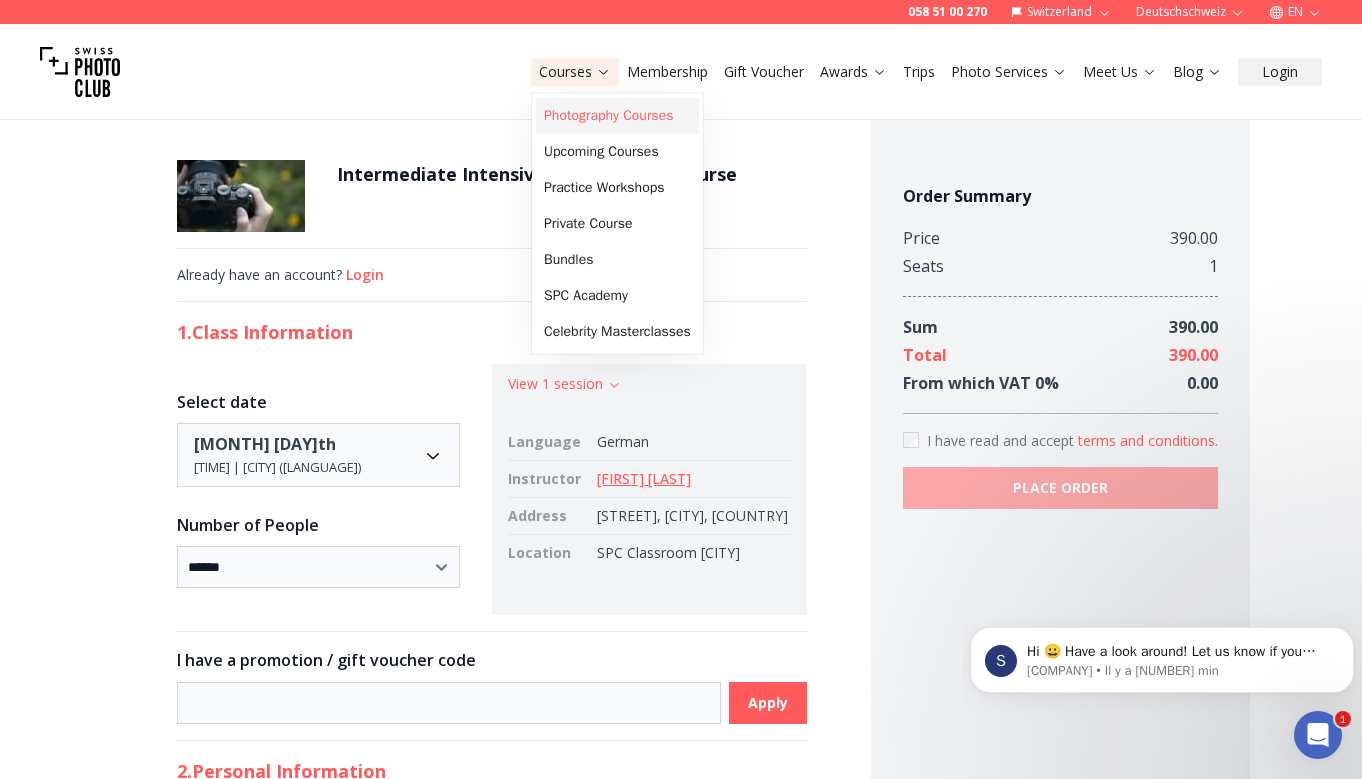 click on "Photography Courses" at bounding box center [617, 116] 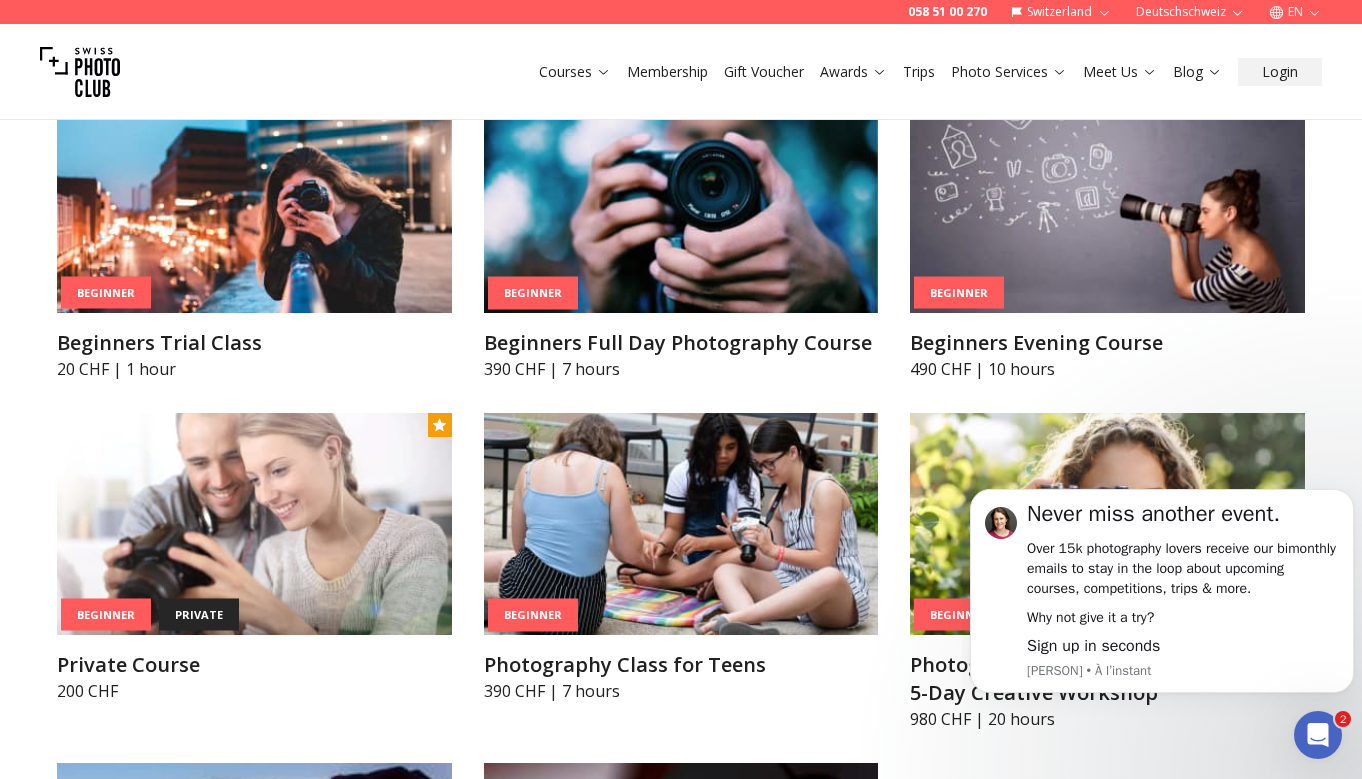scroll, scrollTop: 1040, scrollLeft: 0, axis: vertical 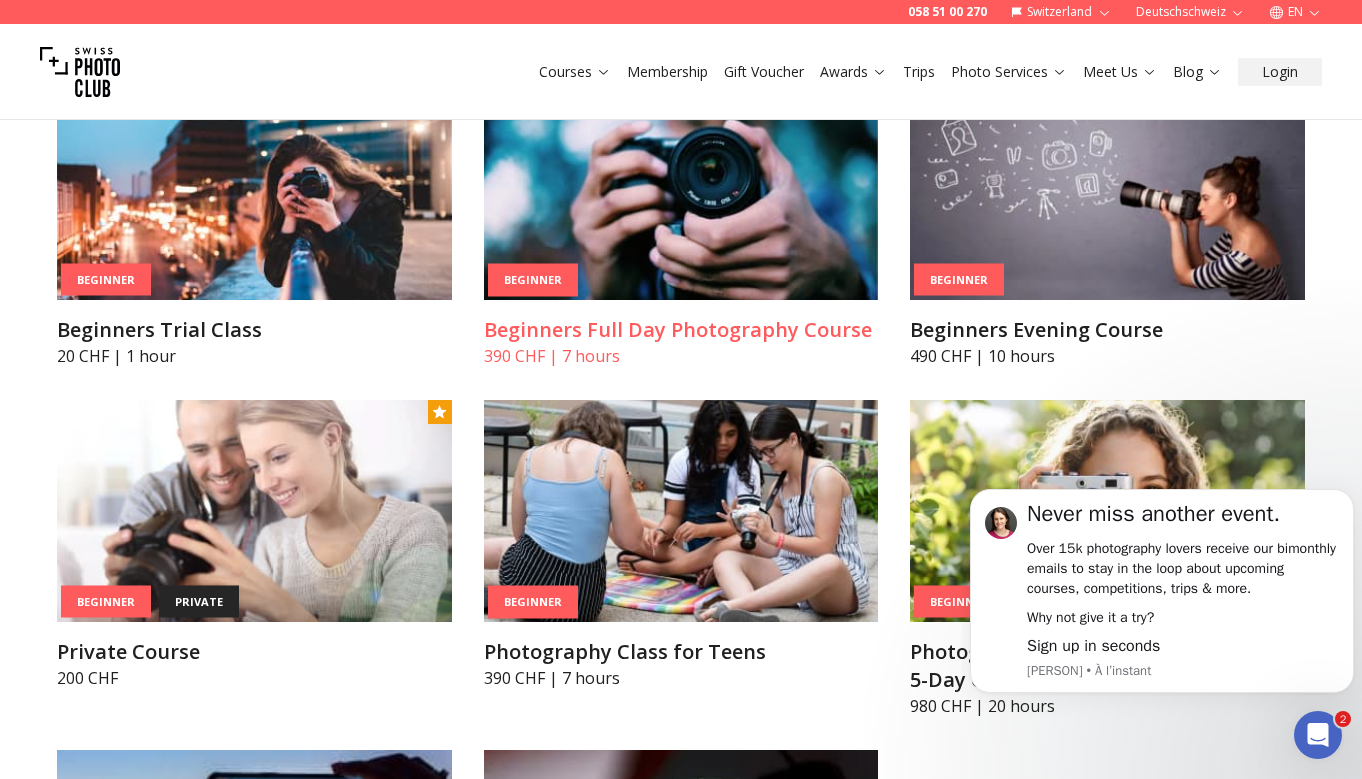 click on "Beginners Full Day Photography Course" at bounding box center (681, 330) 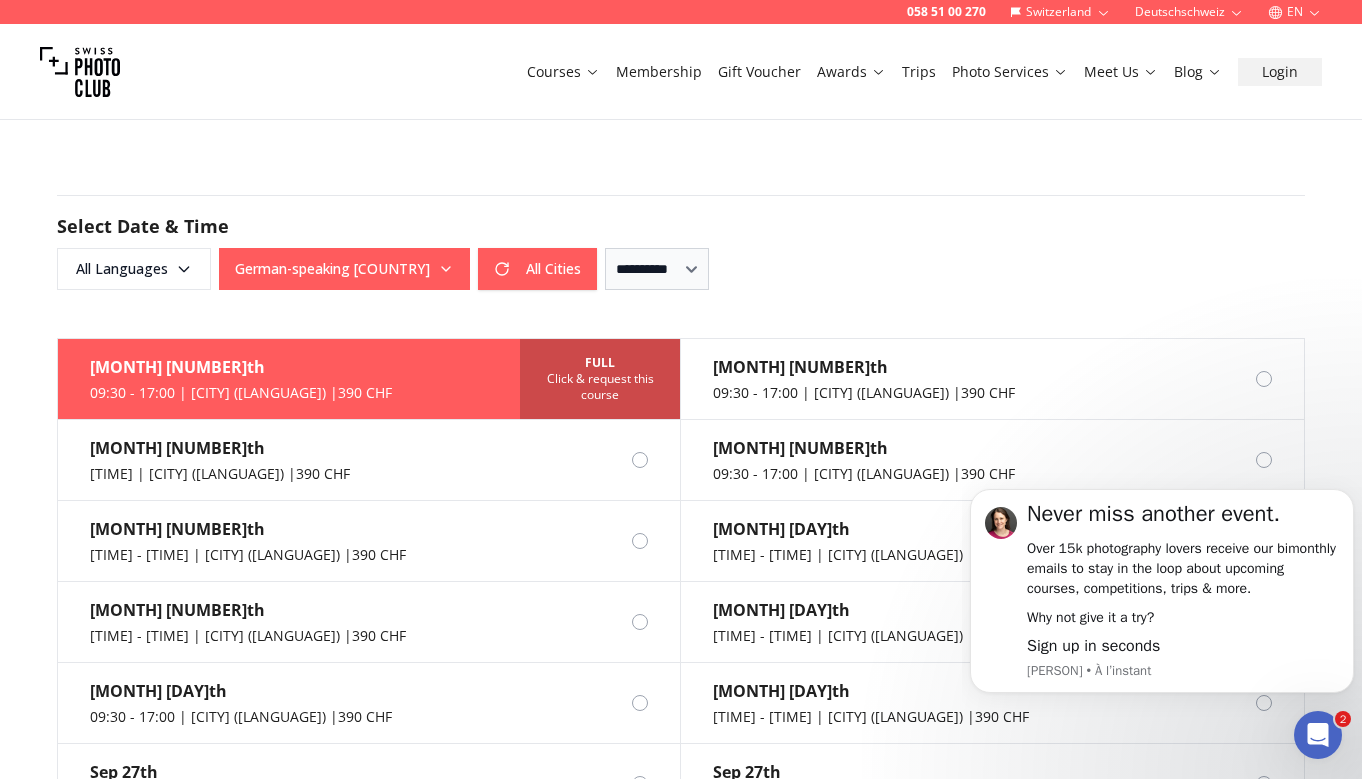 scroll, scrollTop: 1536, scrollLeft: 0, axis: vertical 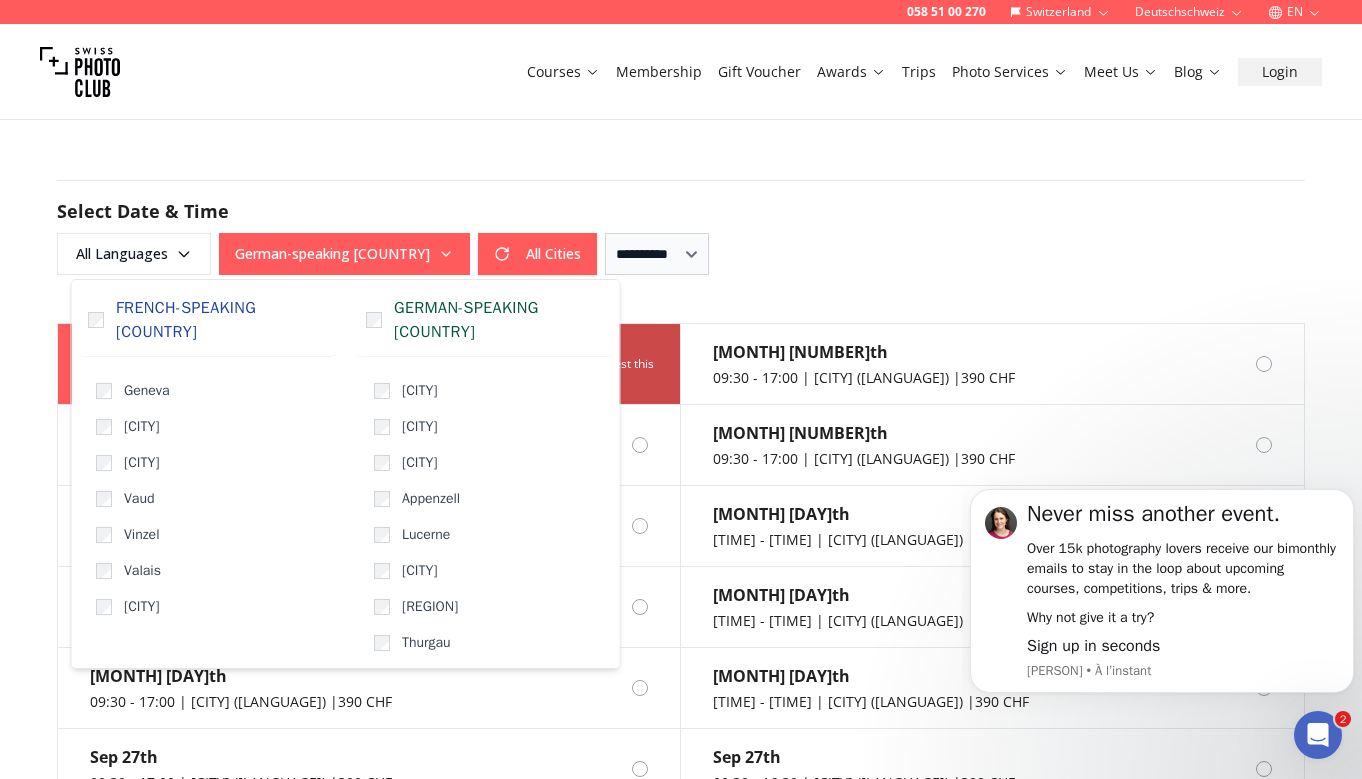 click on "German-speaking [COUNTRY]" at bounding box center [344, 254] 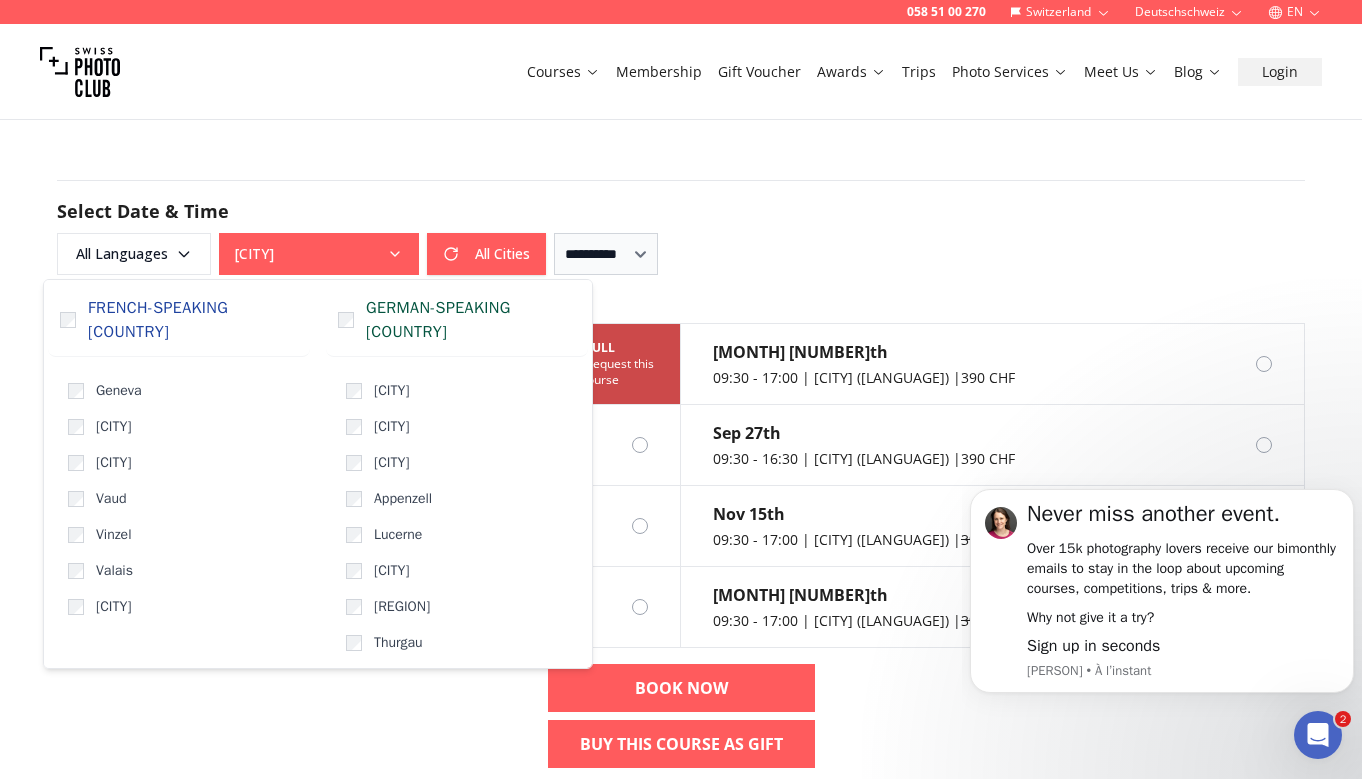 click on "Select Date & Time All Languages [CITY] All Cities [MASKED_DATA]" at bounding box center (681, 227) 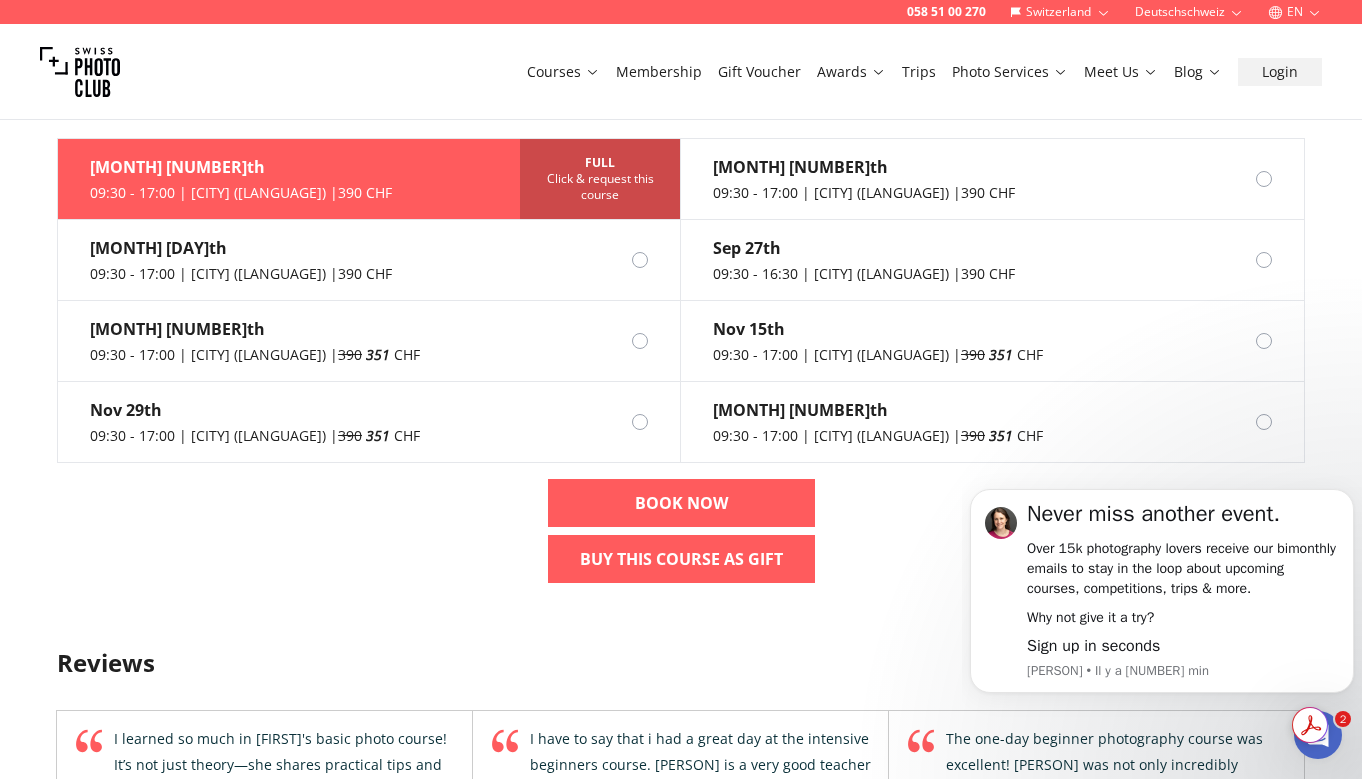 scroll, scrollTop: 1731, scrollLeft: 0, axis: vertical 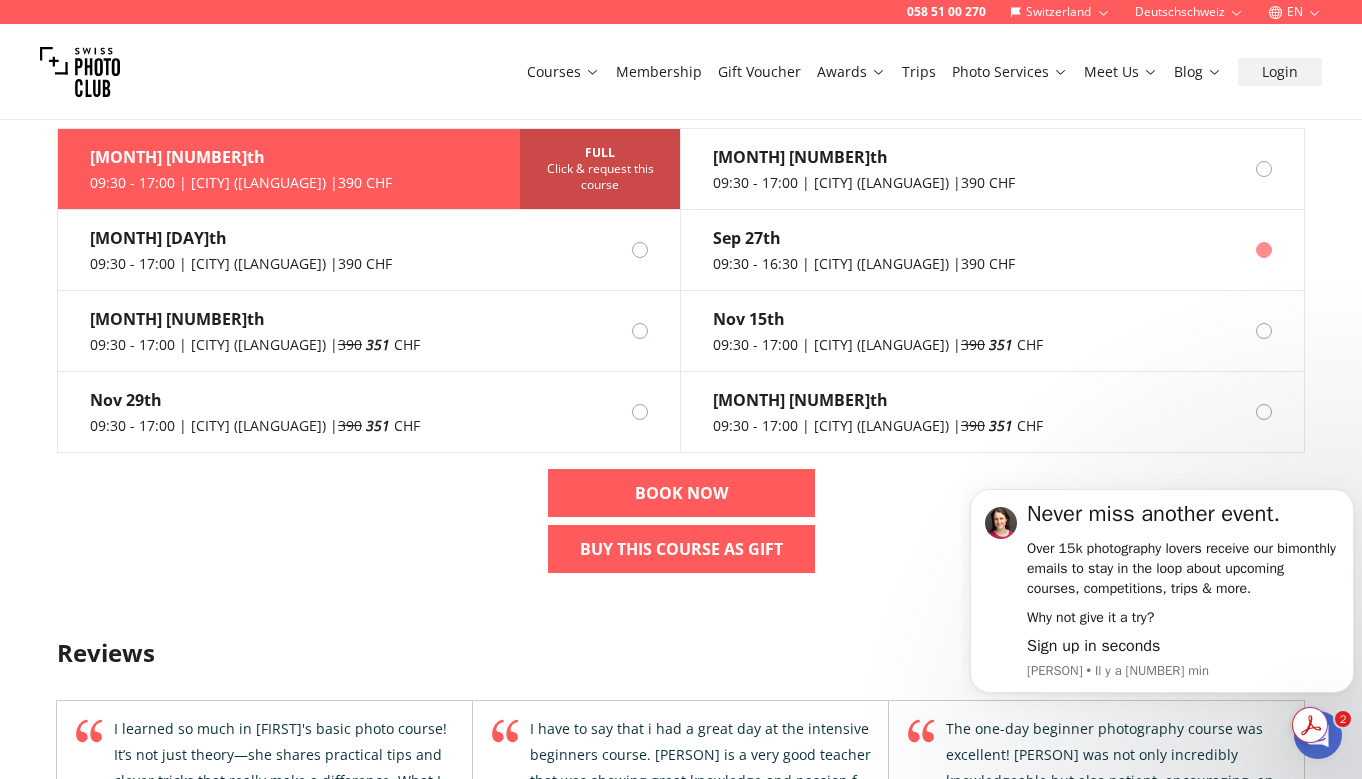 click at bounding box center [1264, 250] 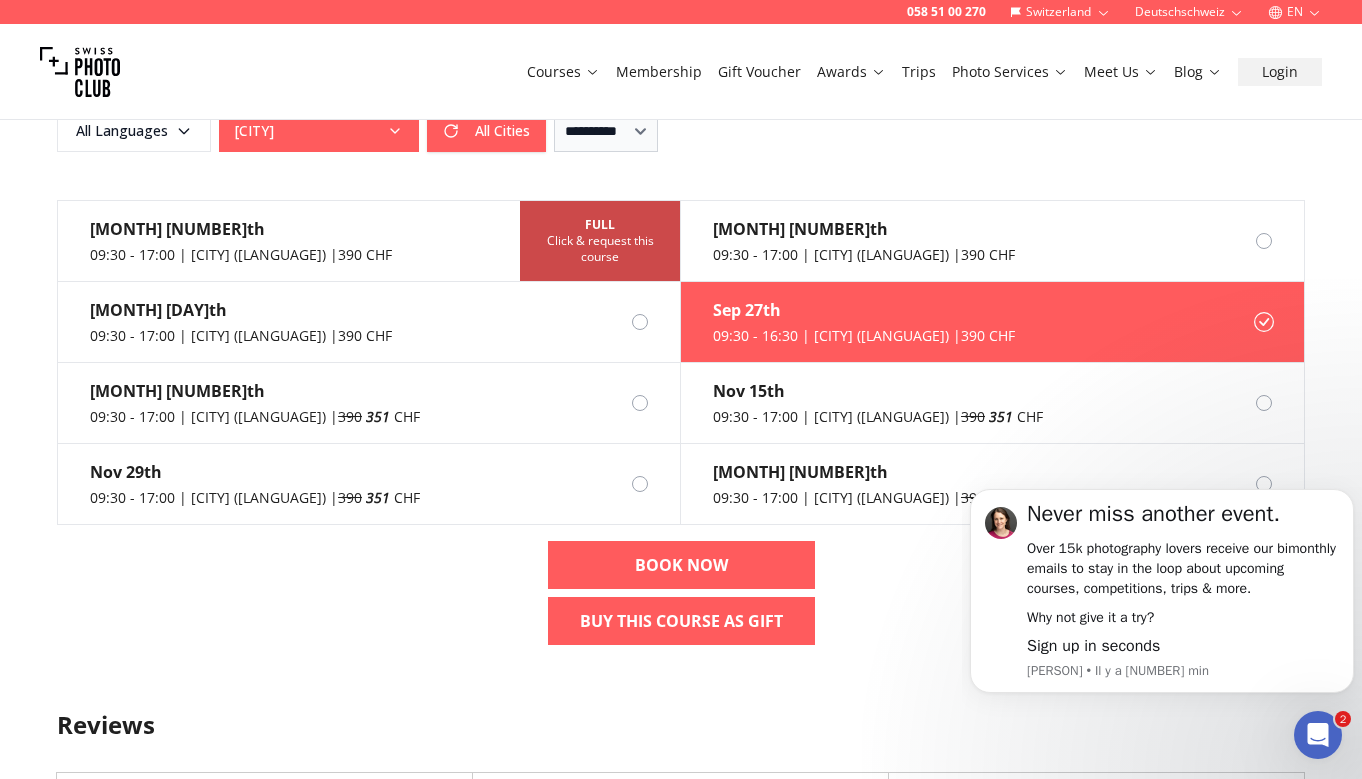 scroll, scrollTop: 1658, scrollLeft: 0, axis: vertical 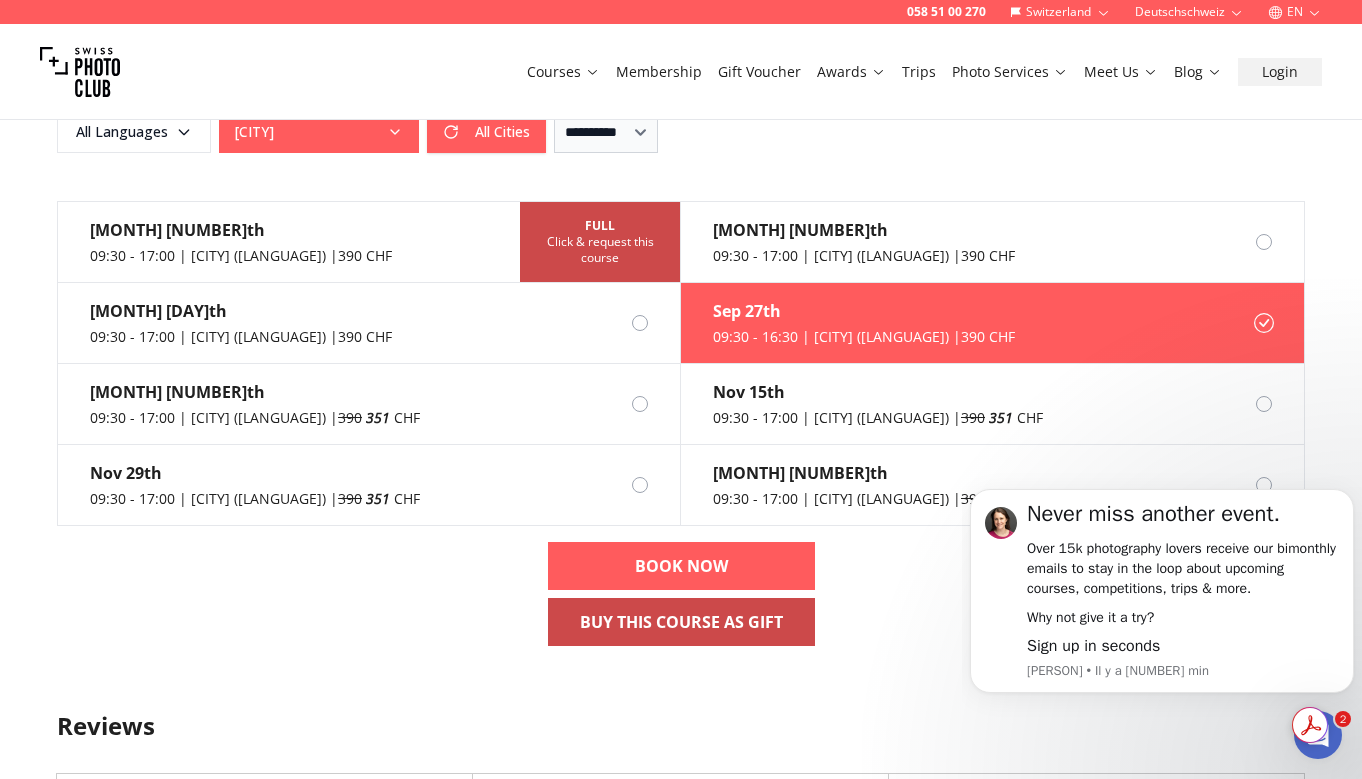 click on "Buy This Course As Gift" at bounding box center [681, 622] 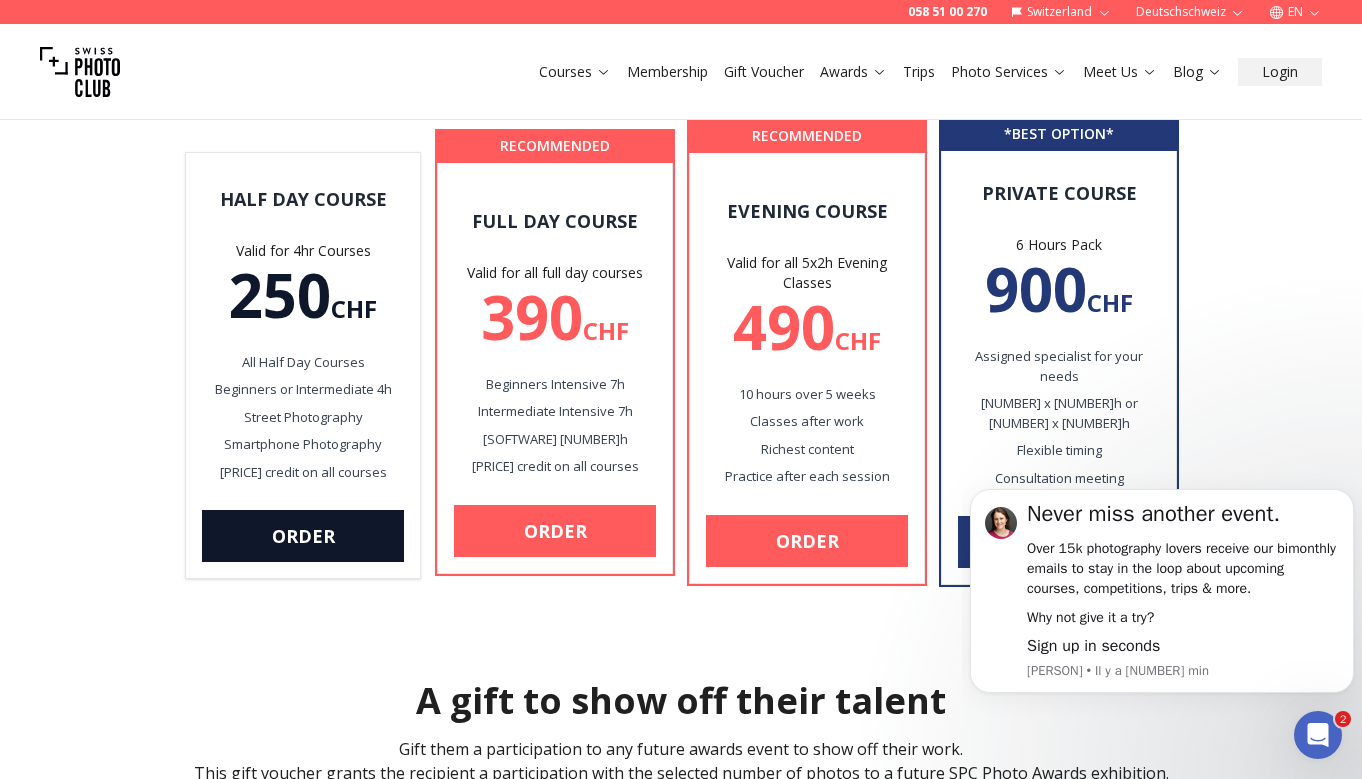 scroll, scrollTop: 247, scrollLeft: 0, axis: vertical 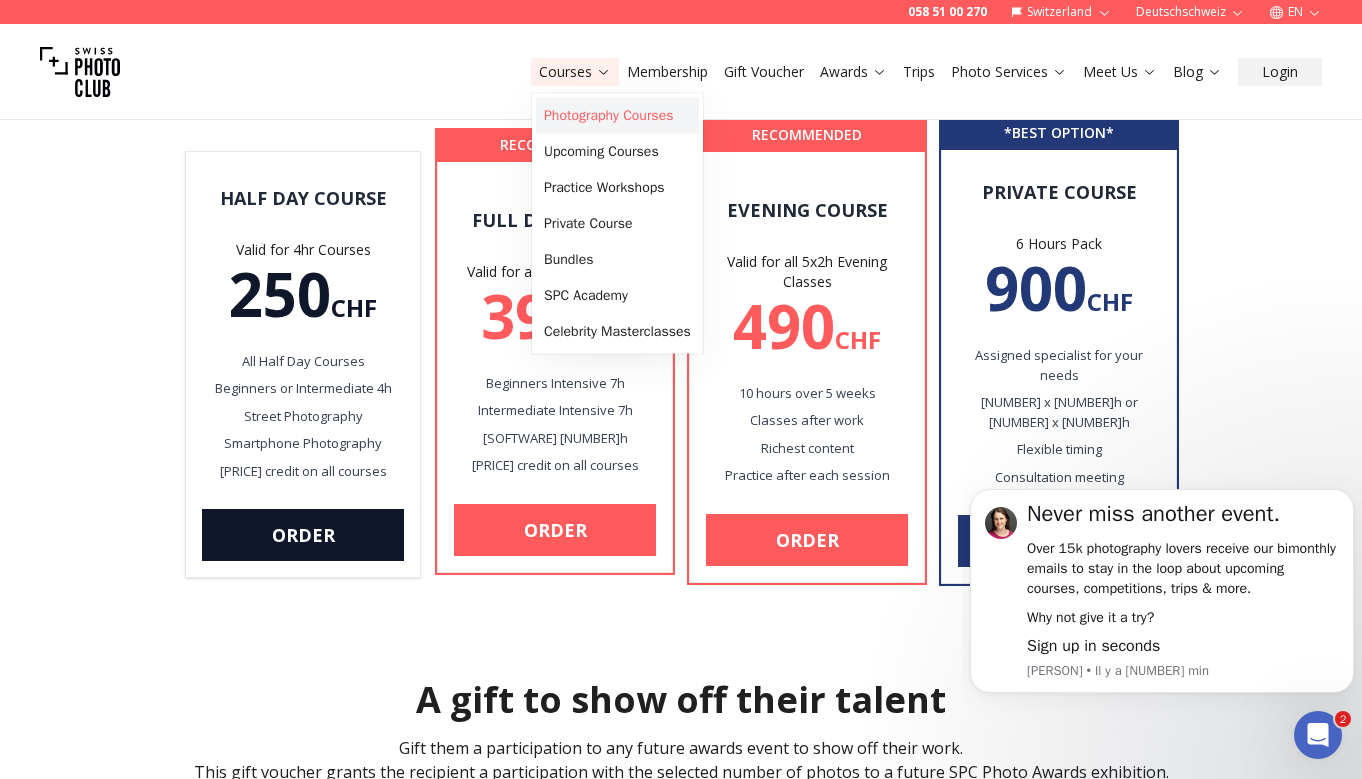 click on "Photography Courses" at bounding box center (617, 116) 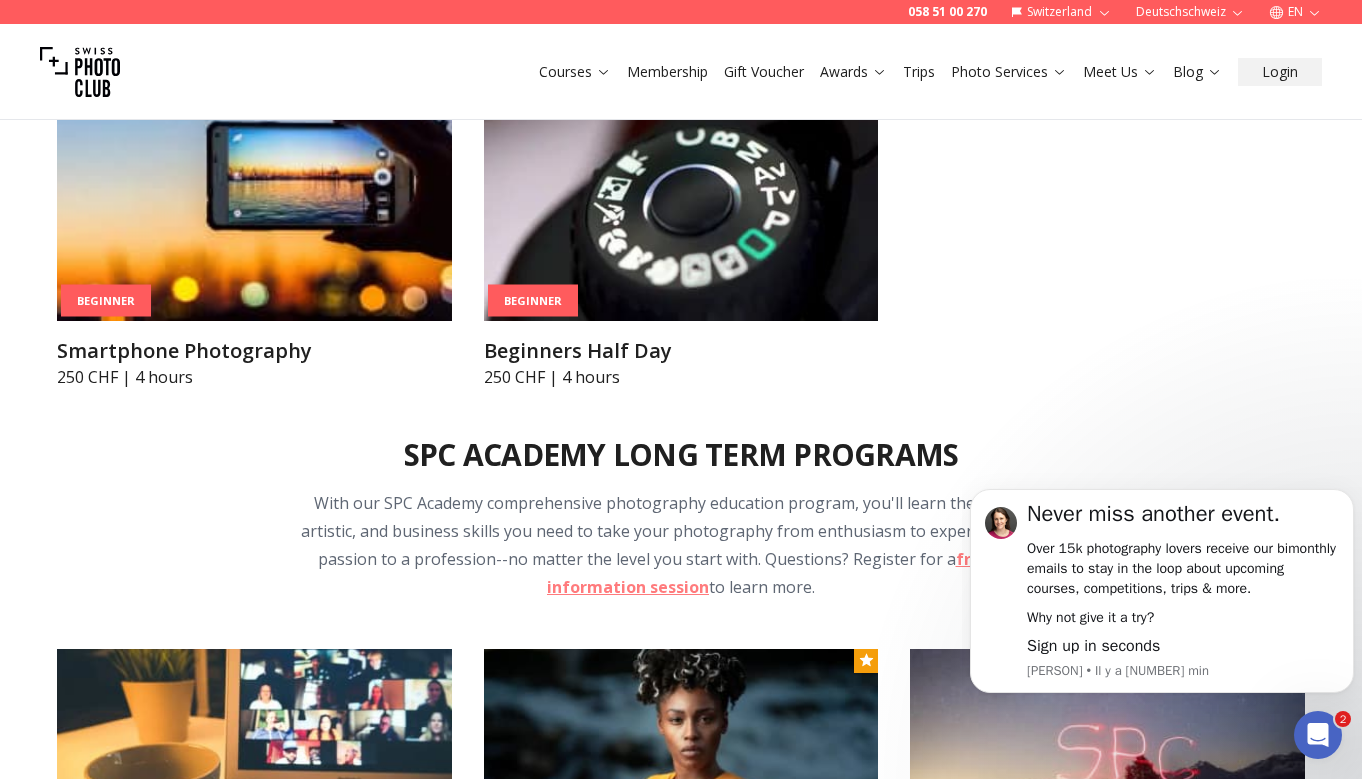 scroll, scrollTop: 1690, scrollLeft: 0, axis: vertical 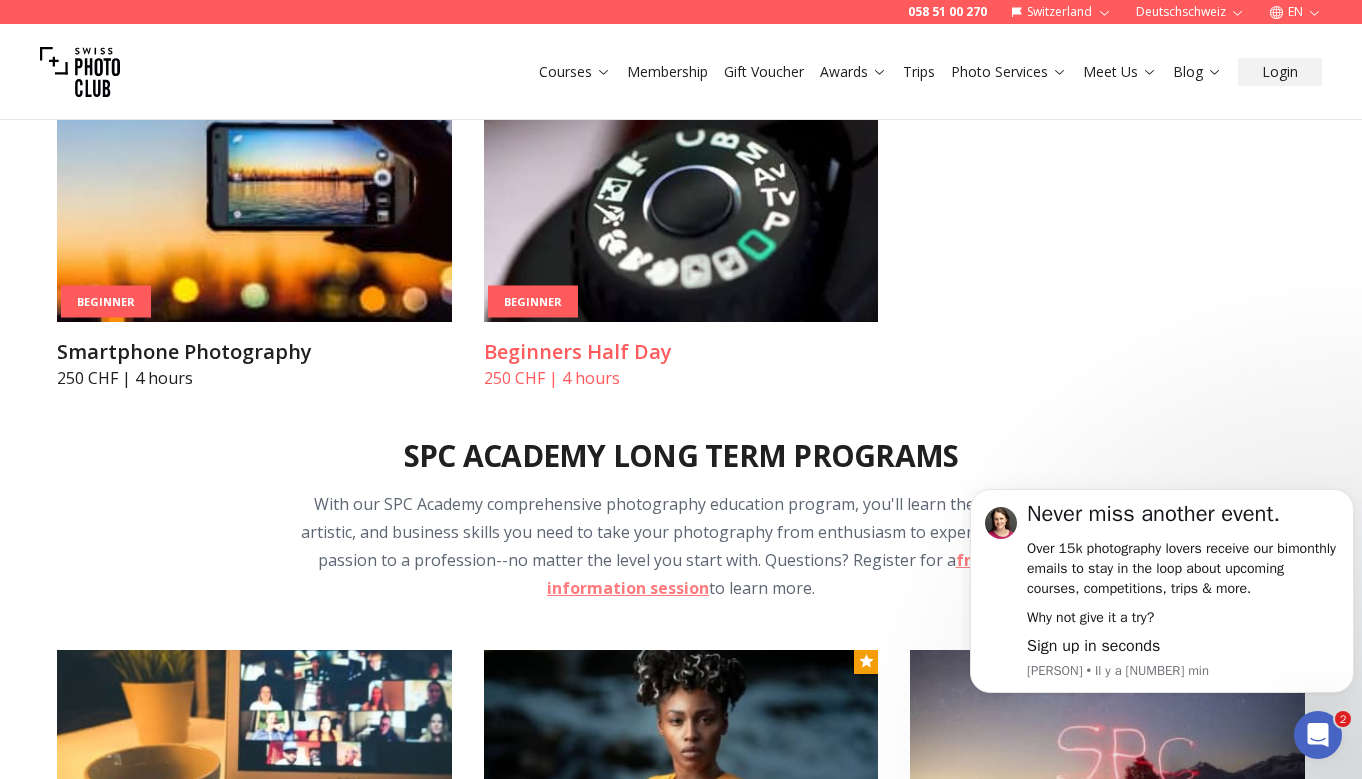 click on "Beginners Half Day" at bounding box center (681, 352) 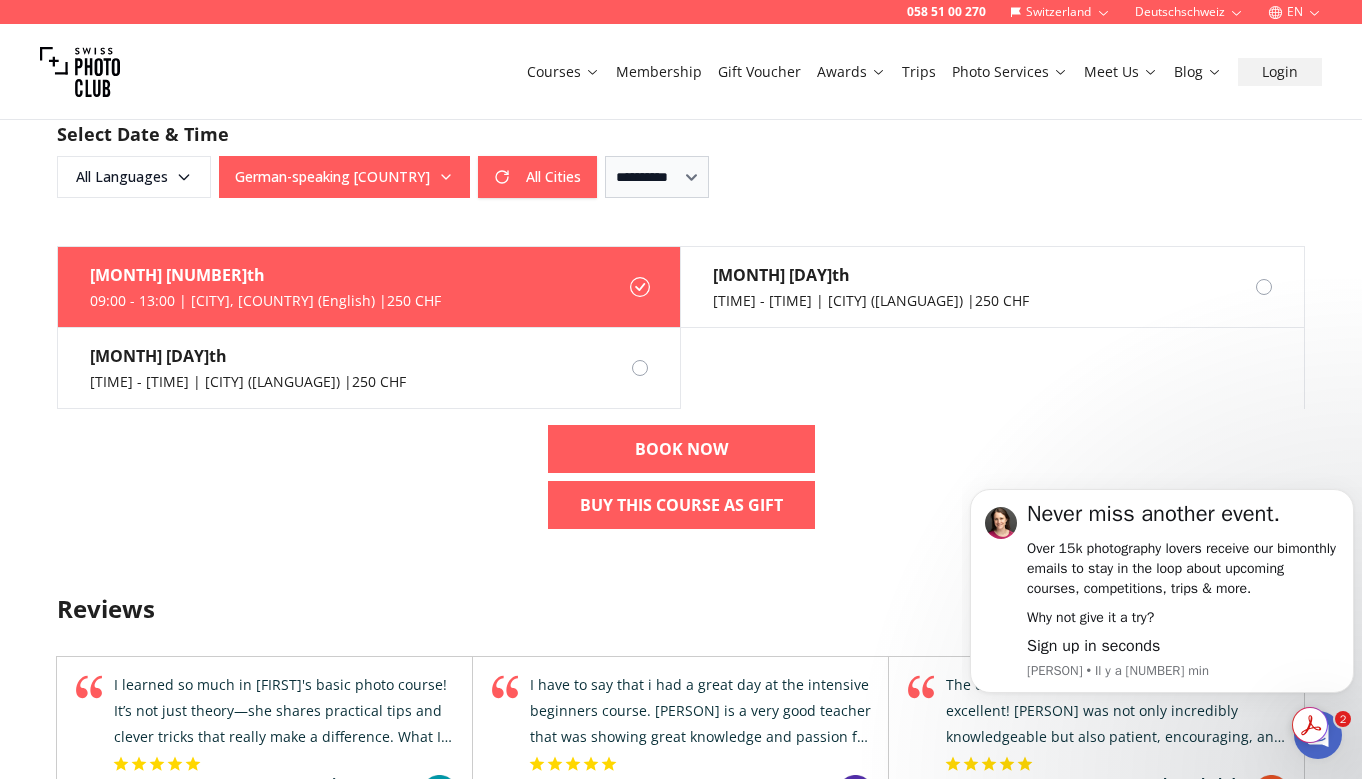 scroll, scrollTop: 1226, scrollLeft: 0, axis: vertical 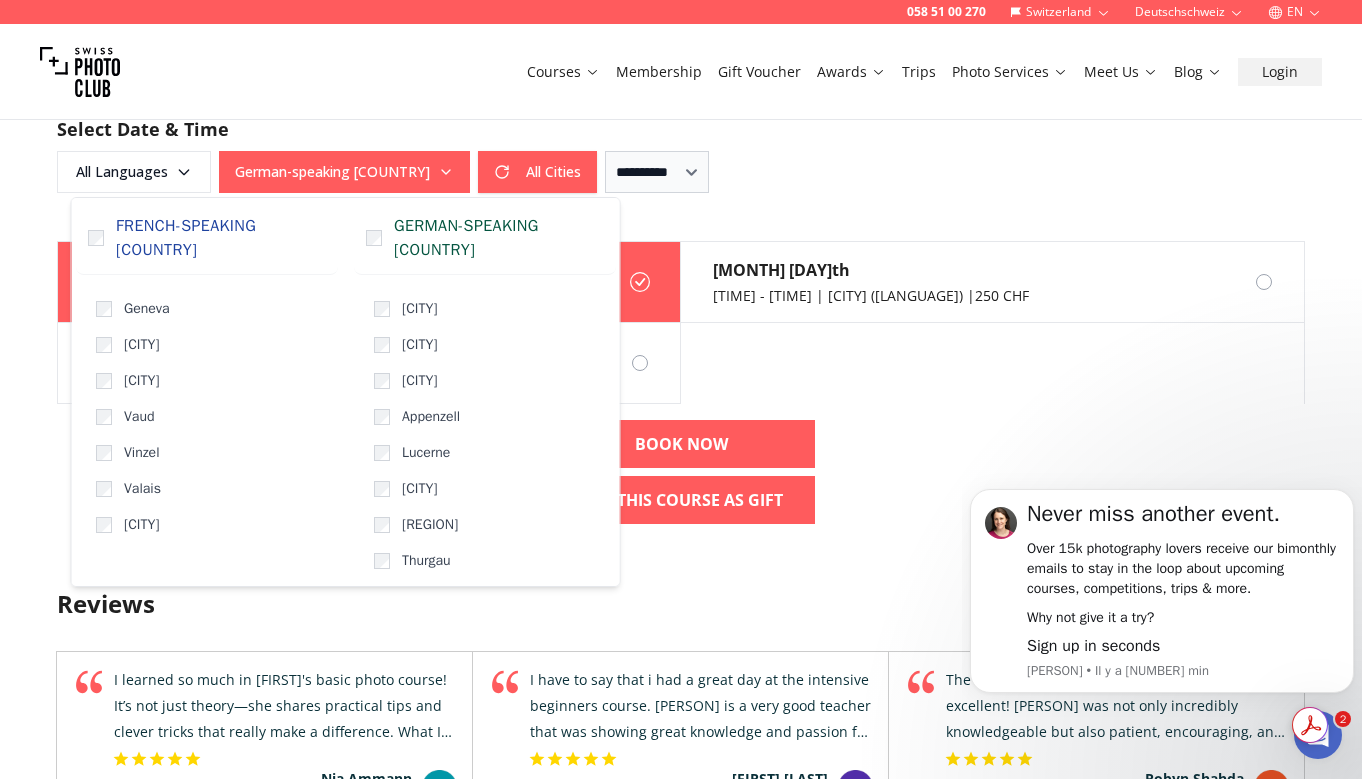 click on "German-speaking [COUNTRY]" at bounding box center (344, 172) 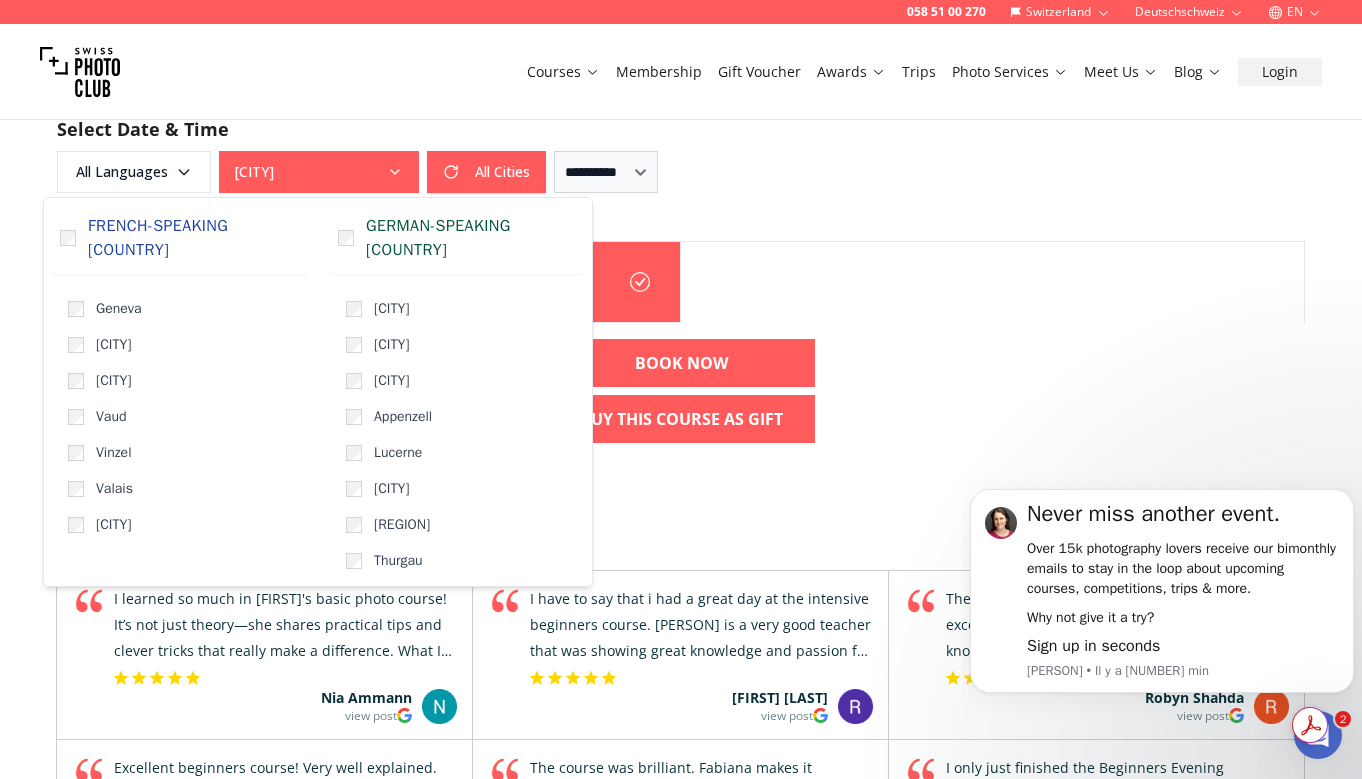 click on "All Languages [CITY] All Cities [MASKED_DATA]" at bounding box center [681, 172] 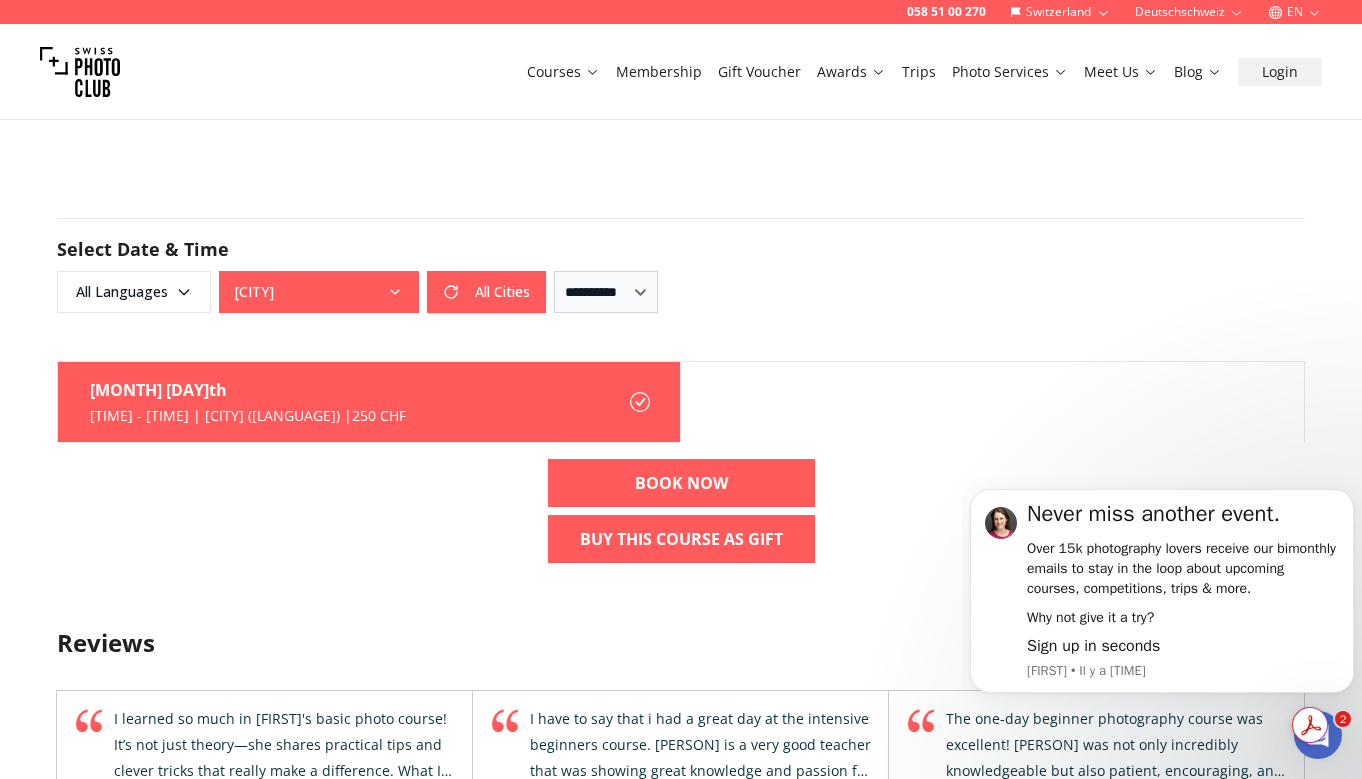 scroll, scrollTop: 1066, scrollLeft: 0, axis: vertical 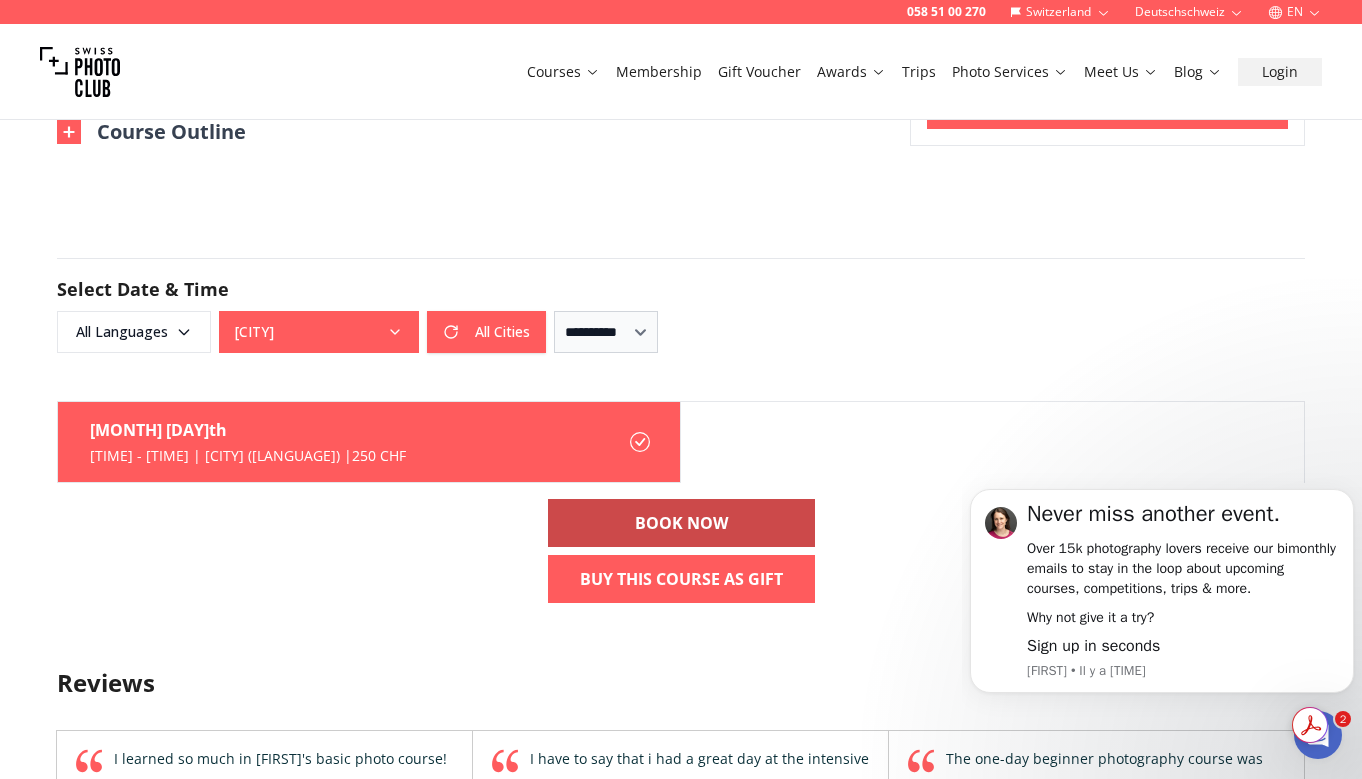 click on "BOOK NOW" at bounding box center (681, 523) 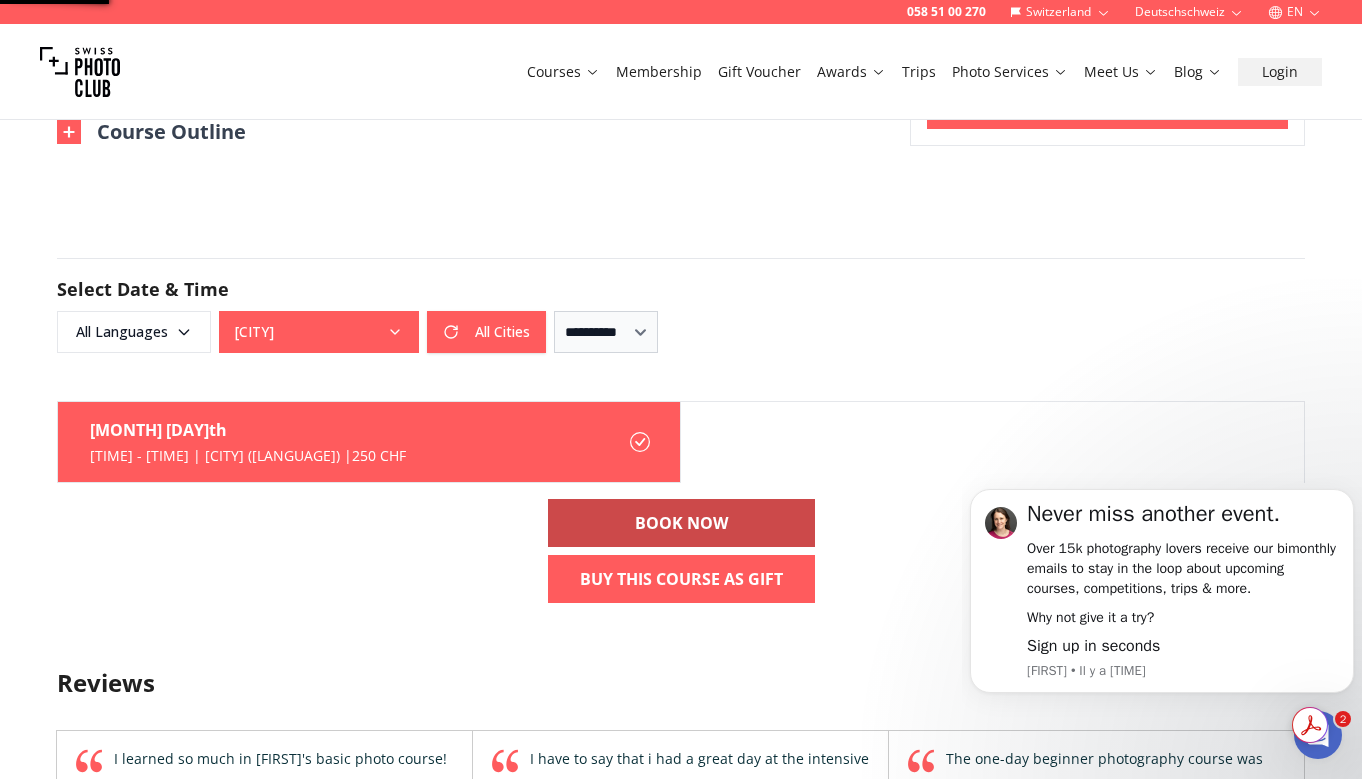 scroll, scrollTop: 0, scrollLeft: 0, axis: both 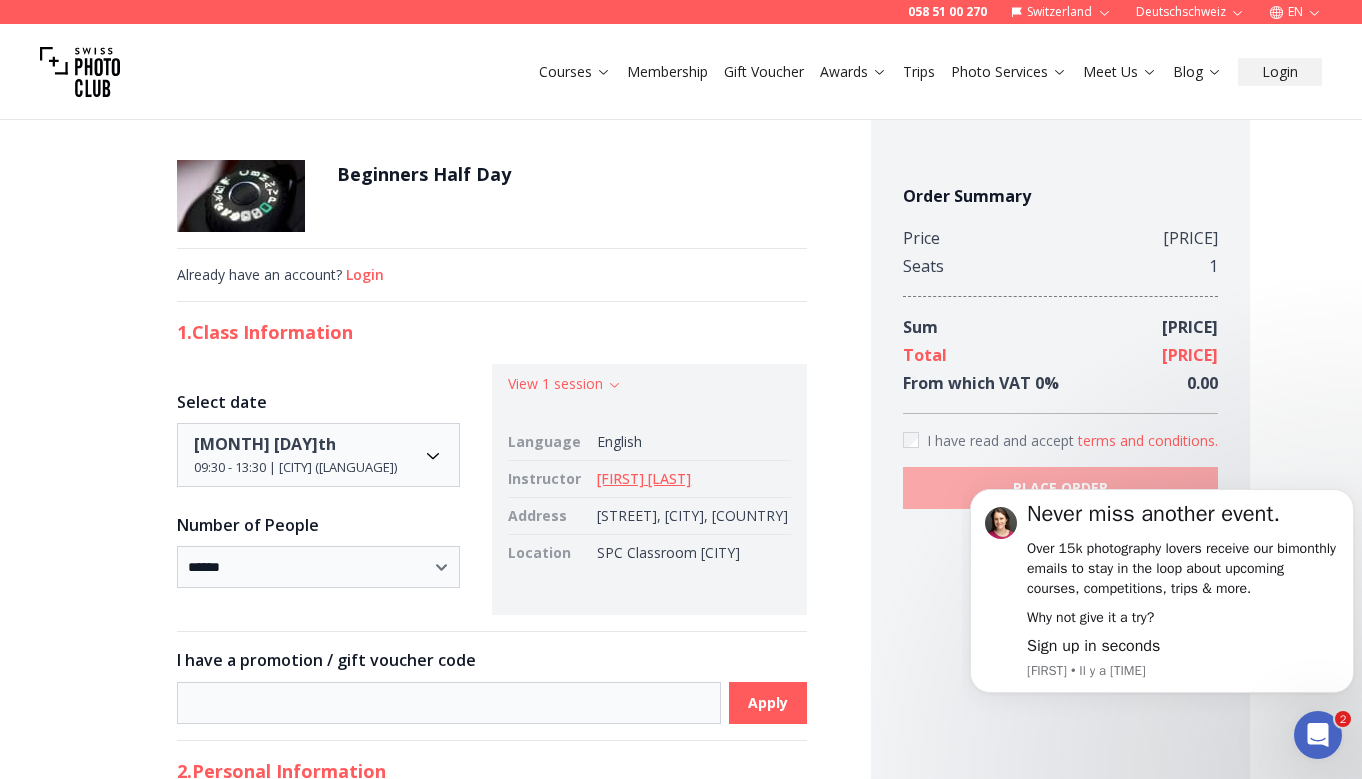 click on "Order Summary Price [PRICE] Seats 1 Sum [PRICE] Total [PRICE] From which VAT   0 % [PRICE] I have read and accept   terms and conditions . PLACE ORDER" at bounding box center [1060, 976] 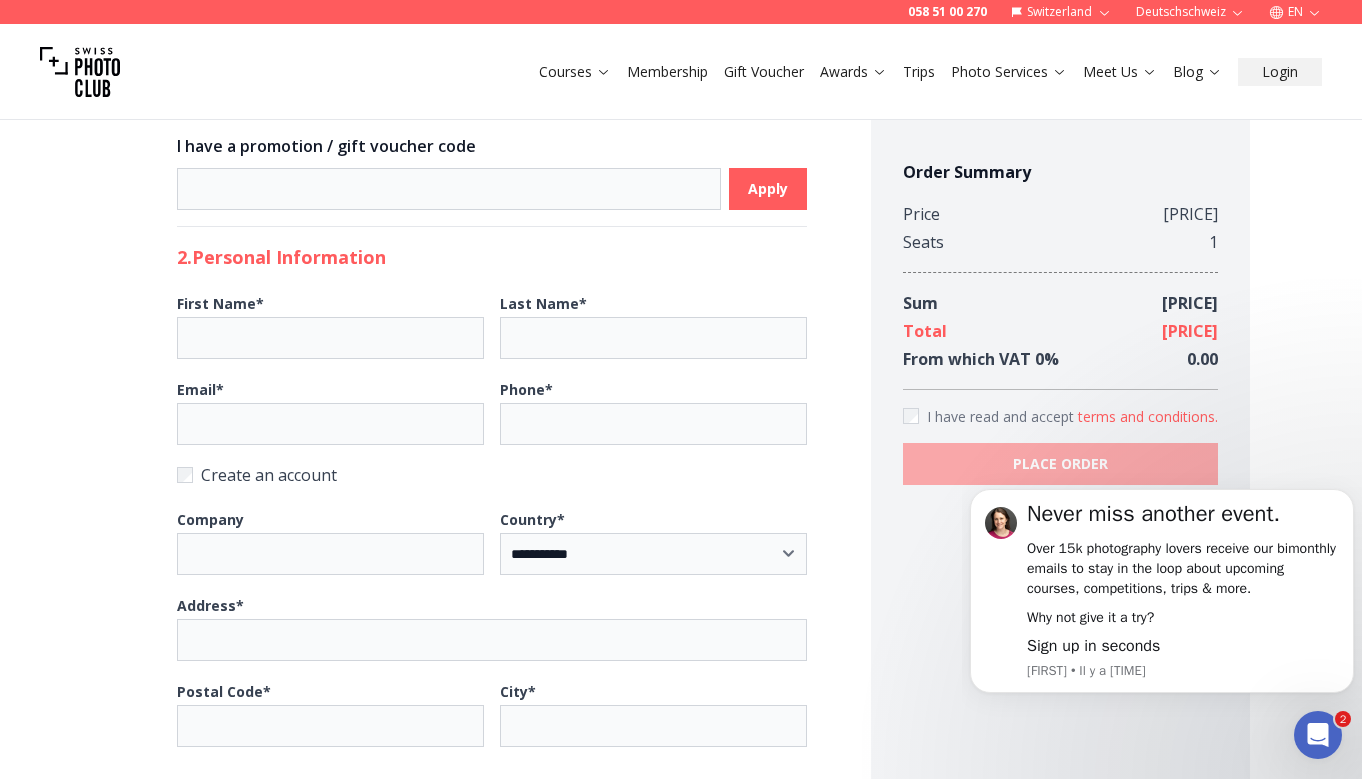 scroll, scrollTop: 0, scrollLeft: 0, axis: both 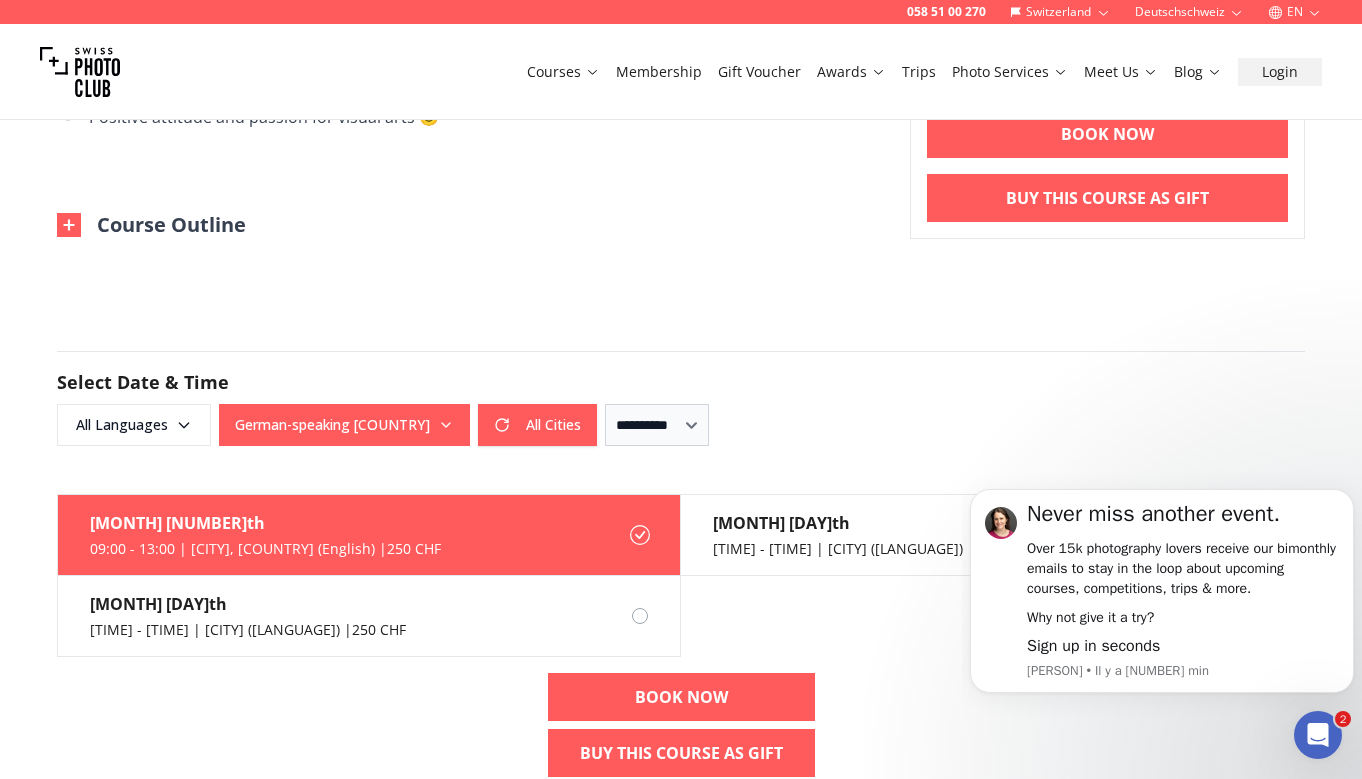 click at bounding box center [69, 225] 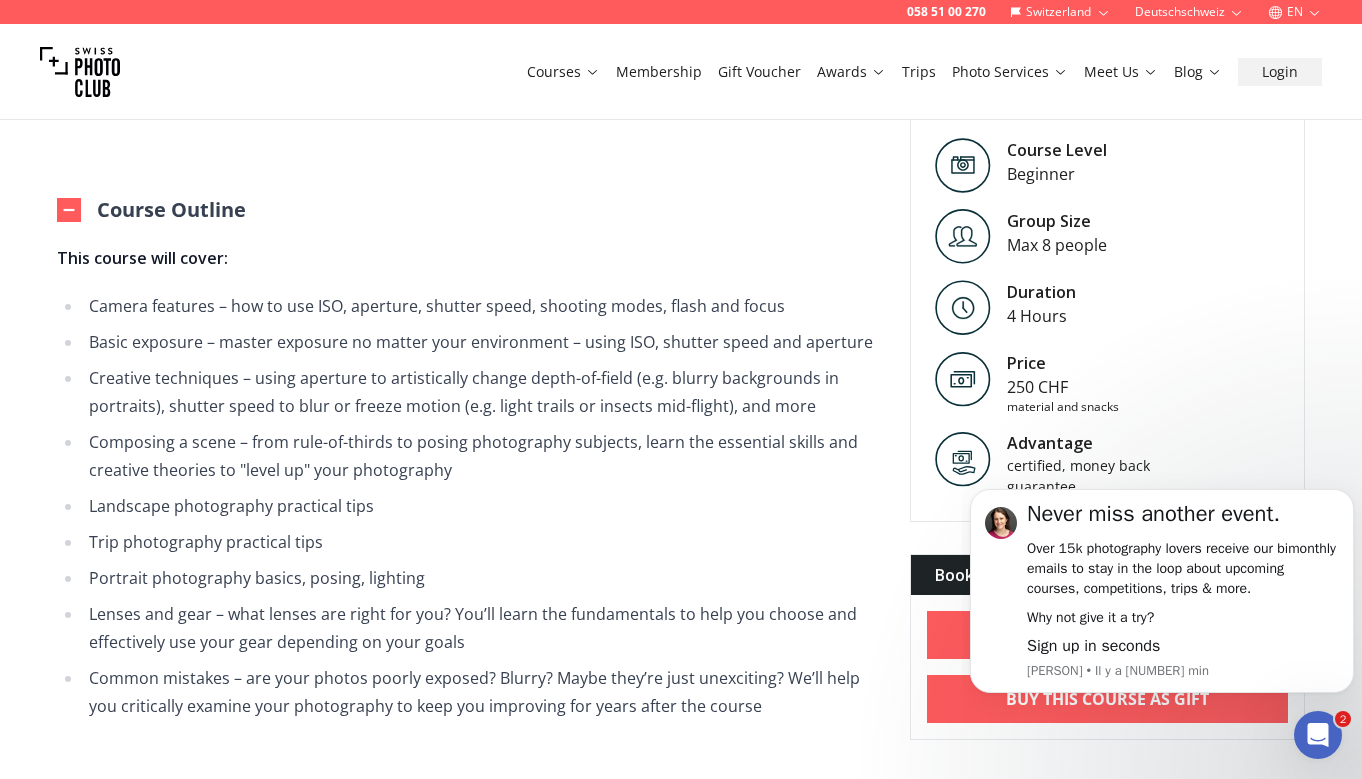 scroll, scrollTop: 966, scrollLeft: 0, axis: vertical 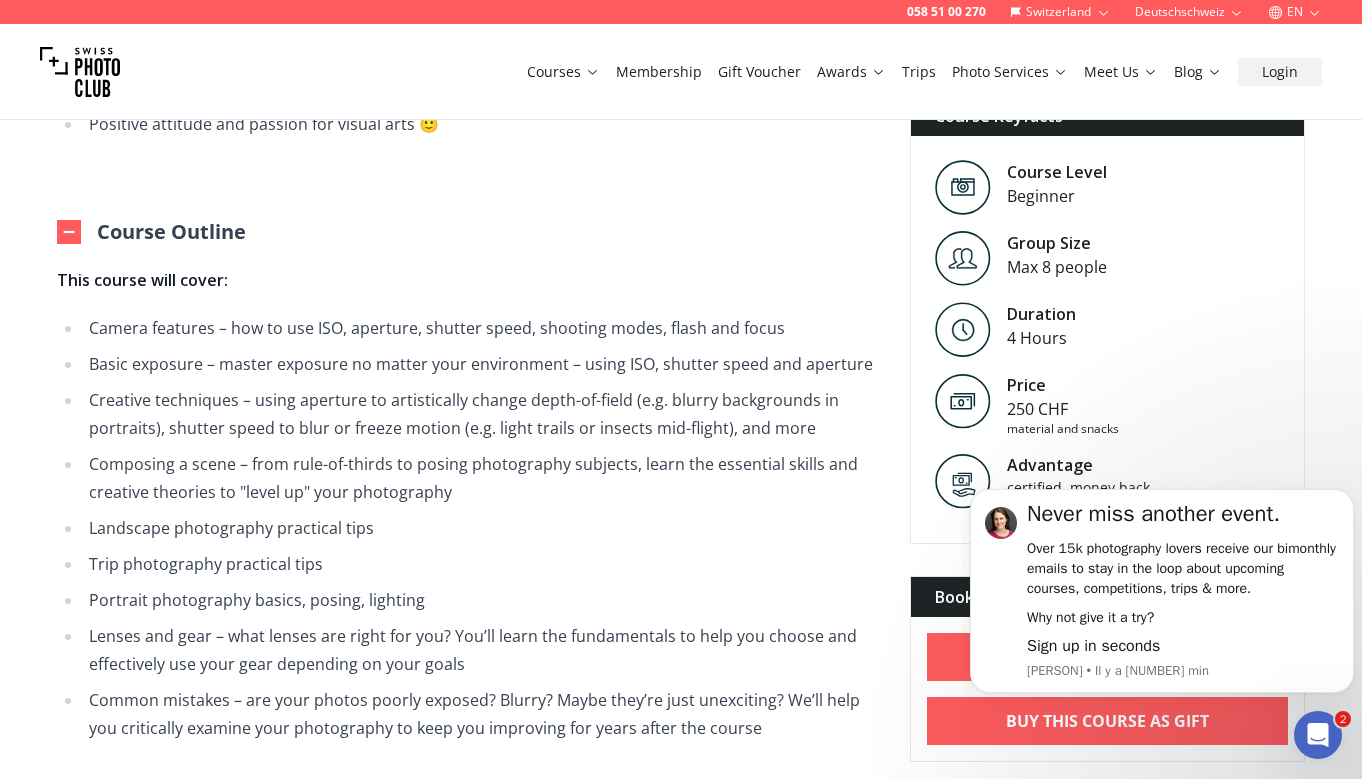 click at bounding box center (69, 232) 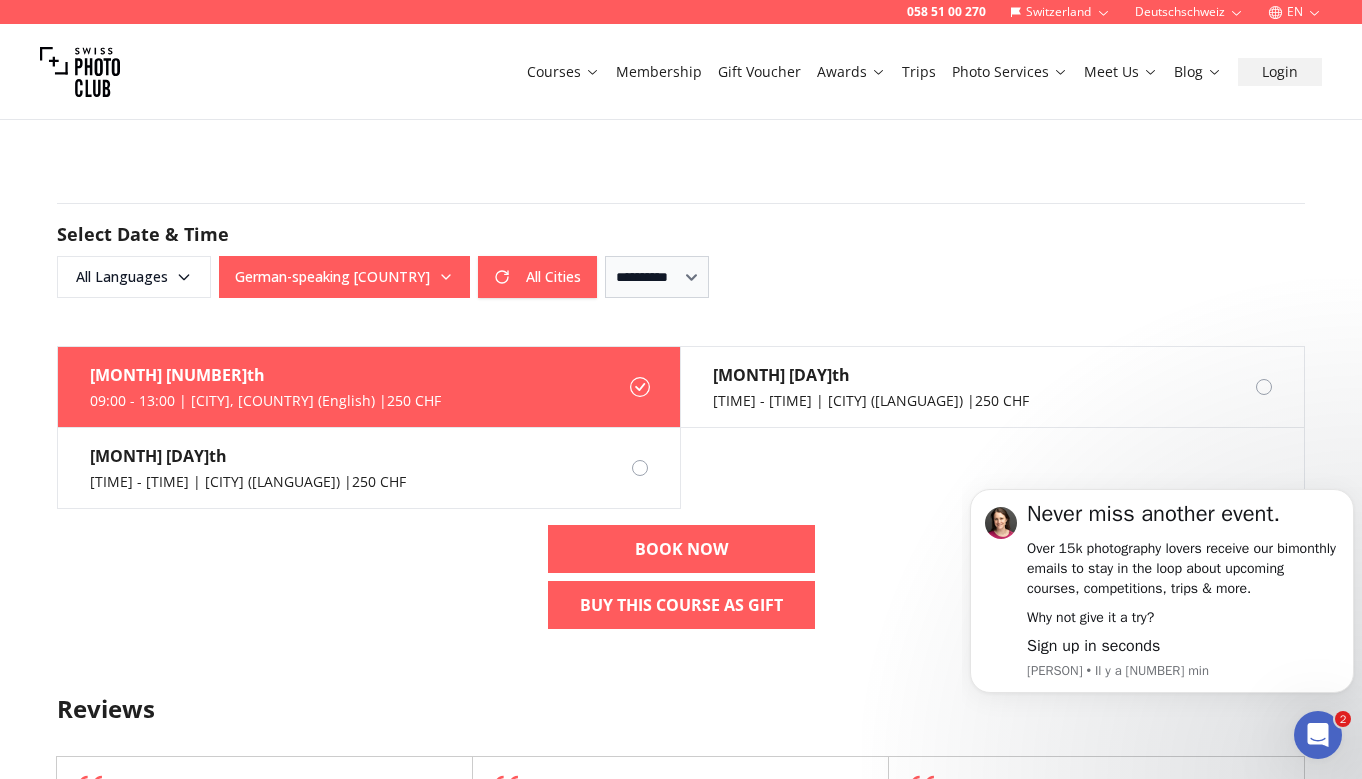 scroll, scrollTop: 1122, scrollLeft: 0, axis: vertical 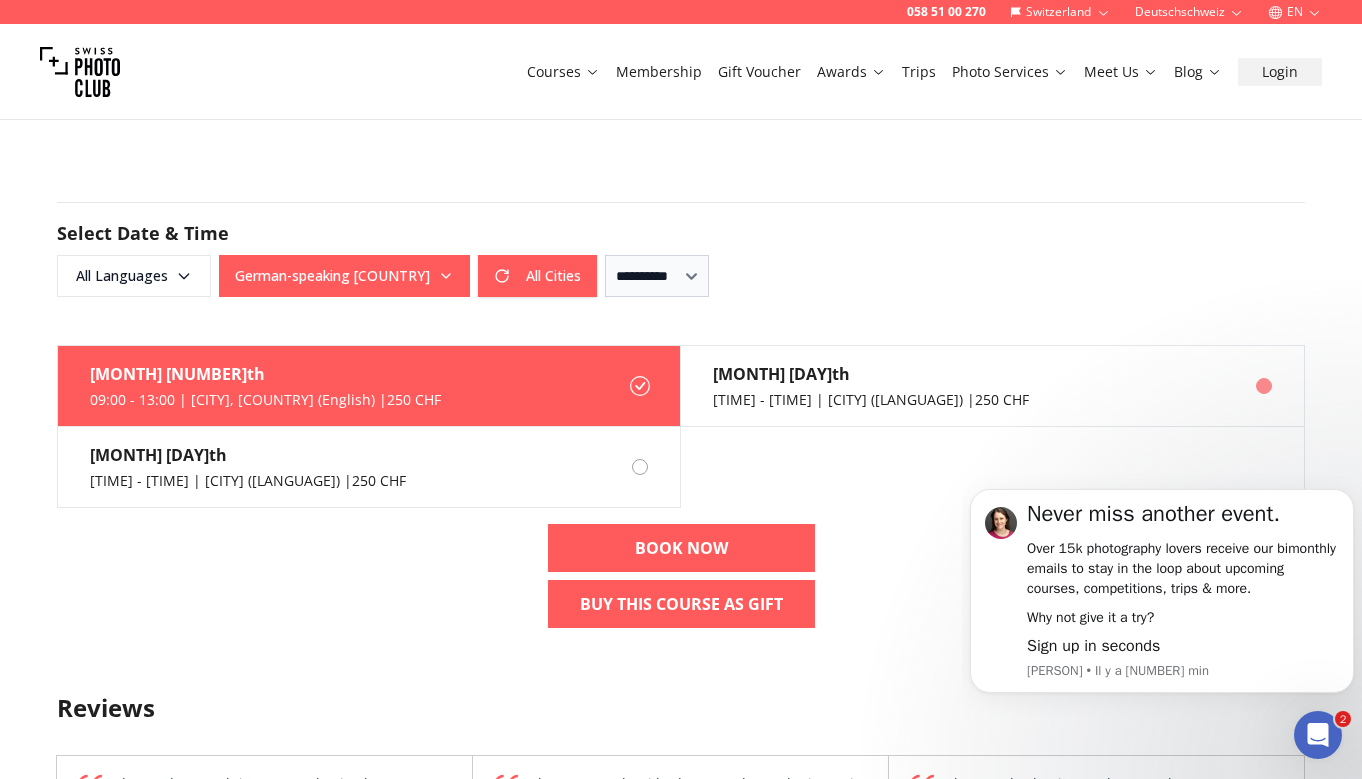 click on "[MONTH] [DAY]th [TIME] | [CITY] ([LANGUAGE]) | [PRICE] CHF" at bounding box center (992, 386) 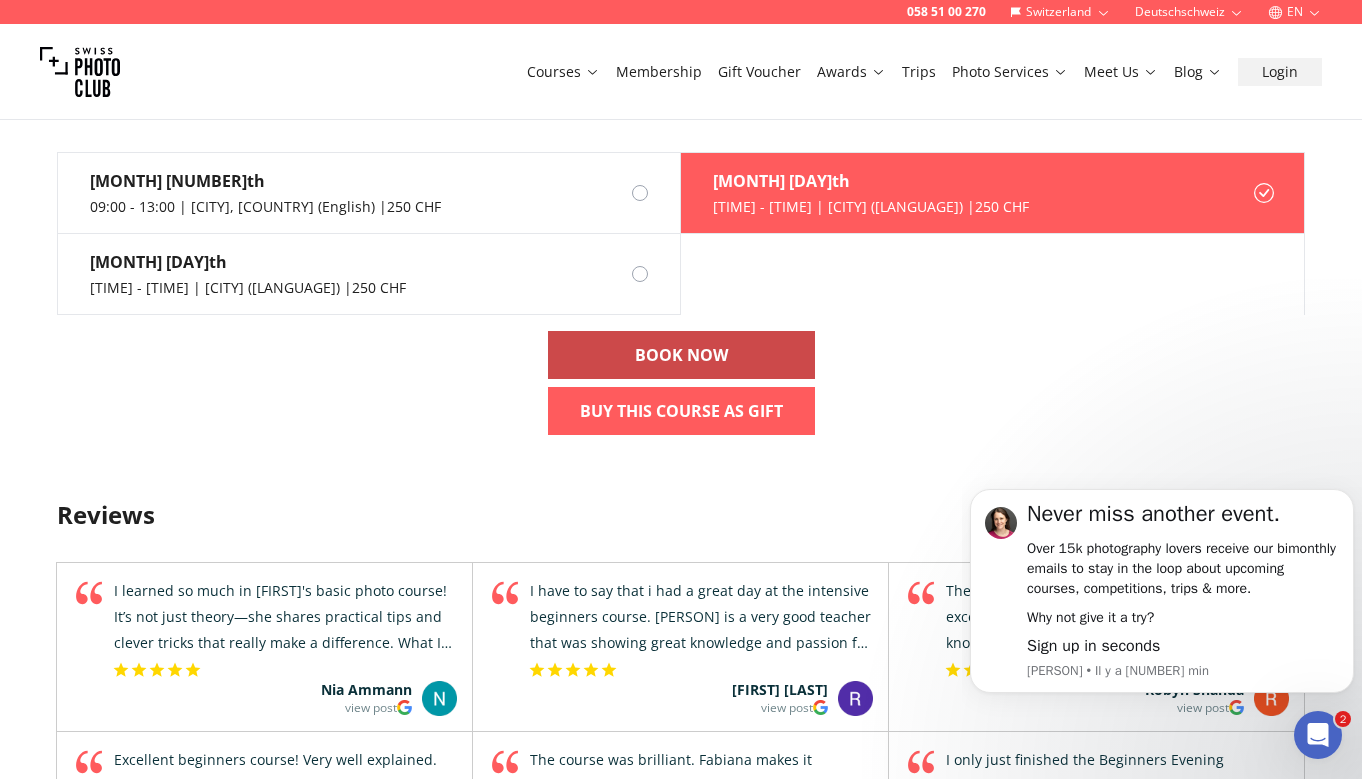 scroll, scrollTop: 1316, scrollLeft: 0, axis: vertical 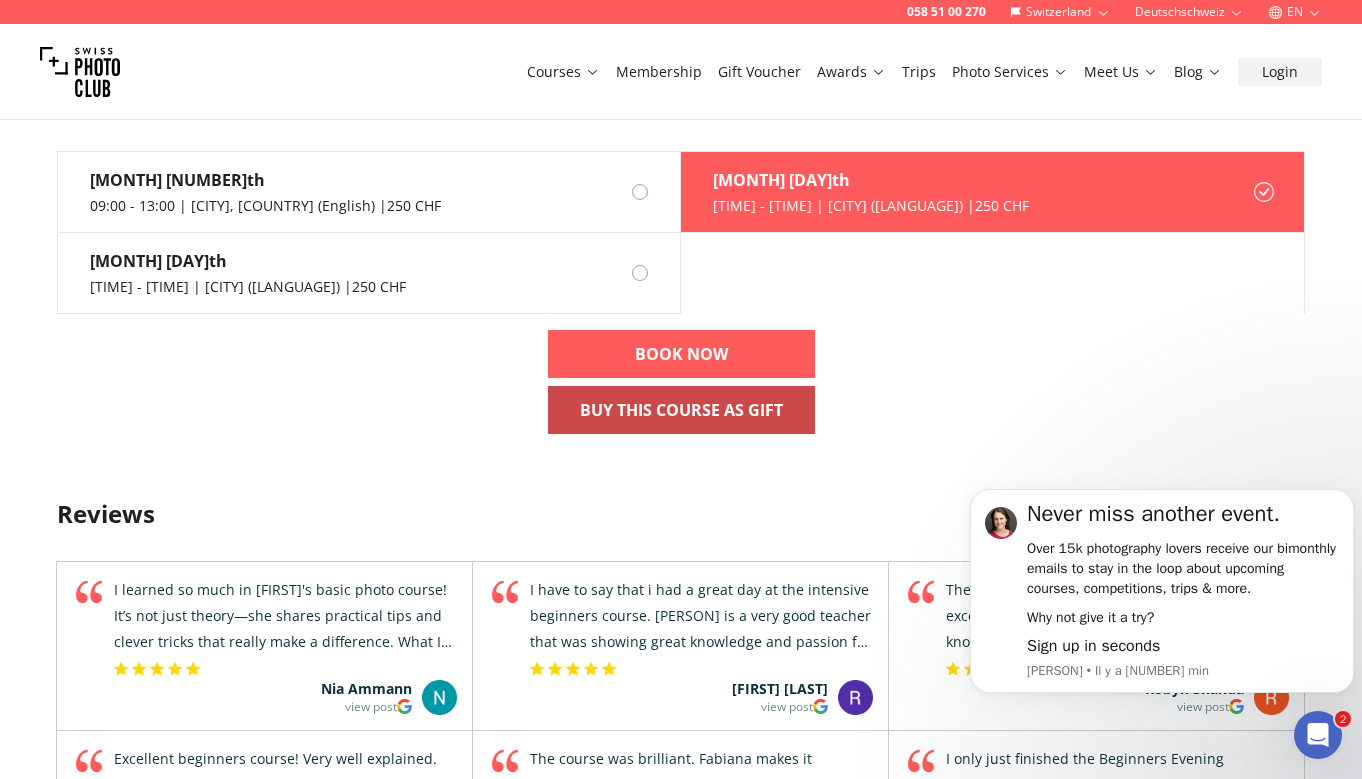 click on "Buy This Course As Gift" at bounding box center [681, 410] 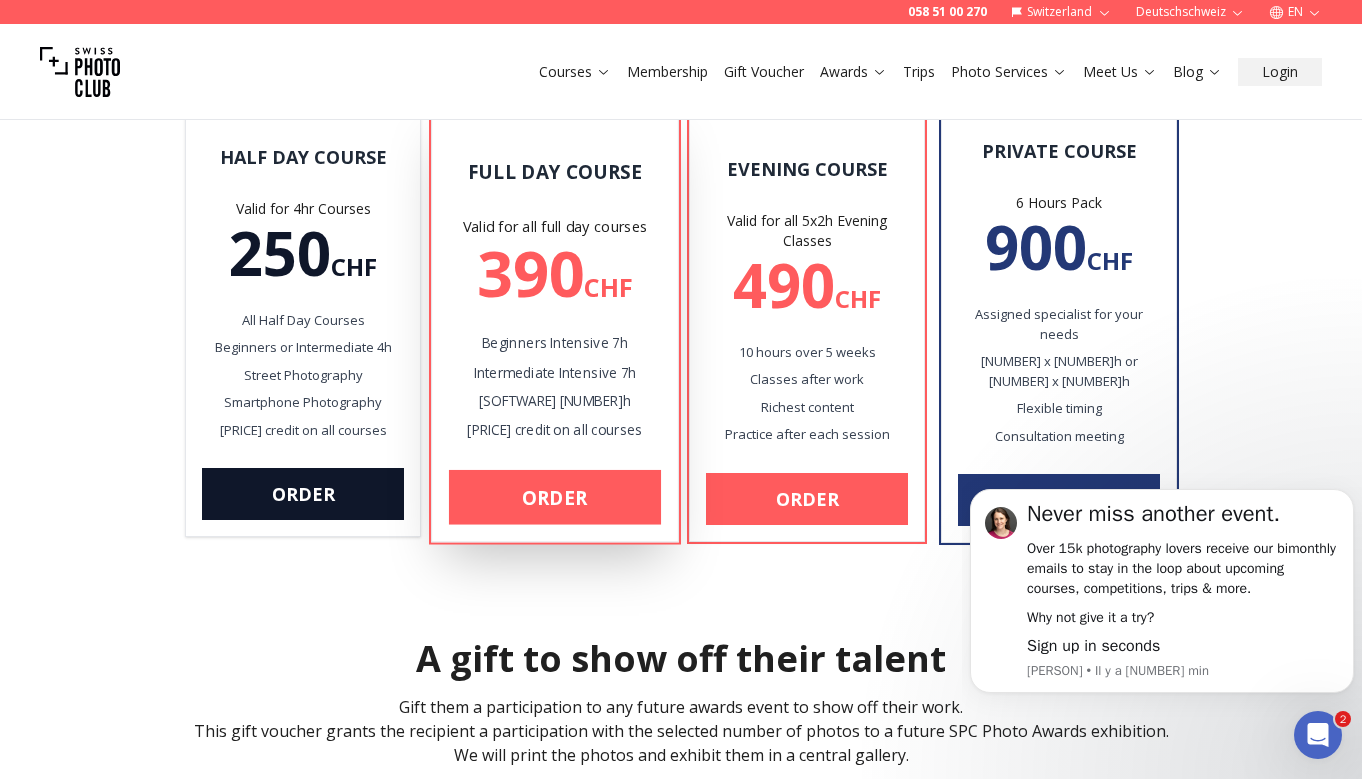 scroll, scrollTop: 292, scrollLeft: 0, axis: vertical 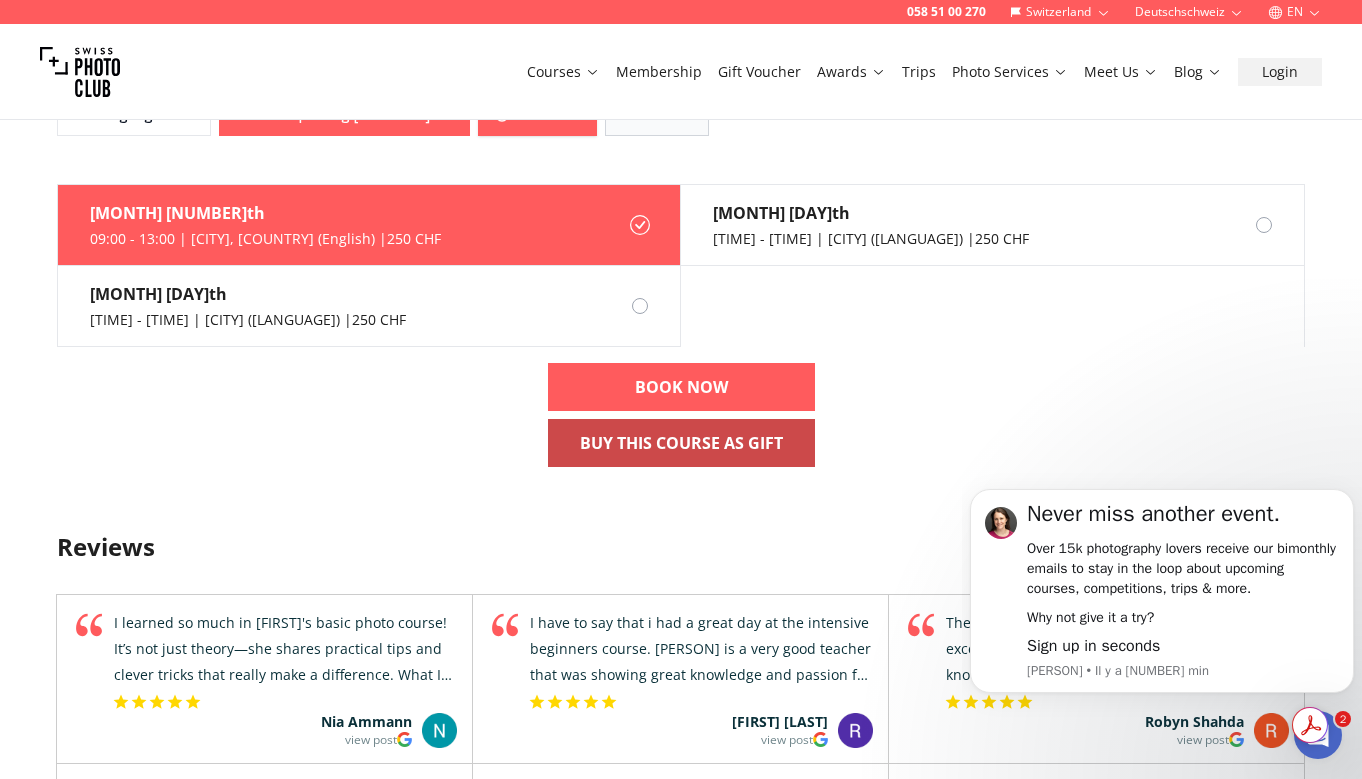 click on "Buy This Course As Gift" at bounding box center (681, 443) 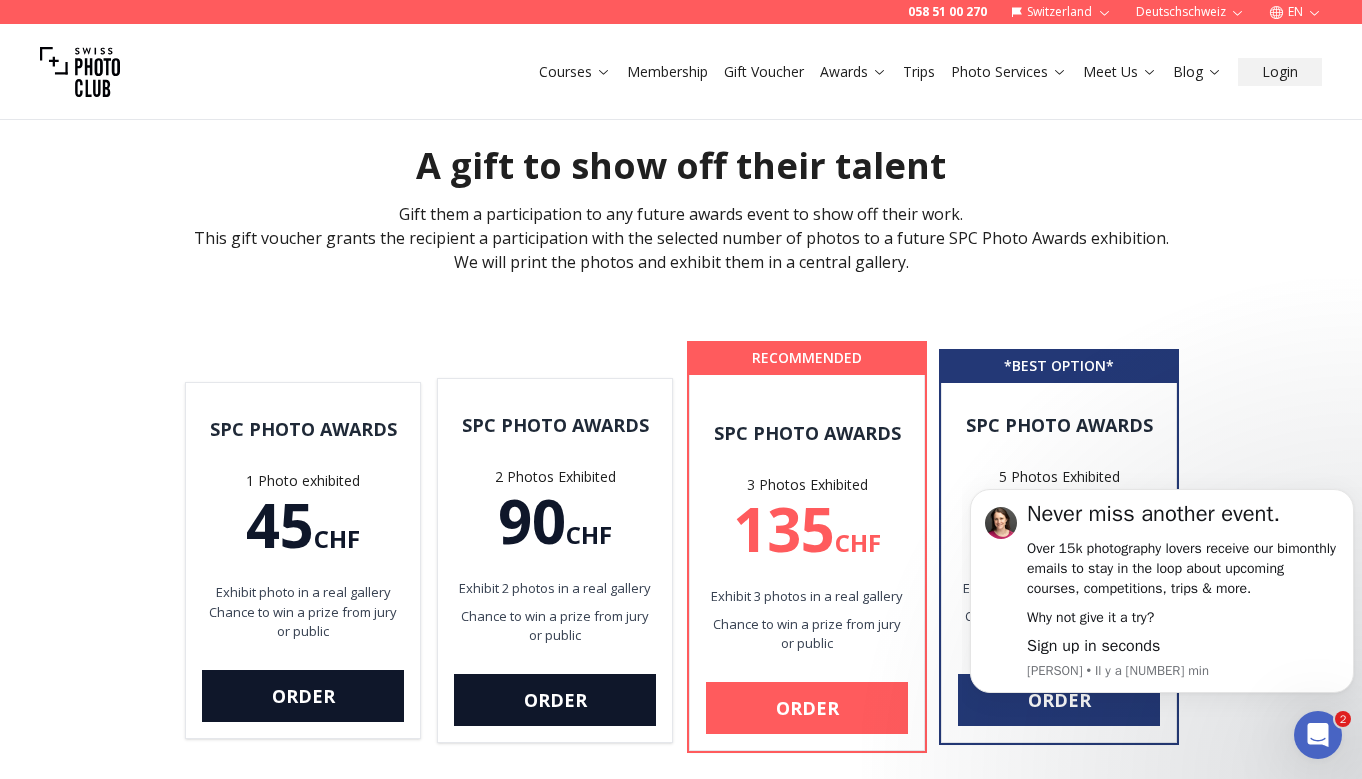 scroll, scrollTop: 884, scrollLeft: 0, axis: vertical 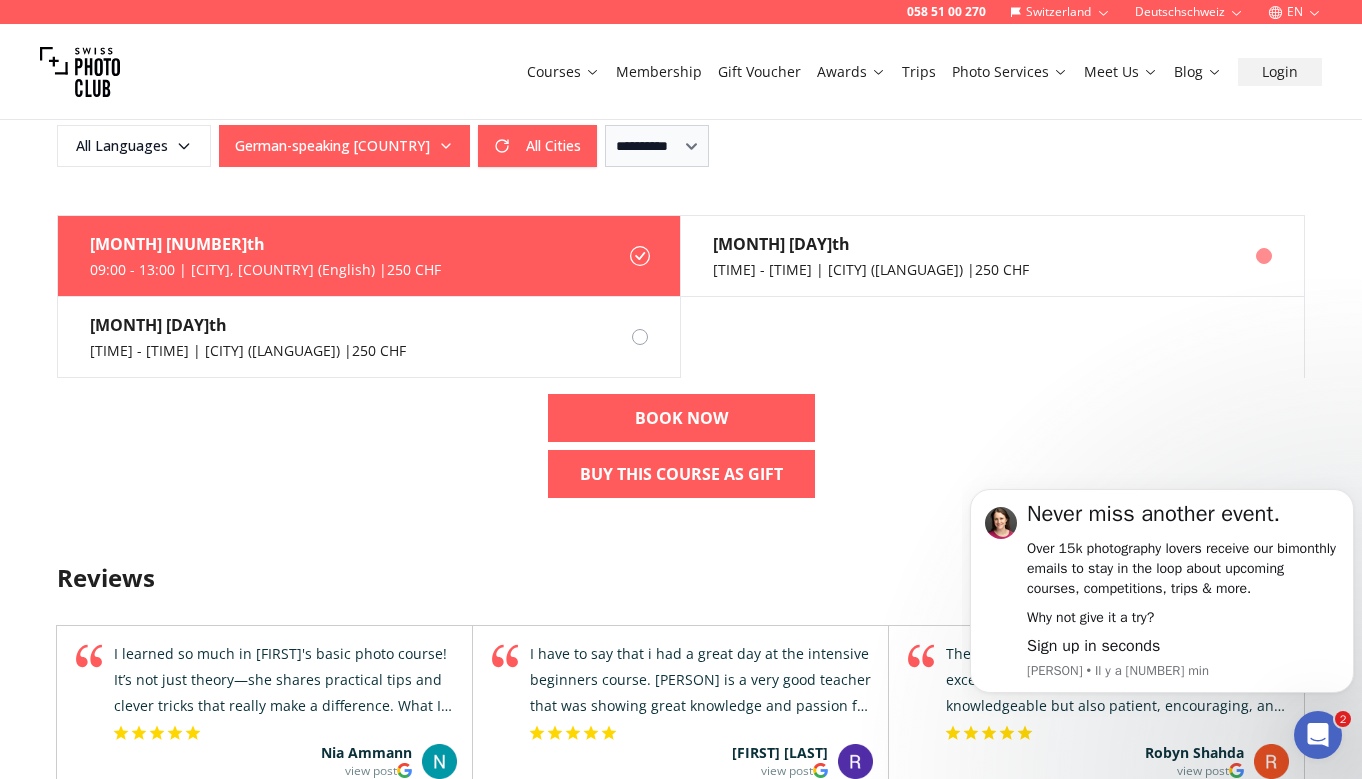 click on "[MONTH] [DAY]th [TIME] | [CITY] ([LANGUAGE]) | [PRICE] CHF" at bounding box center (855, 256) 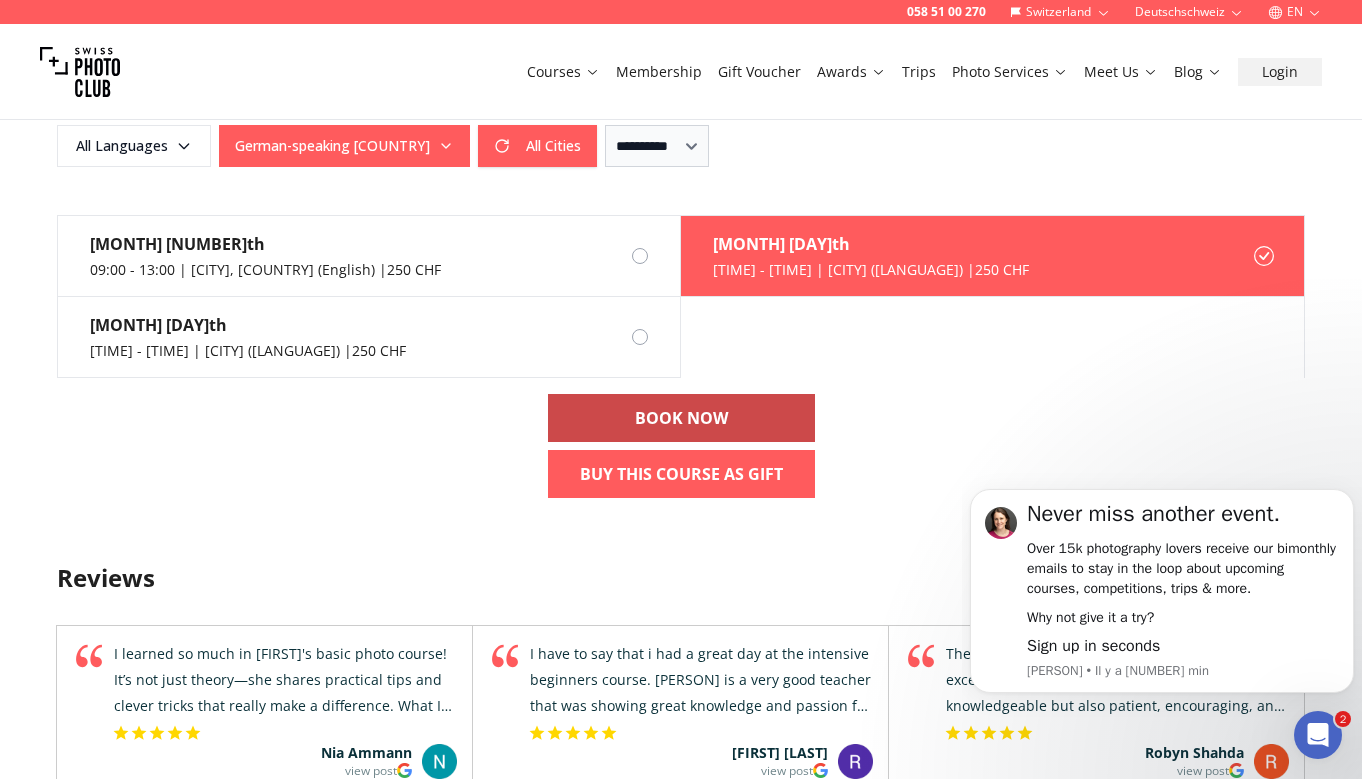 click on "BOOK NOW" at bounding box center [681, 418] 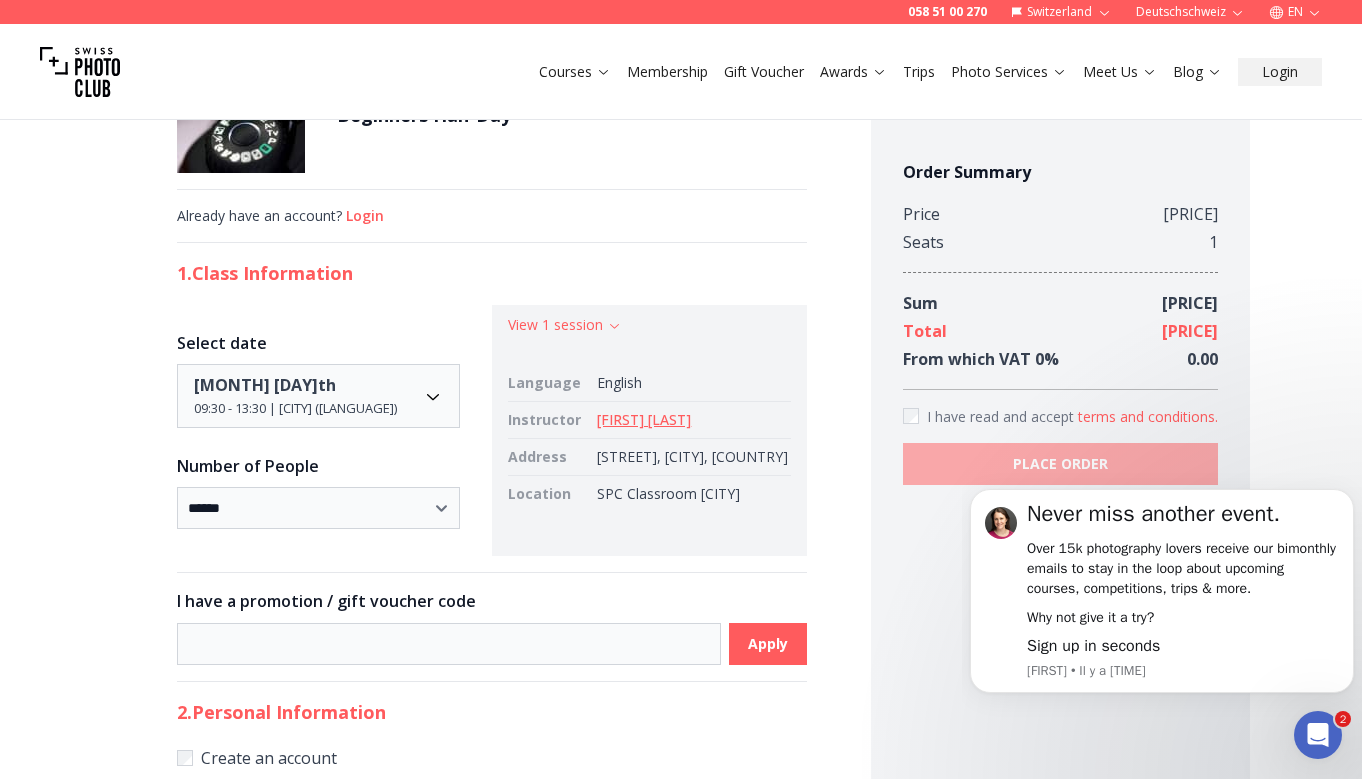 scroll, scrollTop: 0, scrollLeft: 0, axis: both 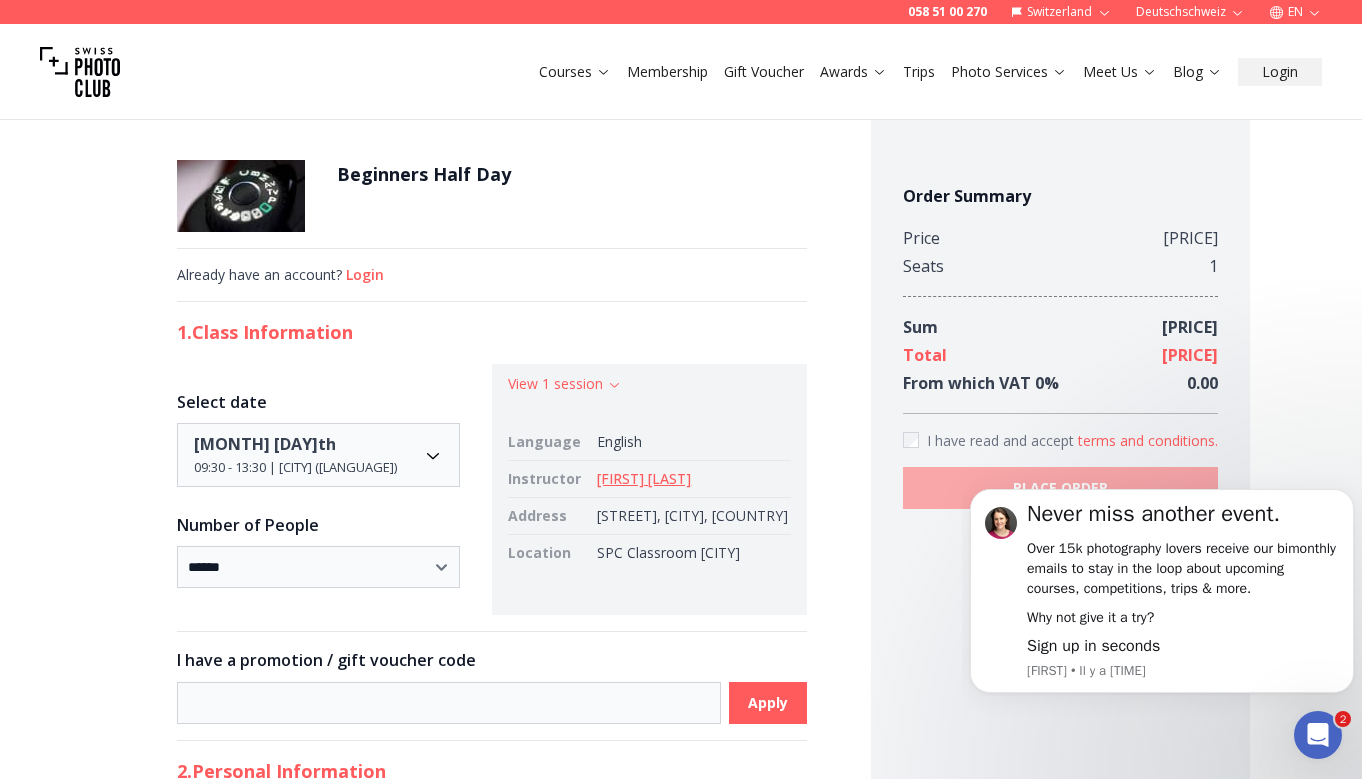 drag, startPoint x: 770, startPoint y: 519, endPoint x: 582, endPoint y: 521, distance: 188.01064 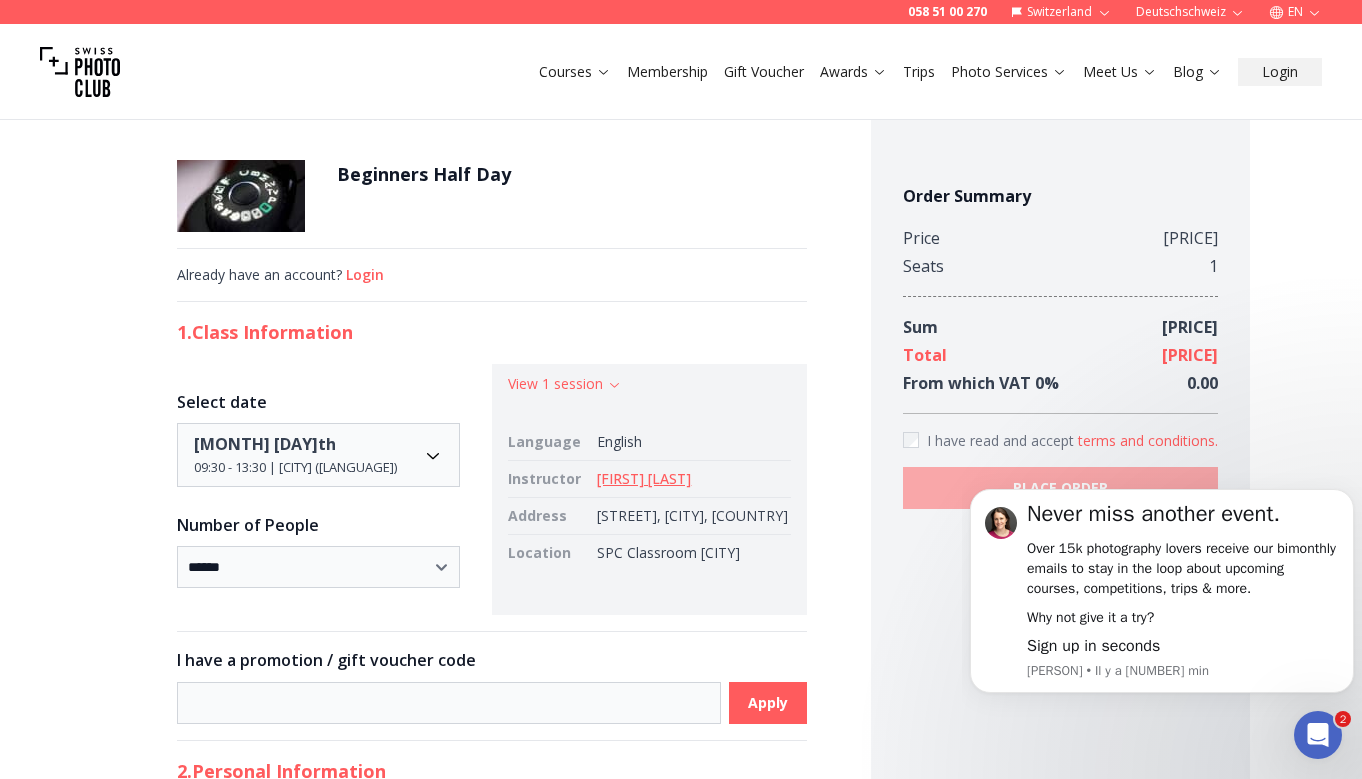 click on "**********" at bounding box center (492, 890) 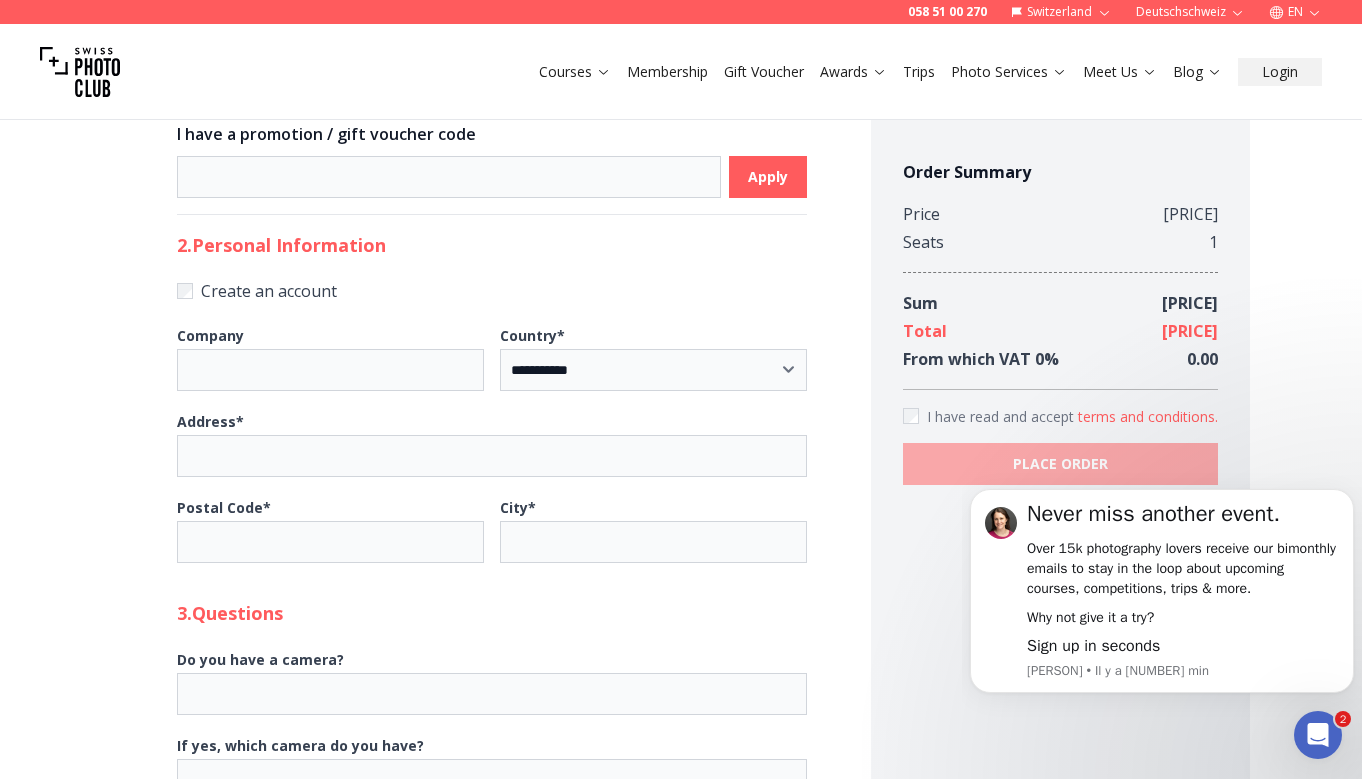 scroll, scrollTop: 525, scrollLeft: 0, axis: vertical 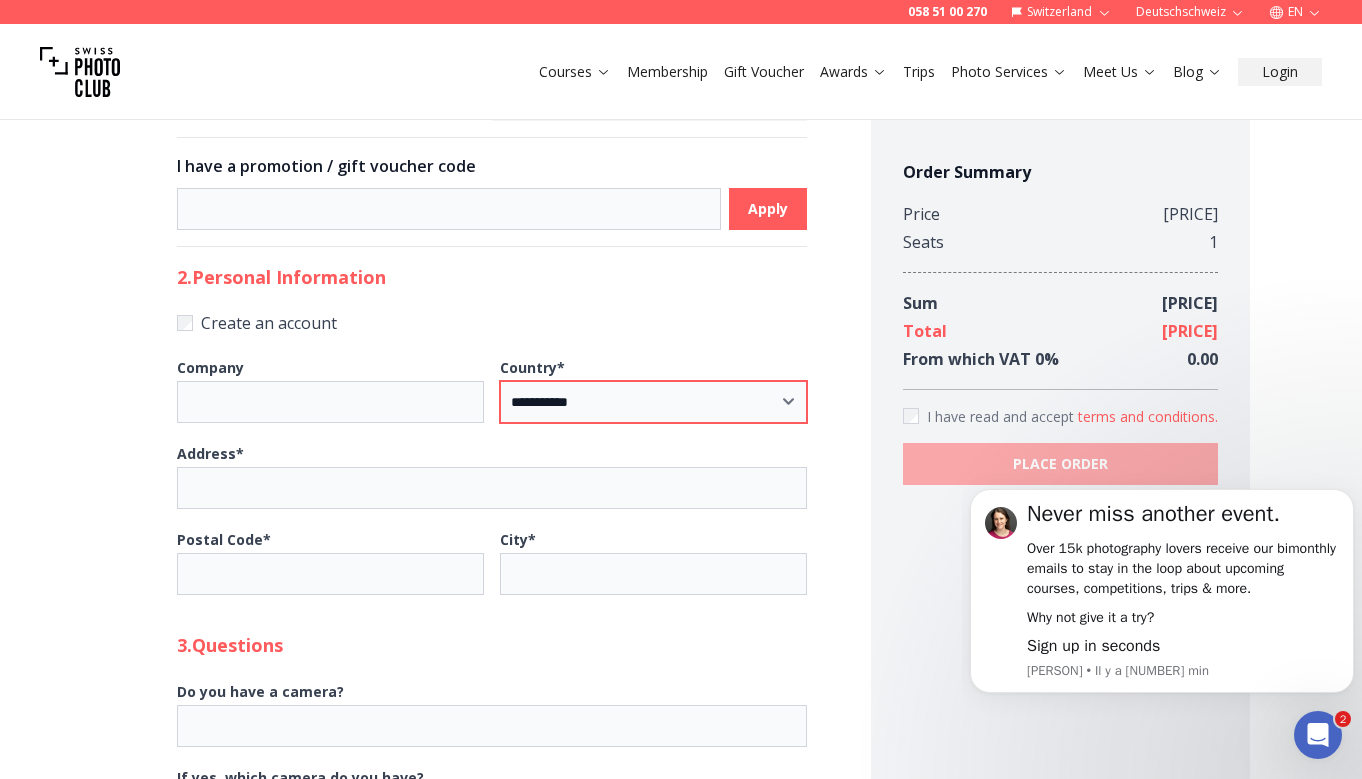 click on "**********" at bounding box center (653, 402) 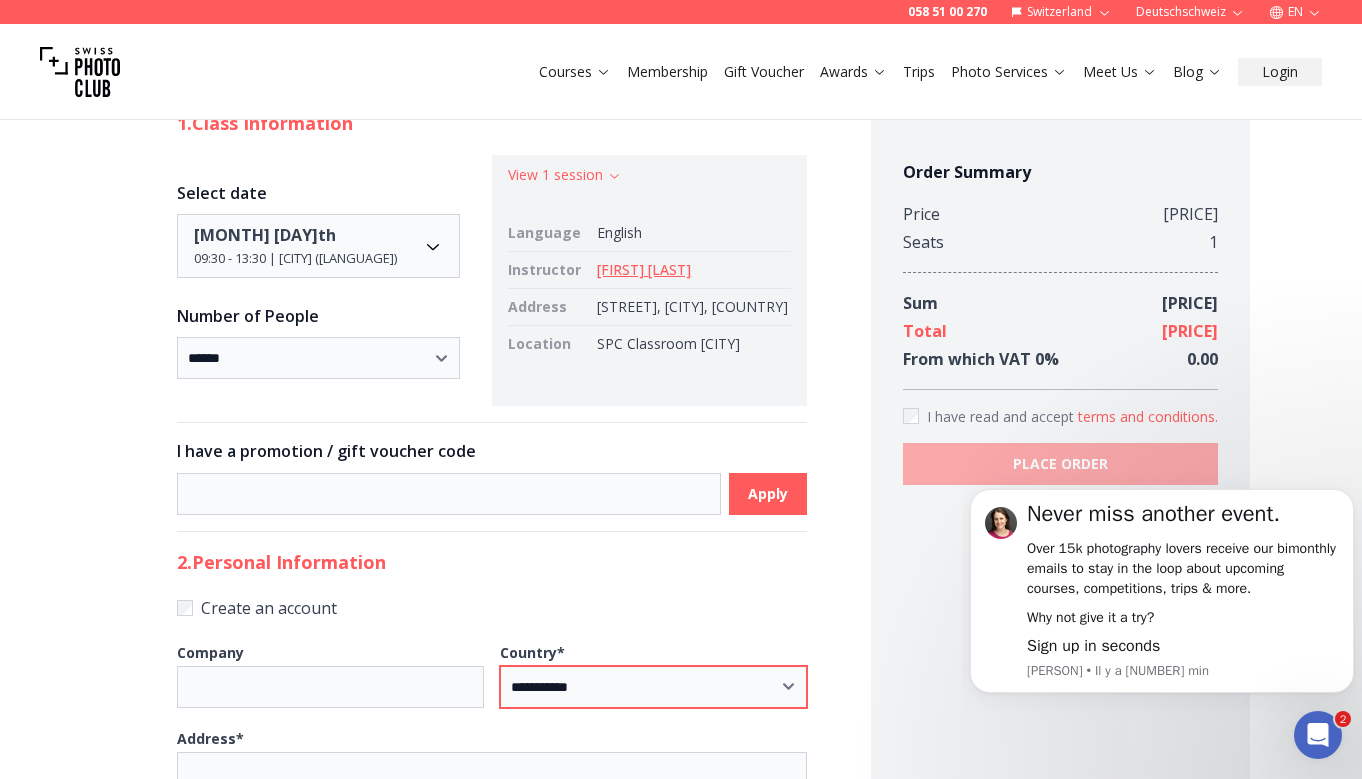 scroll, scrollTop: 206, scrollLeft: 0, axis: vertical 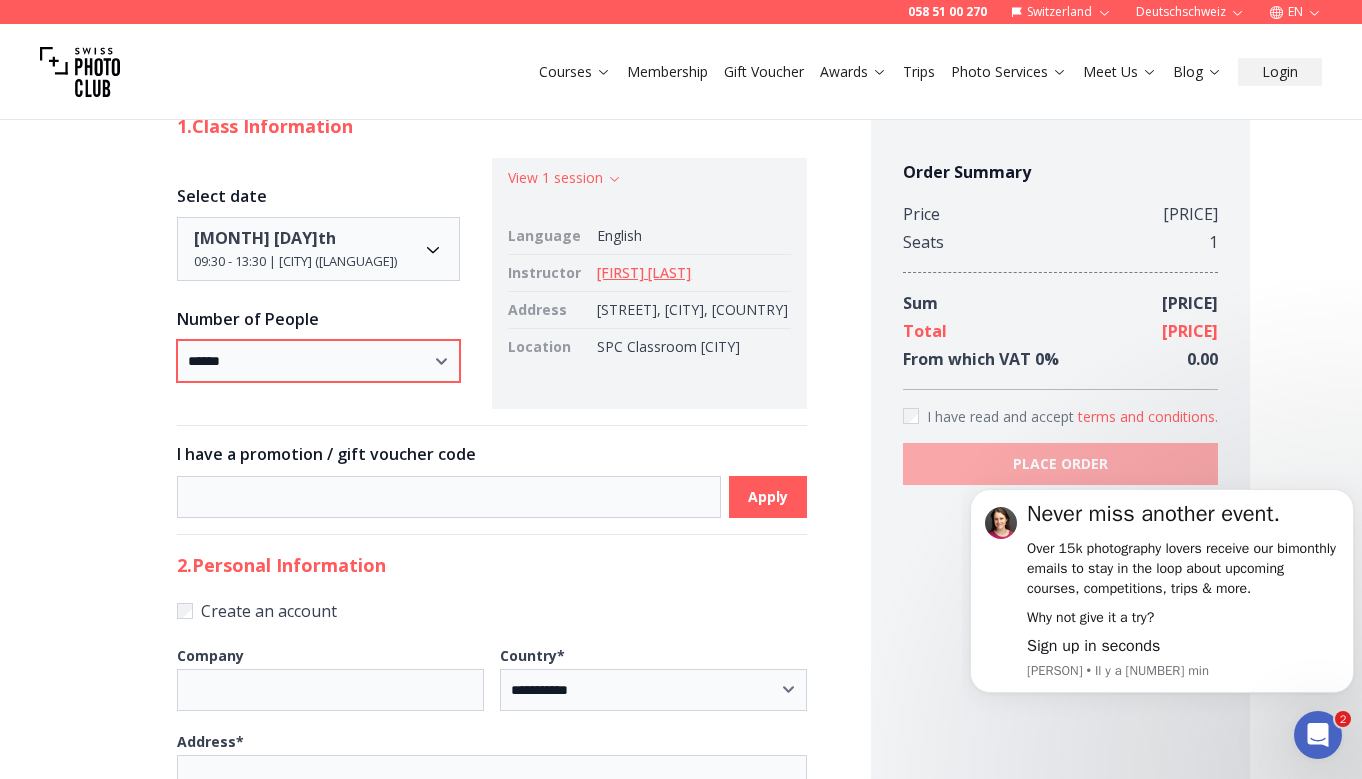 click on "*   **** *   ***** *   ***** *   *****" at bounding box center [318, 361] 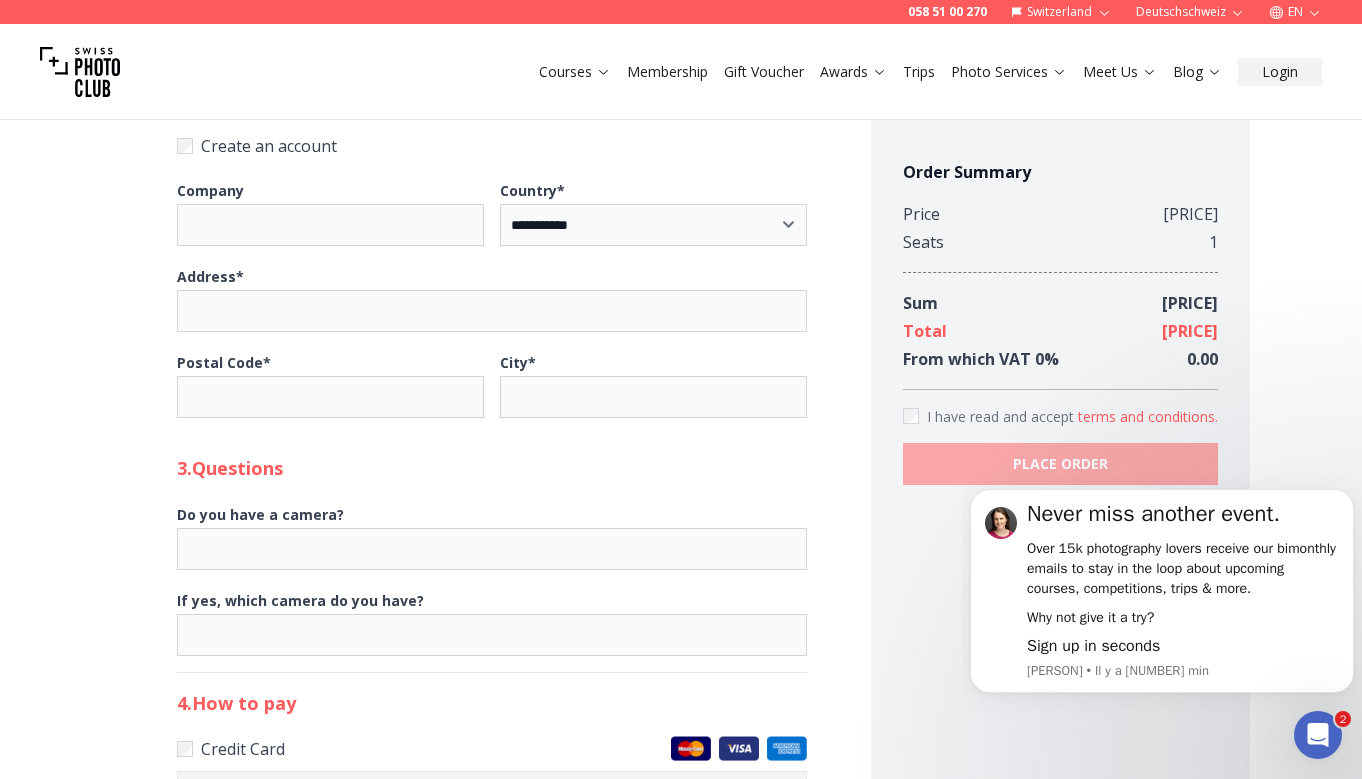 scroll, scrollTop: 592, scrollLeft: 0, axis: vertical 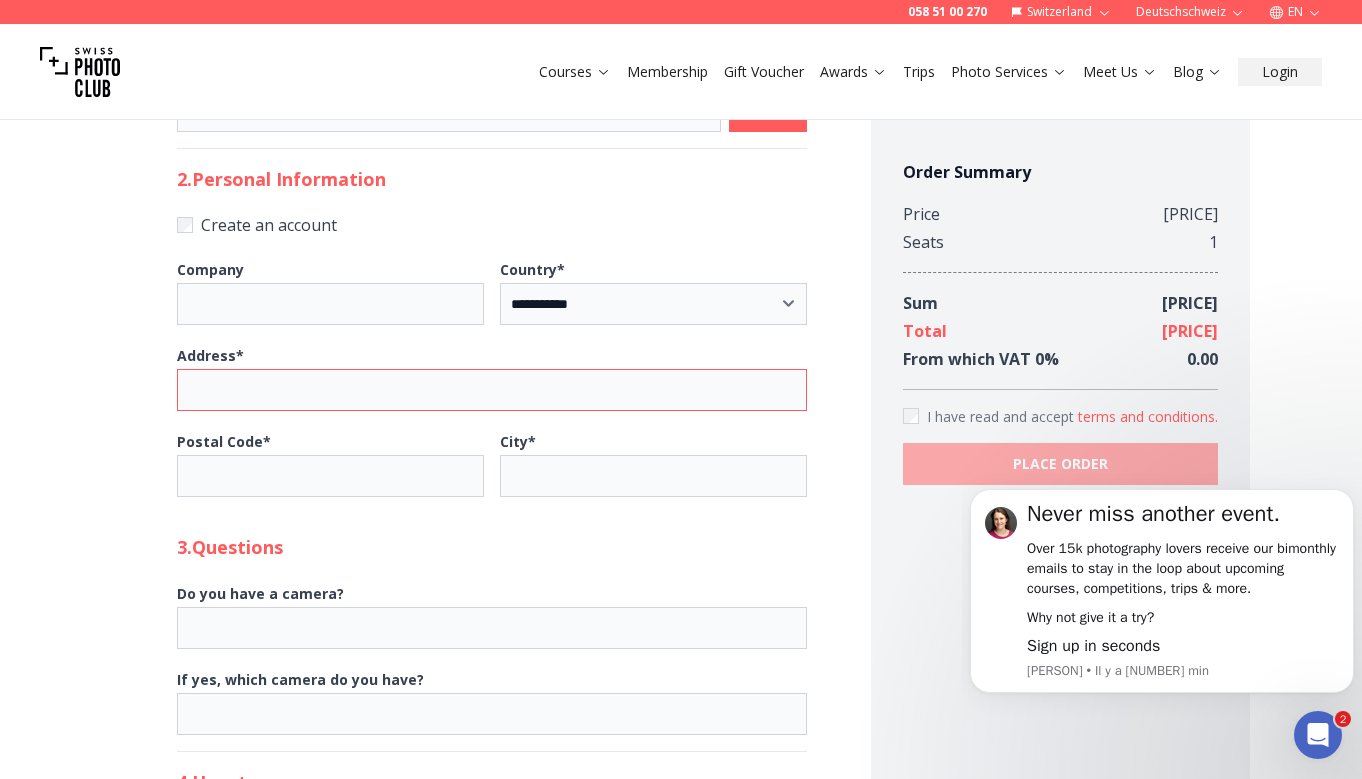 click on "Address *" at bounding box center [492, 390] 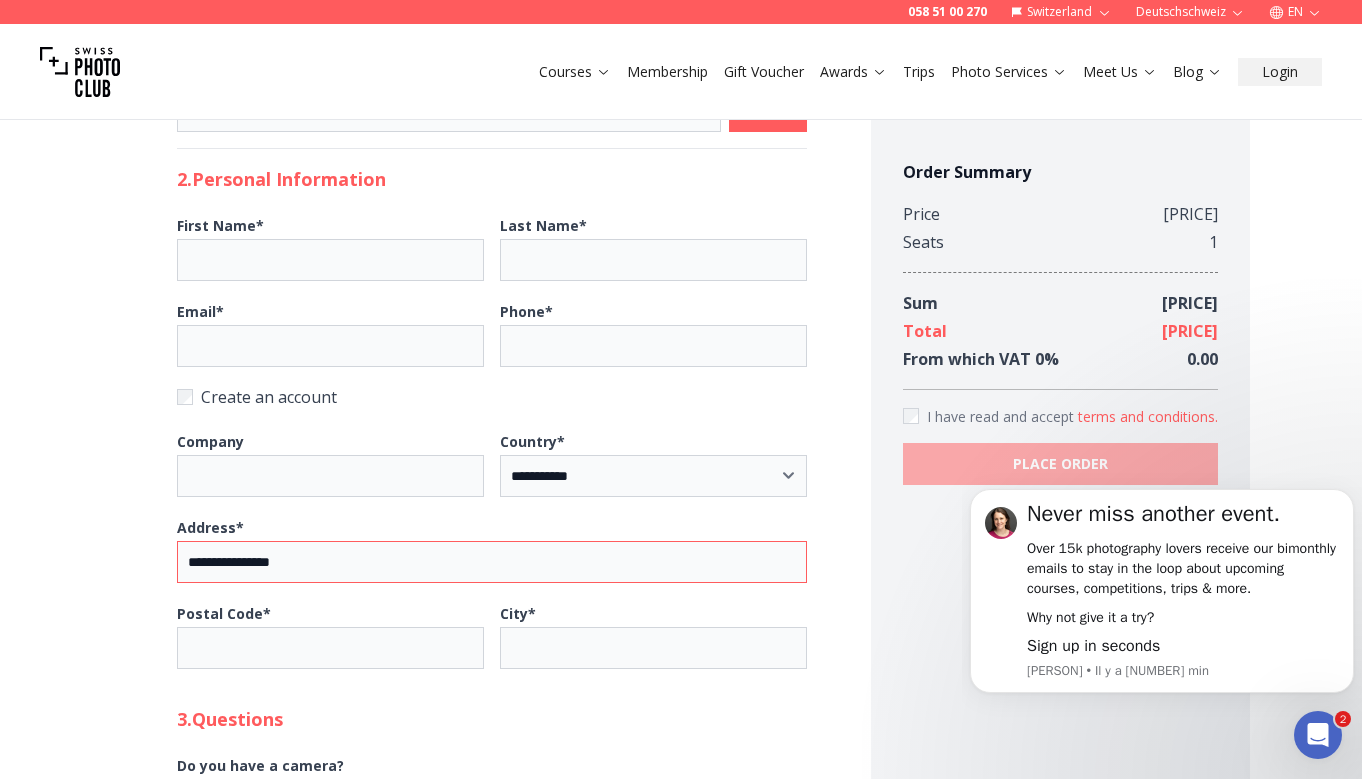 type on "**********" 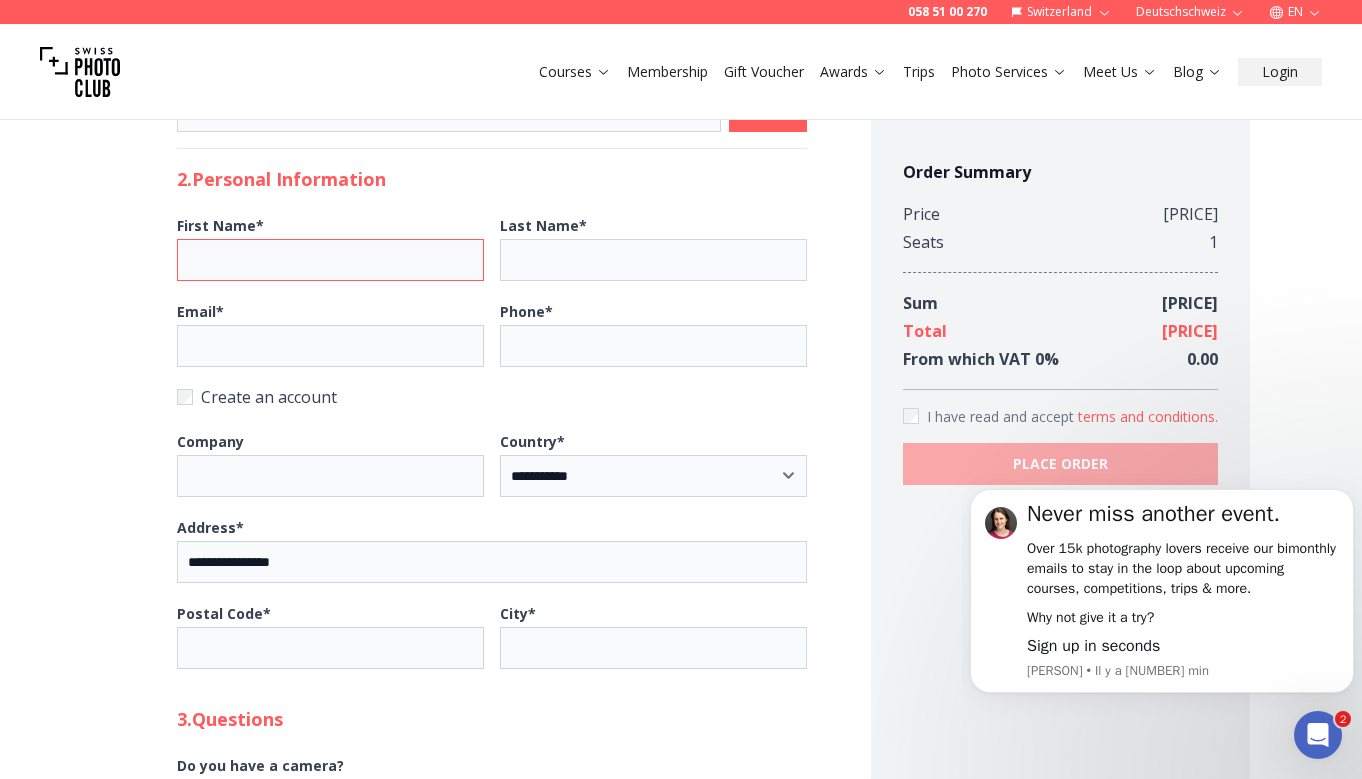 click on "[FIRST] Name *" at bounding box center (330, 260) 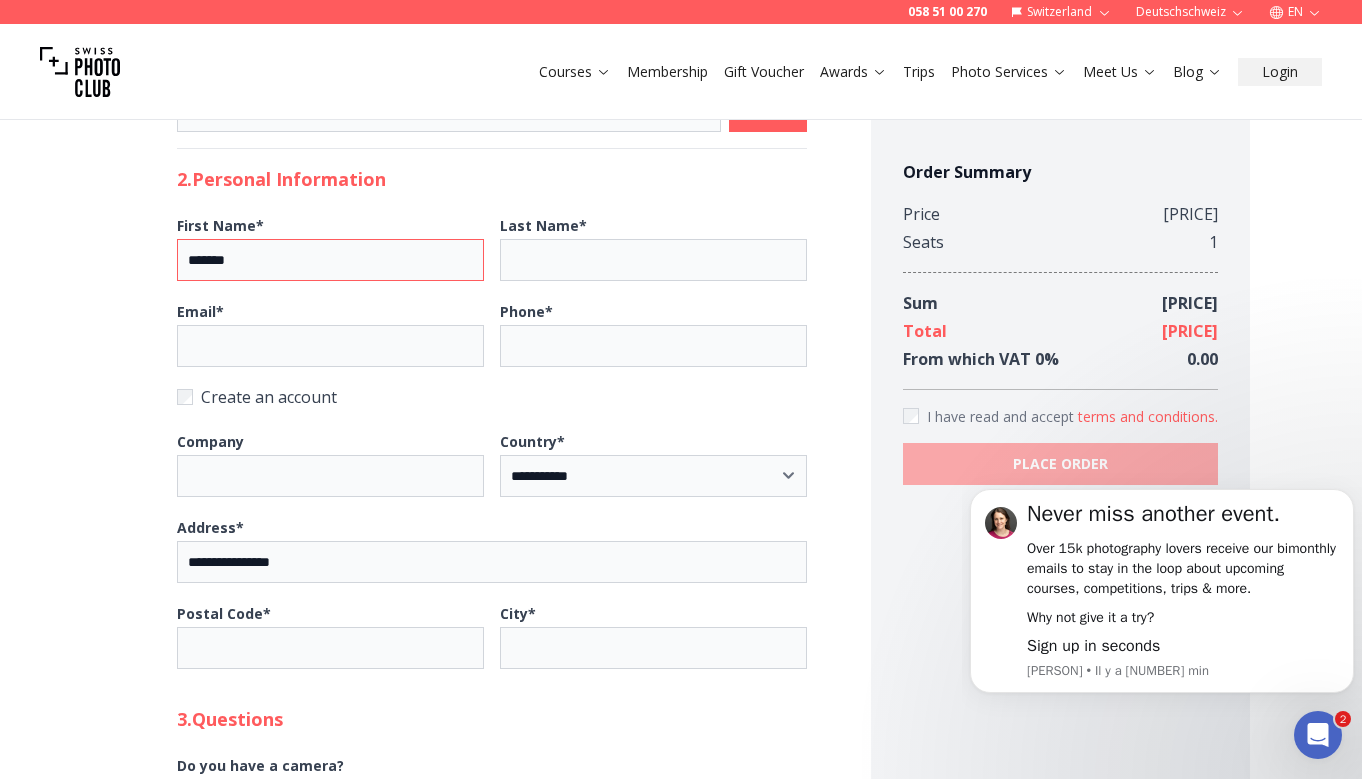 type on "*******" 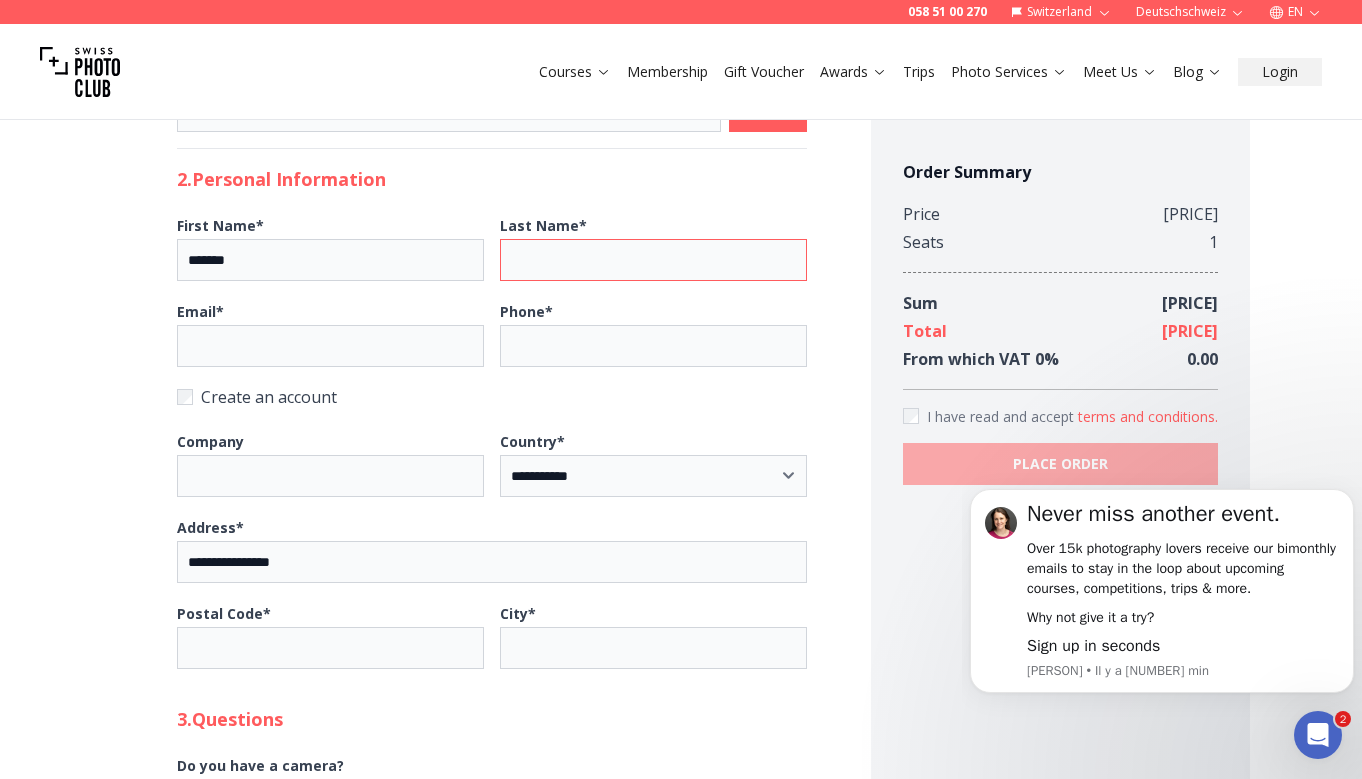 click on "Last Name *" at bounding box center [653, 260] 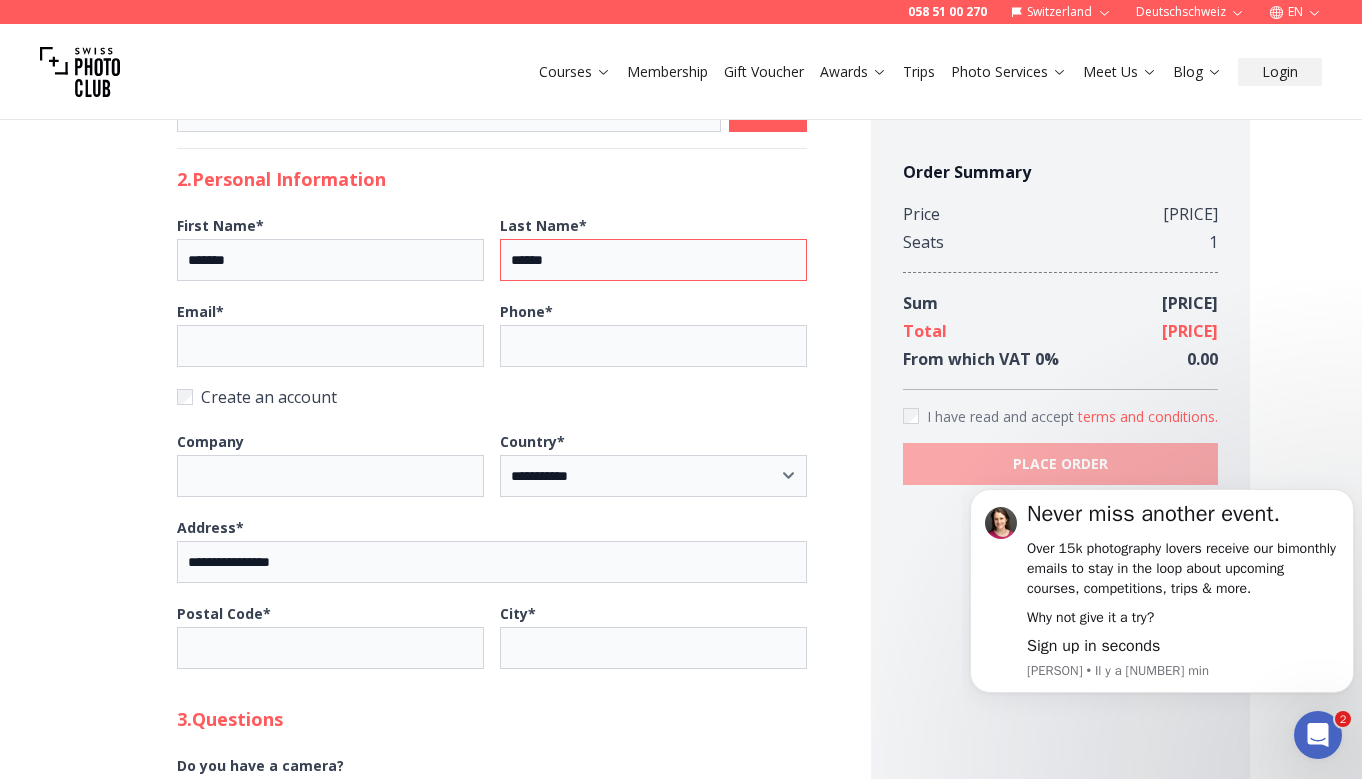 type on "******" 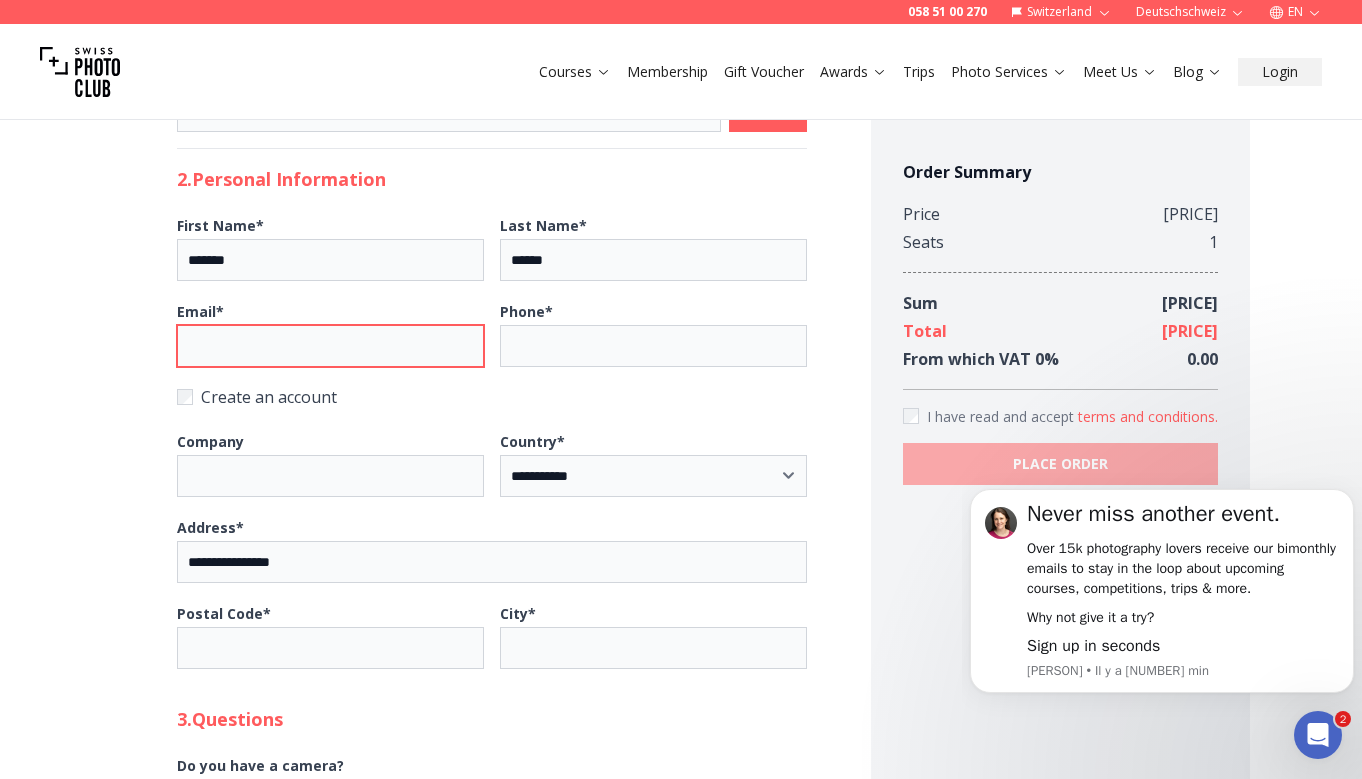 click on "Email *" at bounding box center [330, 346] 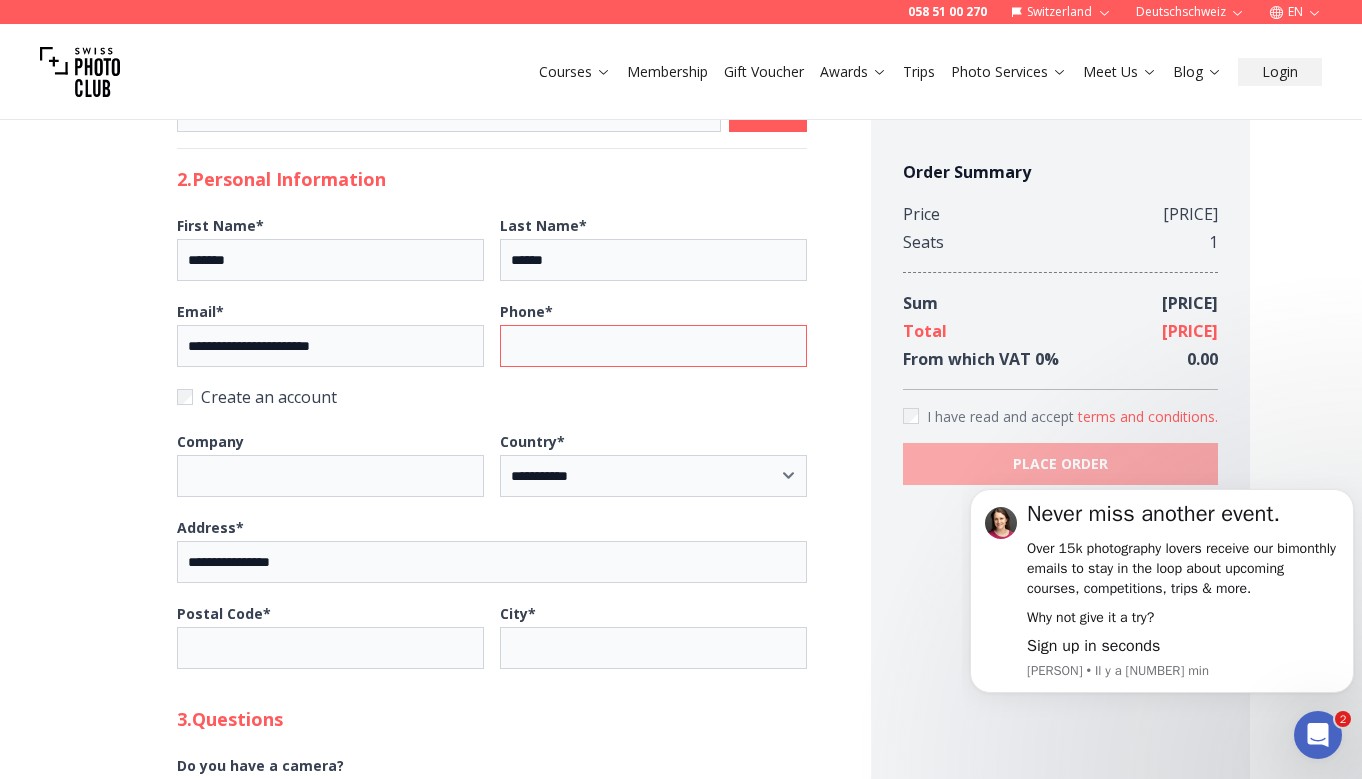 click on "Phone *" at bounding box center (653, 346) 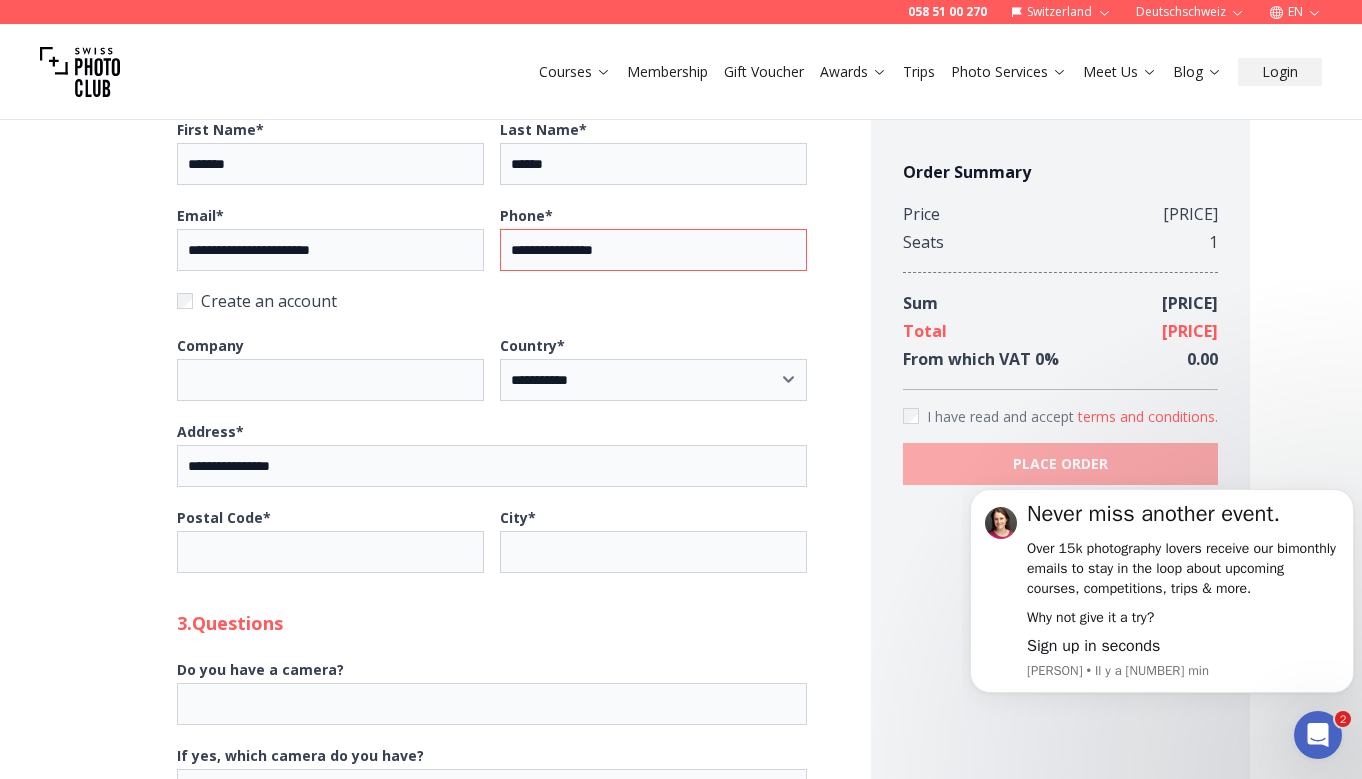 scroll, scrollTop: 687, scrollLeft: 0, axis: vertical 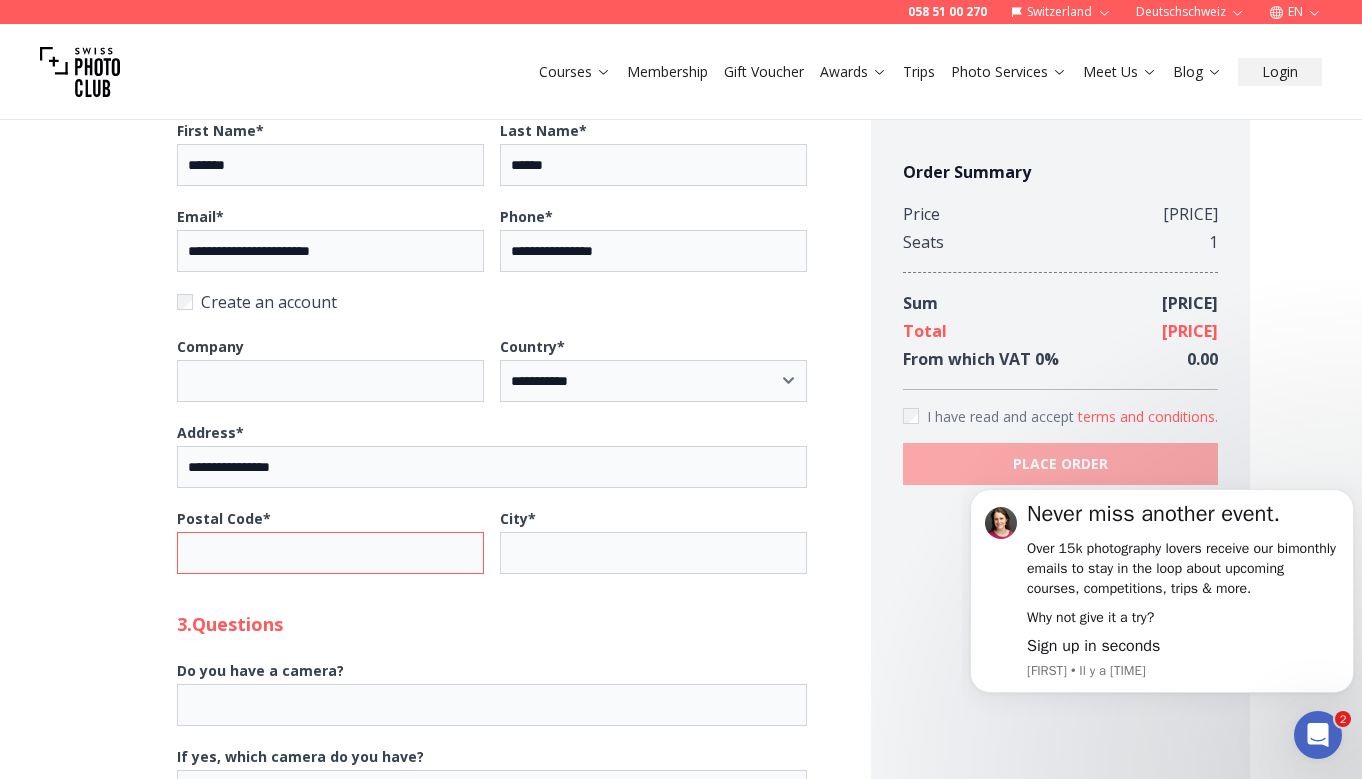 click on "Postal Code *" at bounding box center (330, 553) 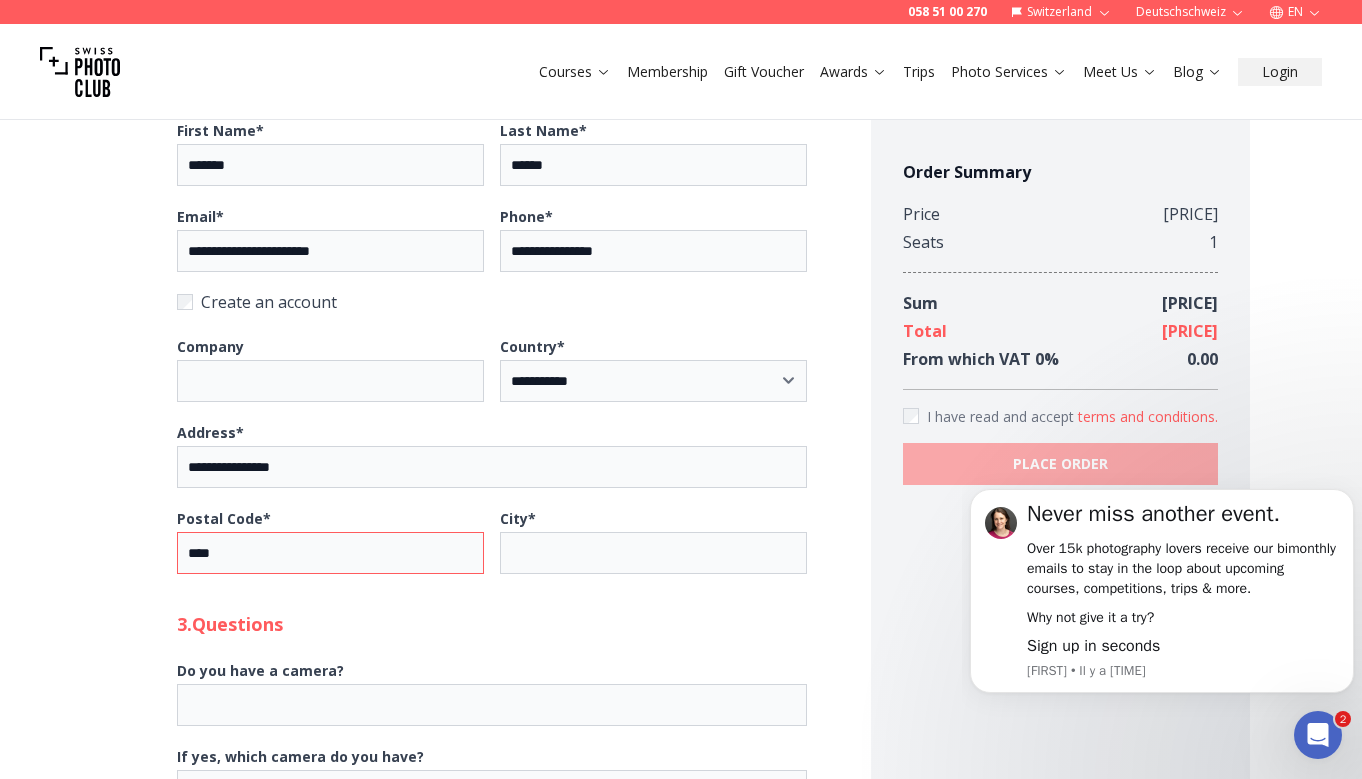 type on "****" 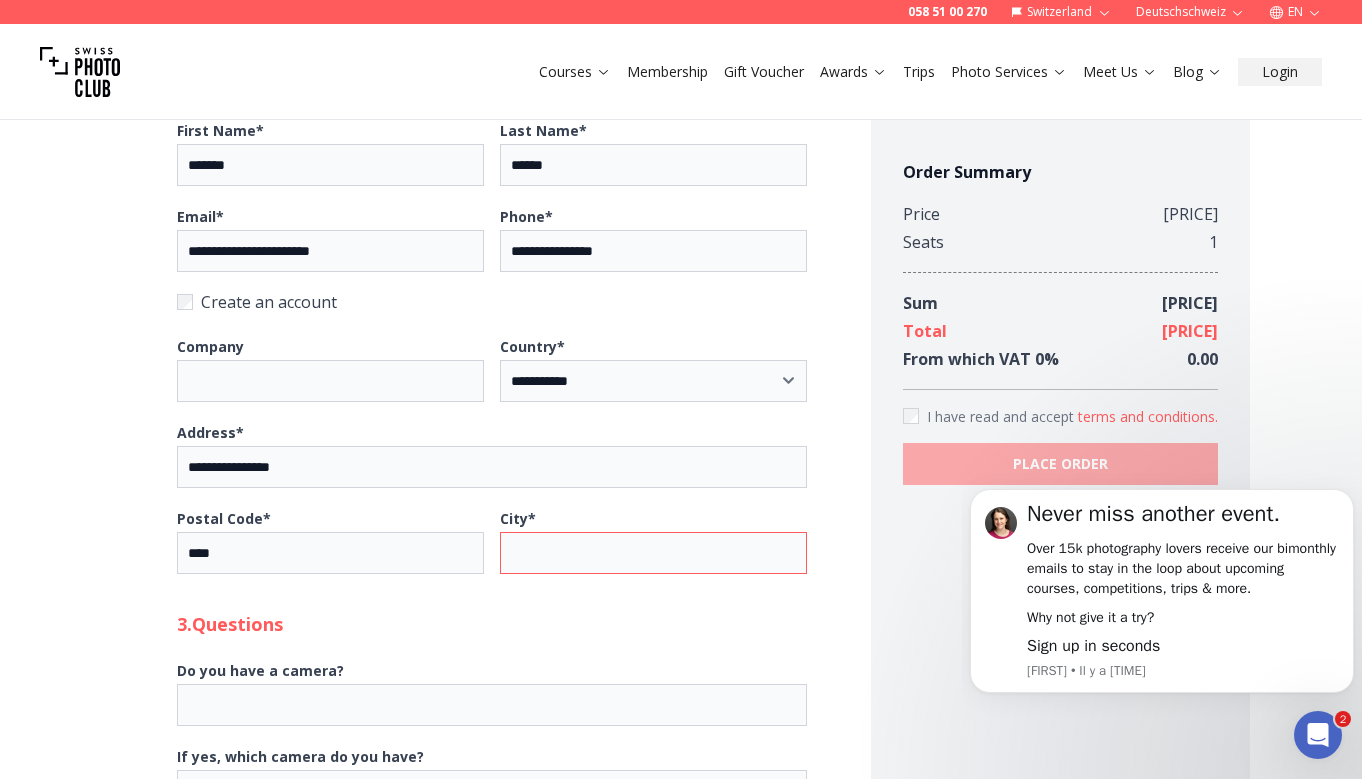 click on "City *" at bounding box center [653, 553] 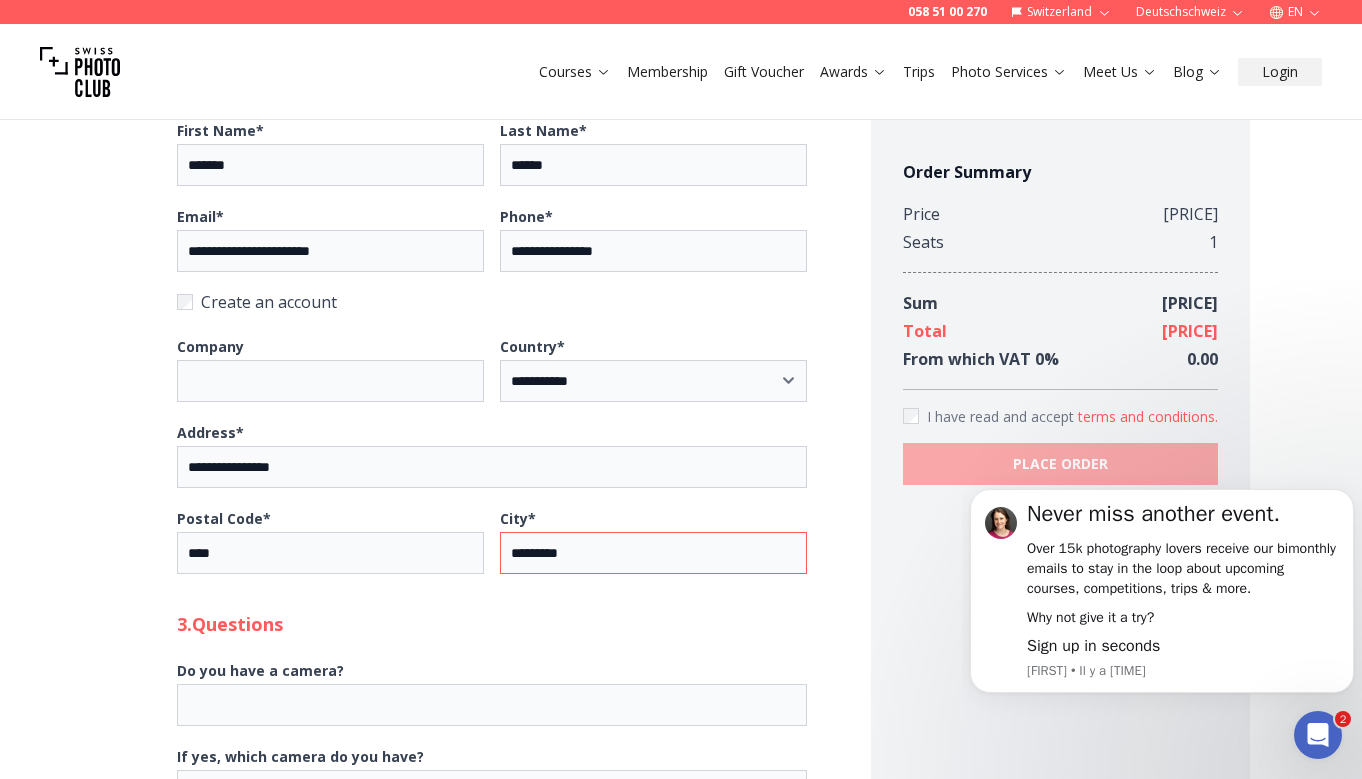 type on "*********" 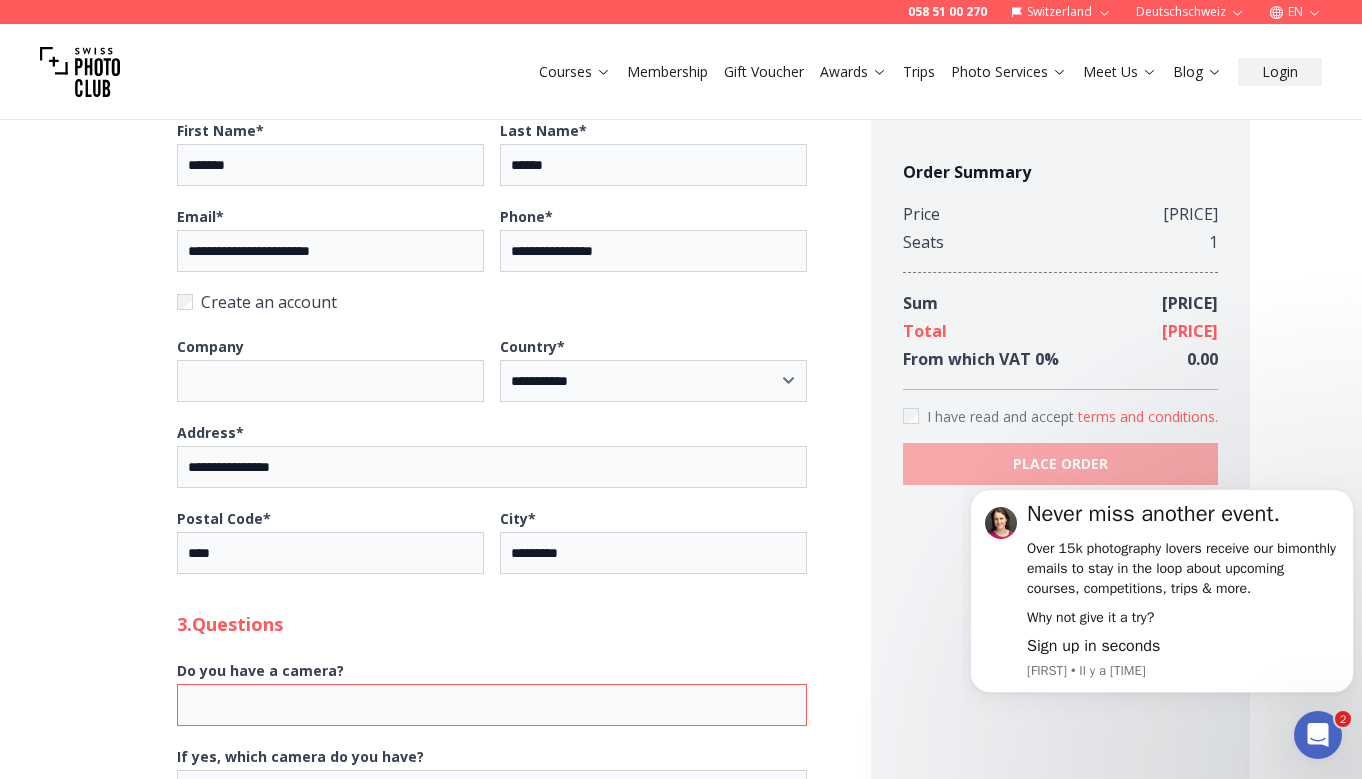 click on "Do you have a camera?" at bounding box center (492, 705) 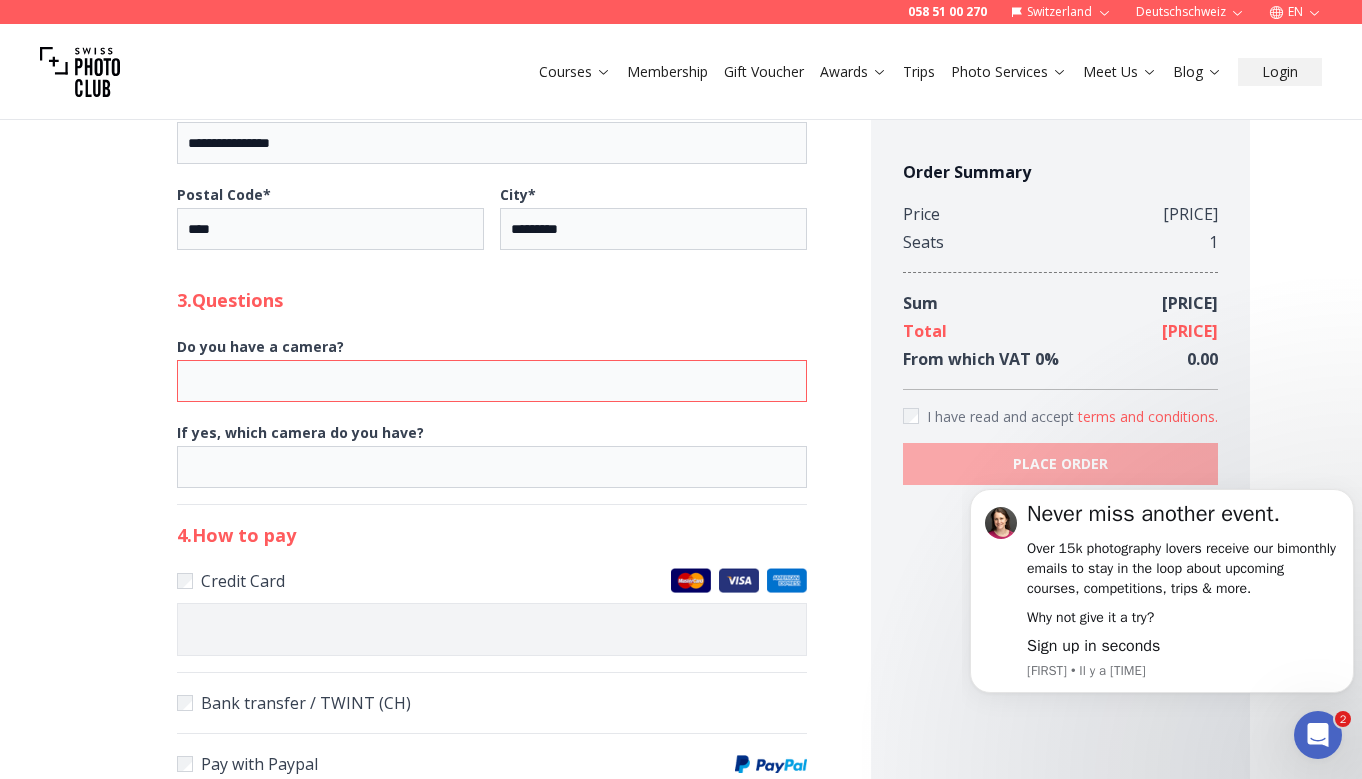 scroll, scrollTop: 1033, scrollLeft: 0, axis: vertical 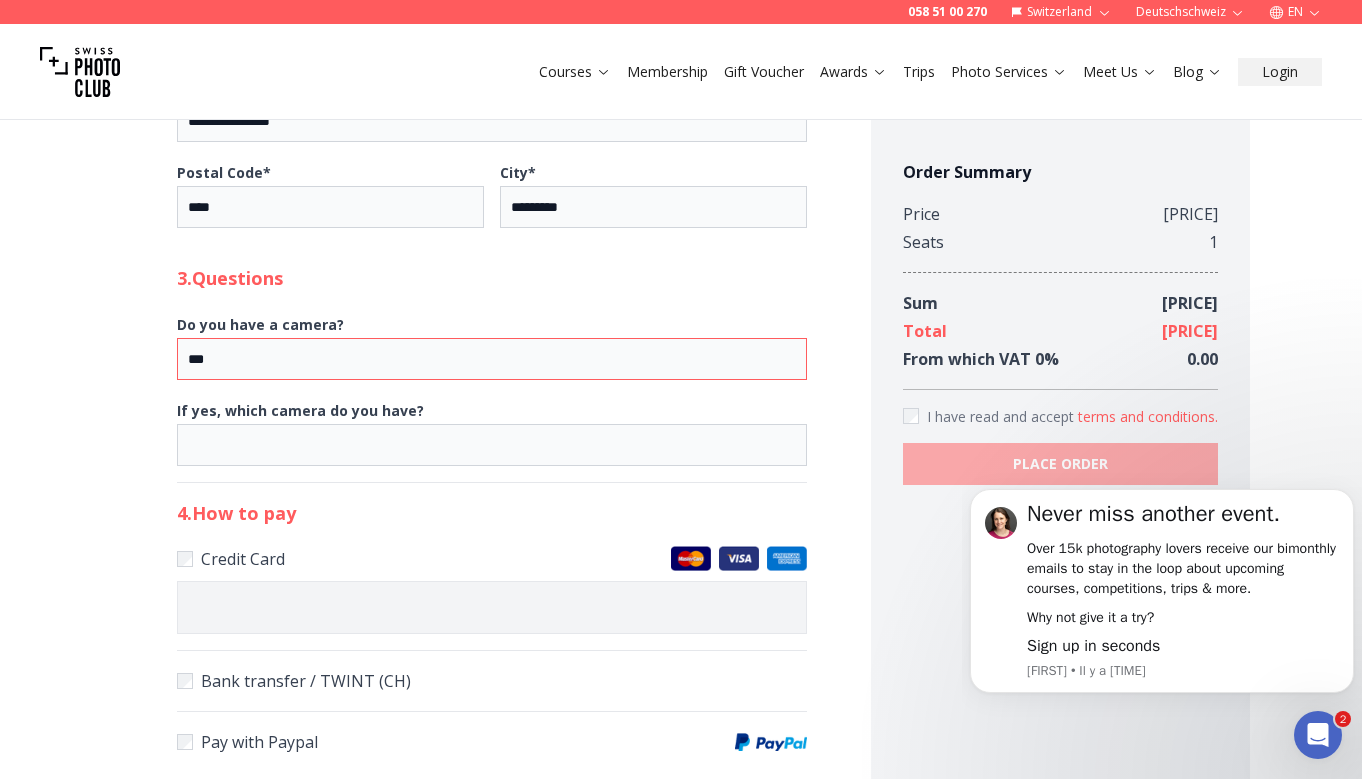 type on "***" 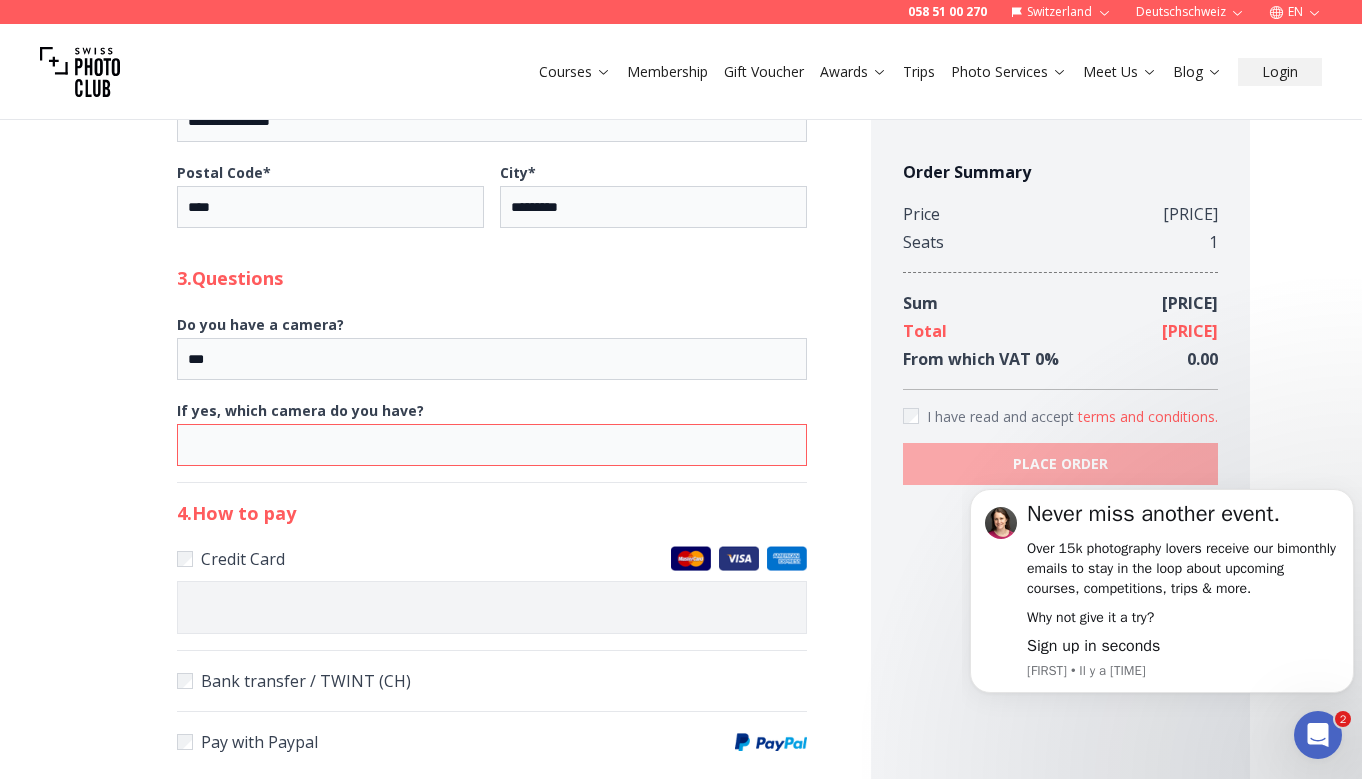 click on "If yes, which camera do you have?" at bounding box center [492, 445] 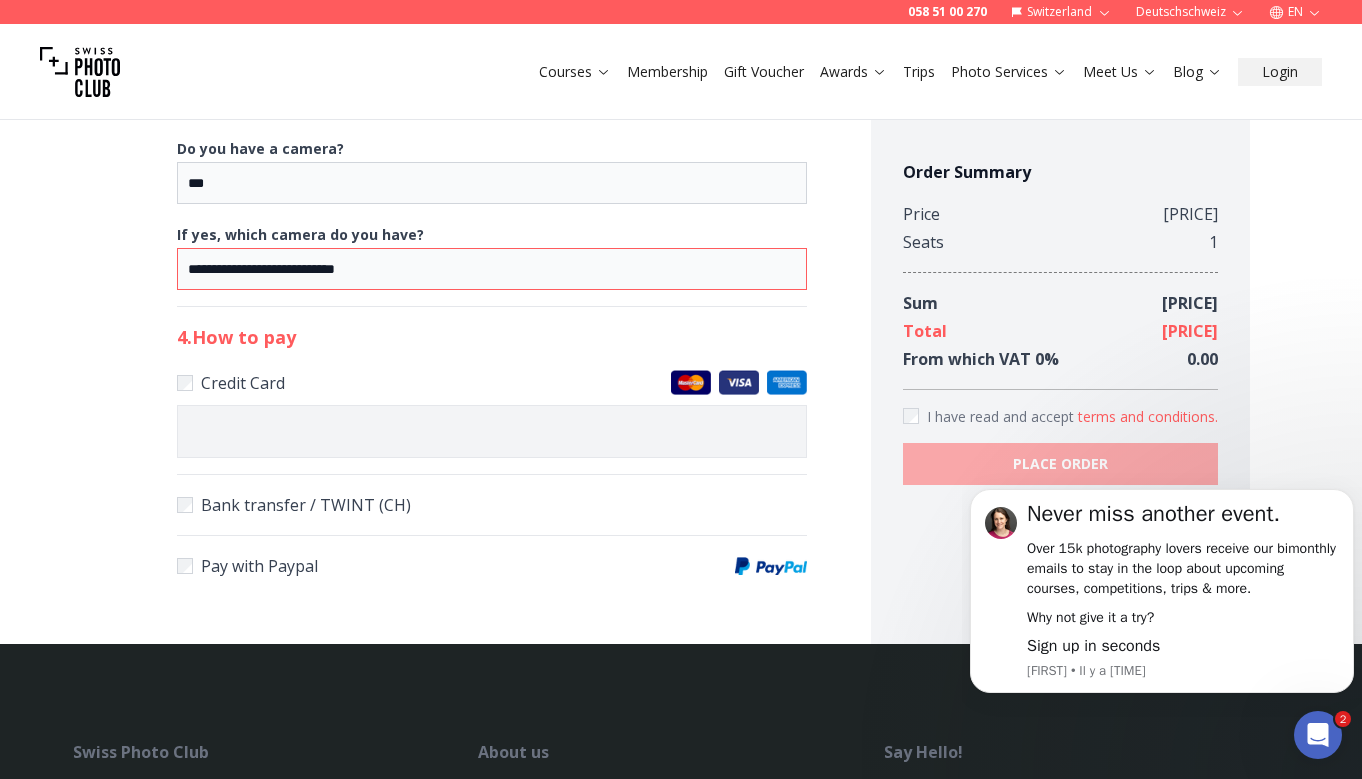 scroll, scrollTop: 1210, scrollLeft: 0, axis: vertical 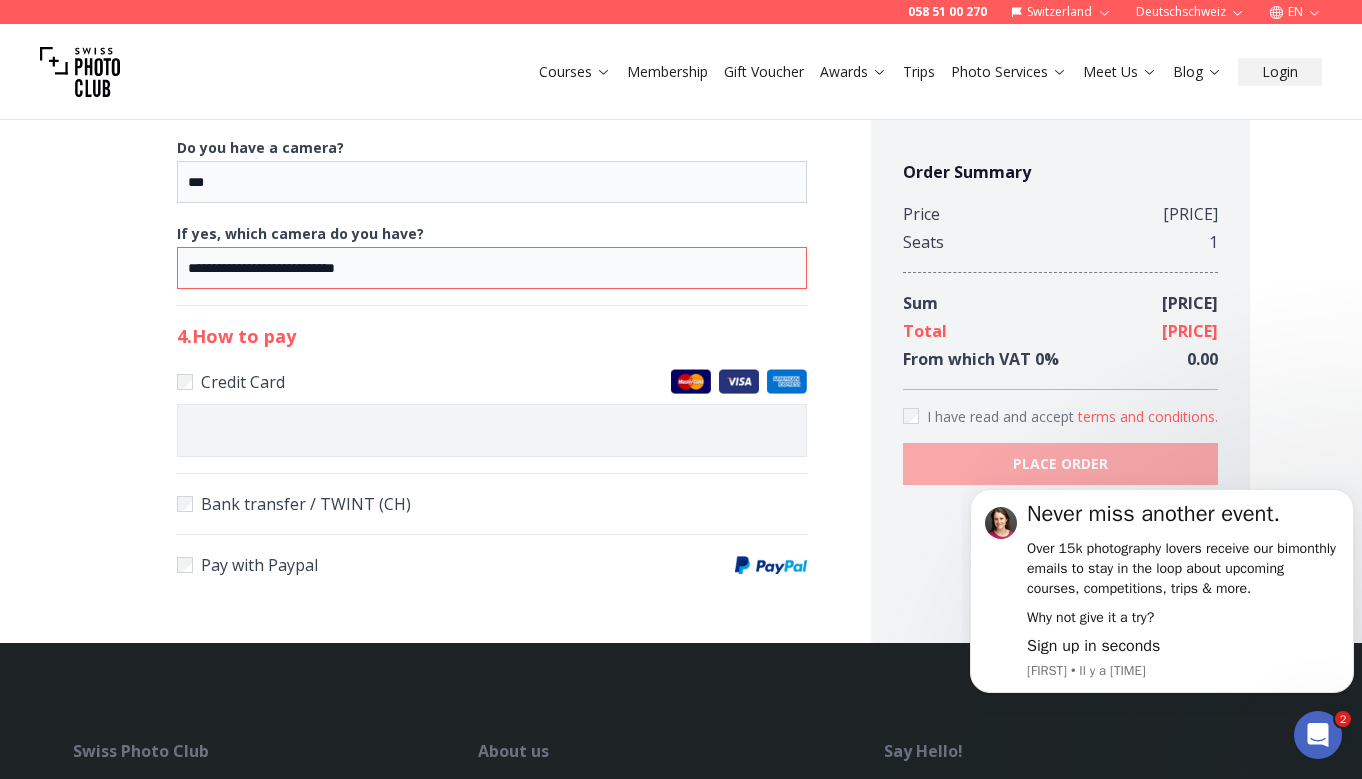 type on "**********" 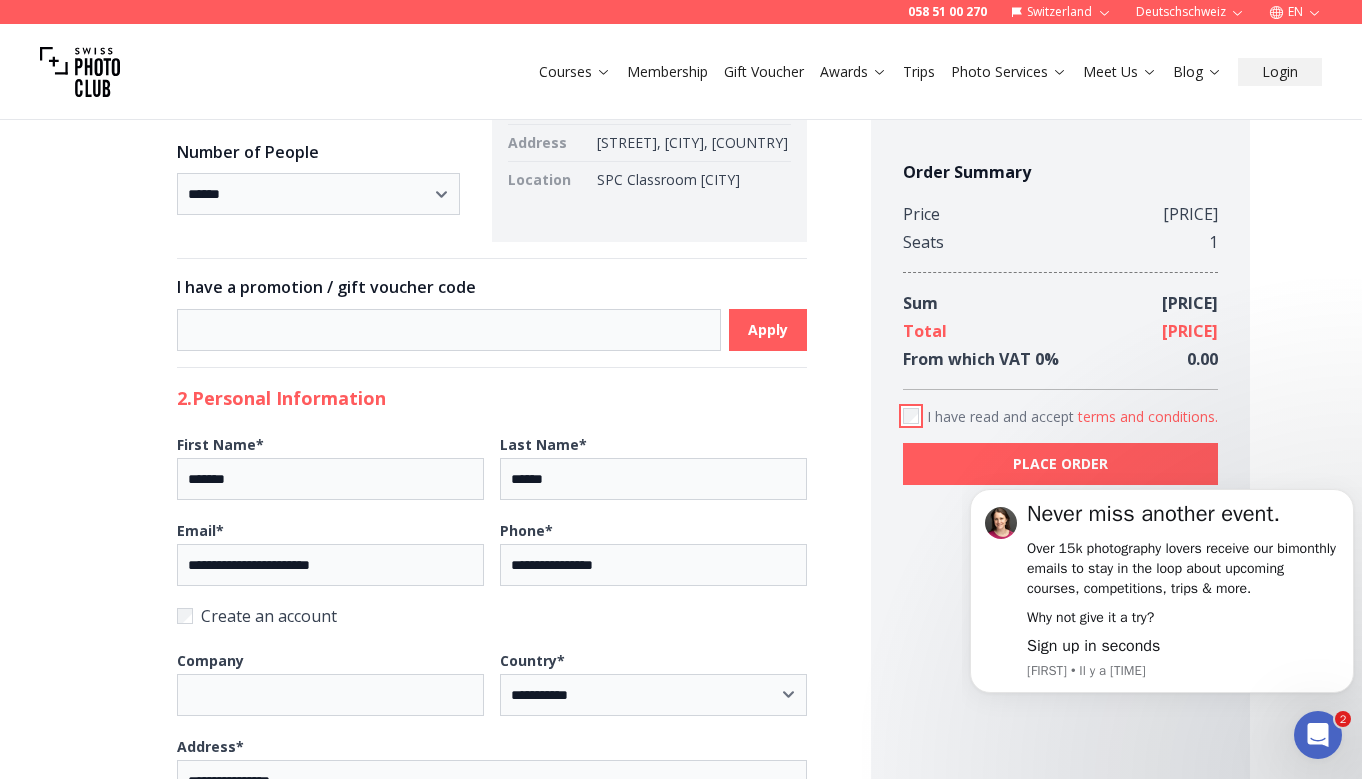 scroll, scrollTop: 376, scrollLeft: 0, axis: vertical 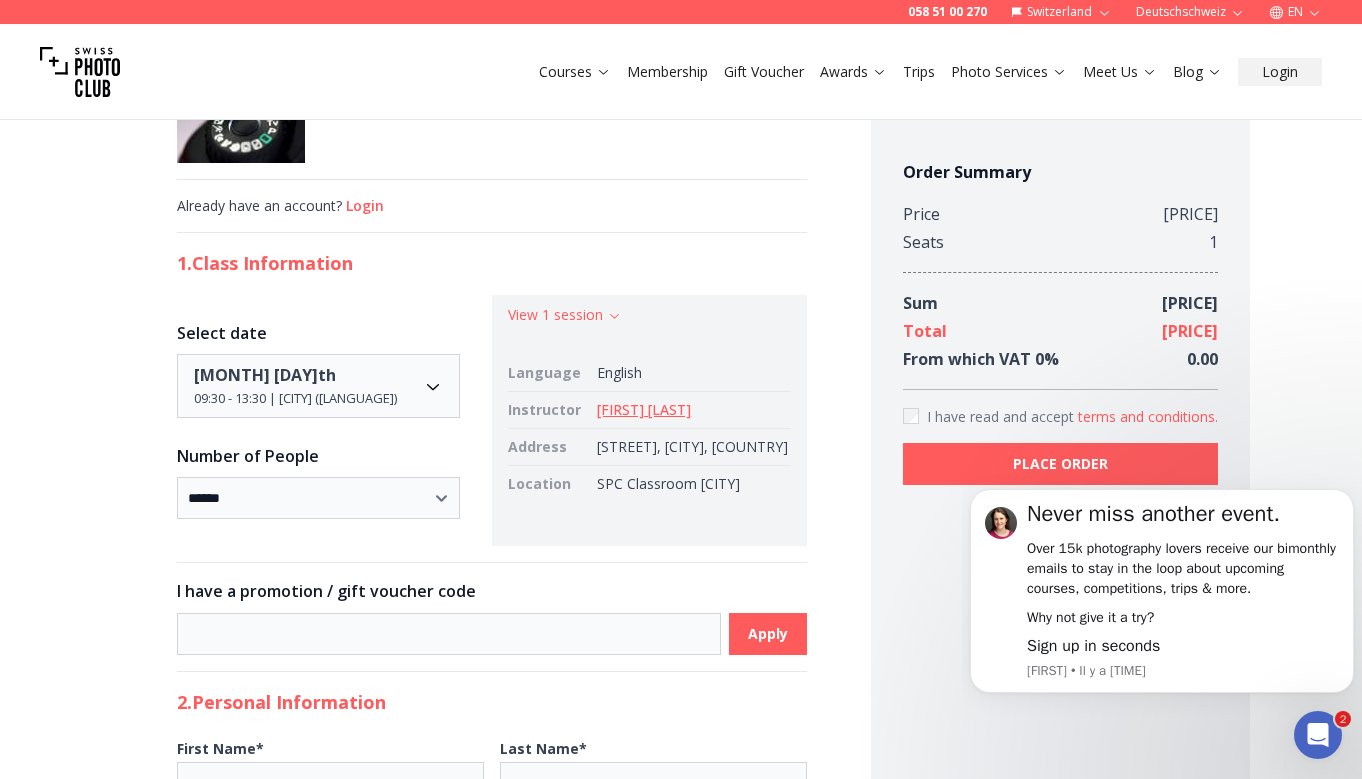 click on "Never miss another event. Over 15k photography lovers receive our bimonthly emails to stay in the loop about upcoming courses, competitions, trips & more. Why not give it a try? Sign up in seconds [NAME] • Il y a 35 min" 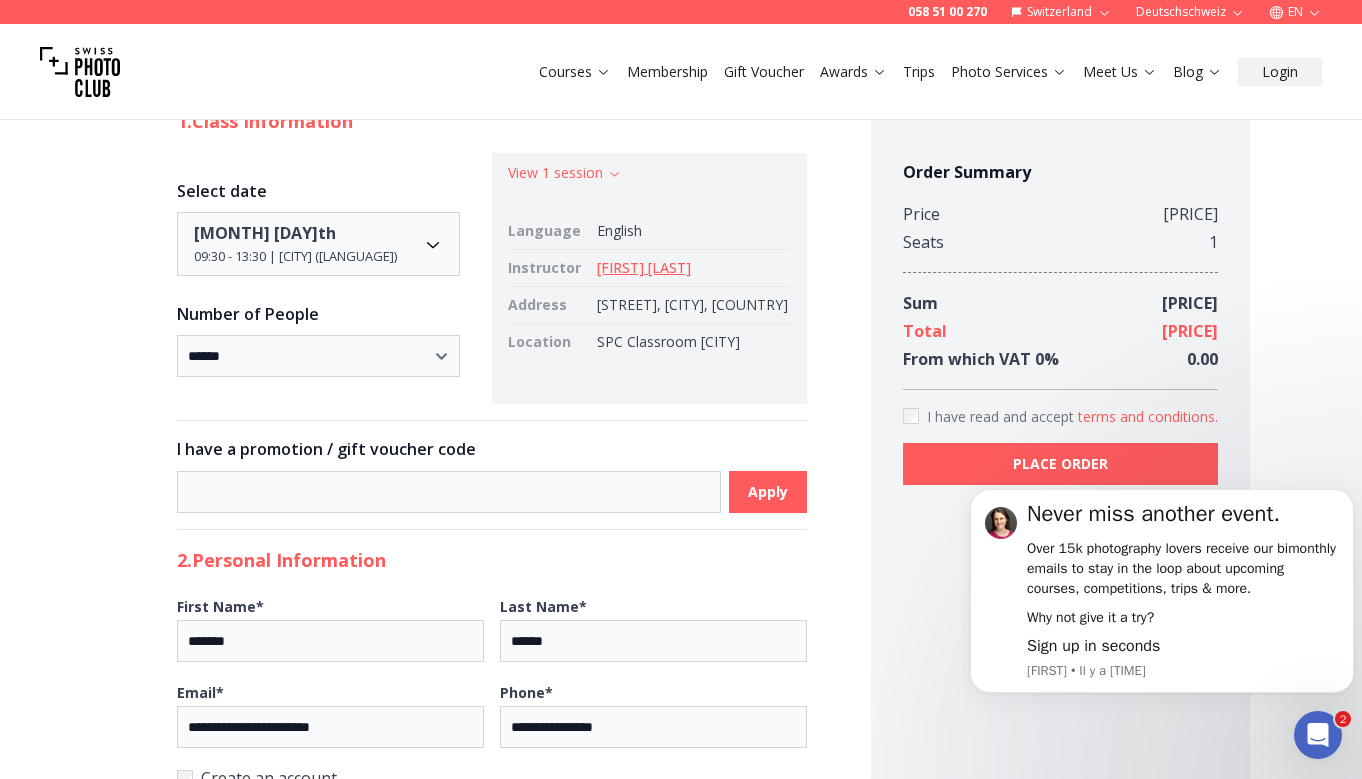scroll, scrollTop: 227, scrollLeft: 0, axis: vertical 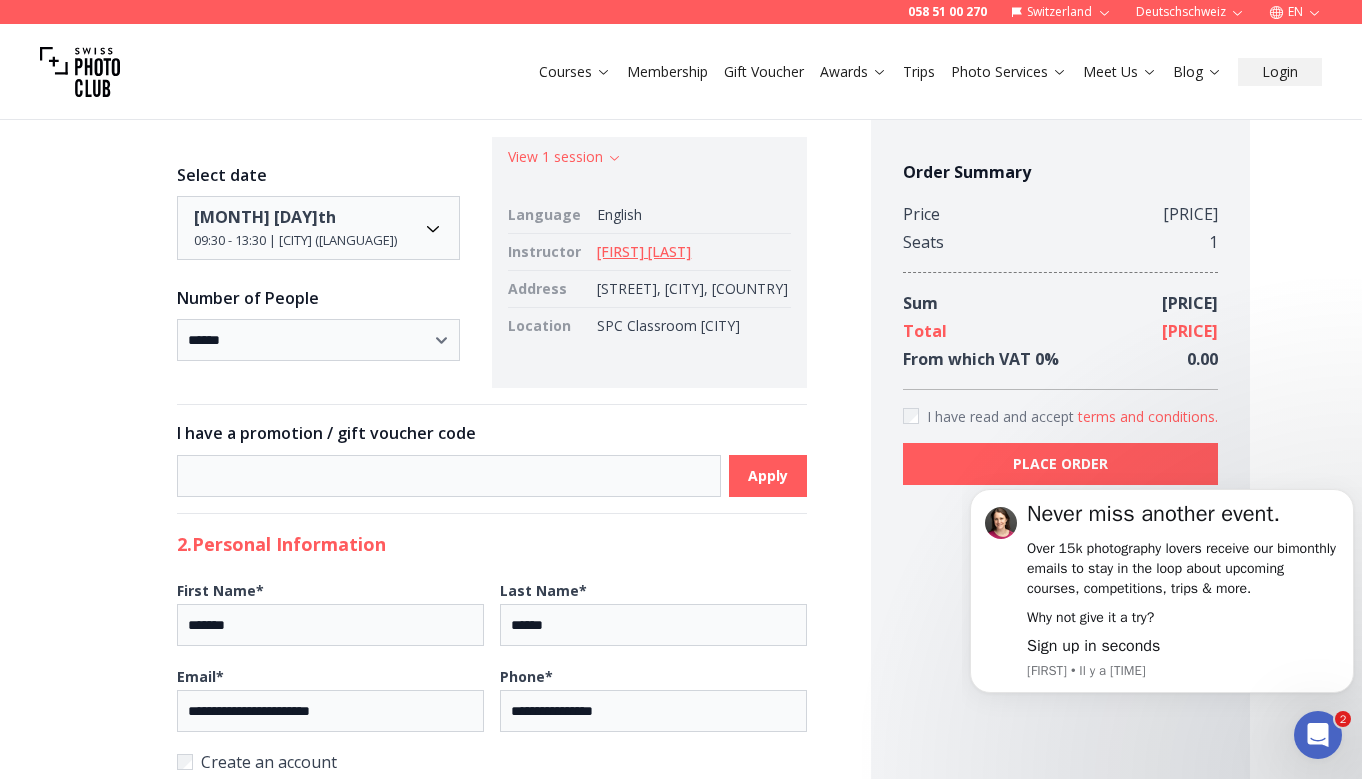 click on "Never miss another event. Over 15k photography lovers receive our bimonthly emails to stay in the loop about upcoming courses, competitions, trips & more. Why not give it a try? Sign up in seconds [NAME] • Il y a 35 min" 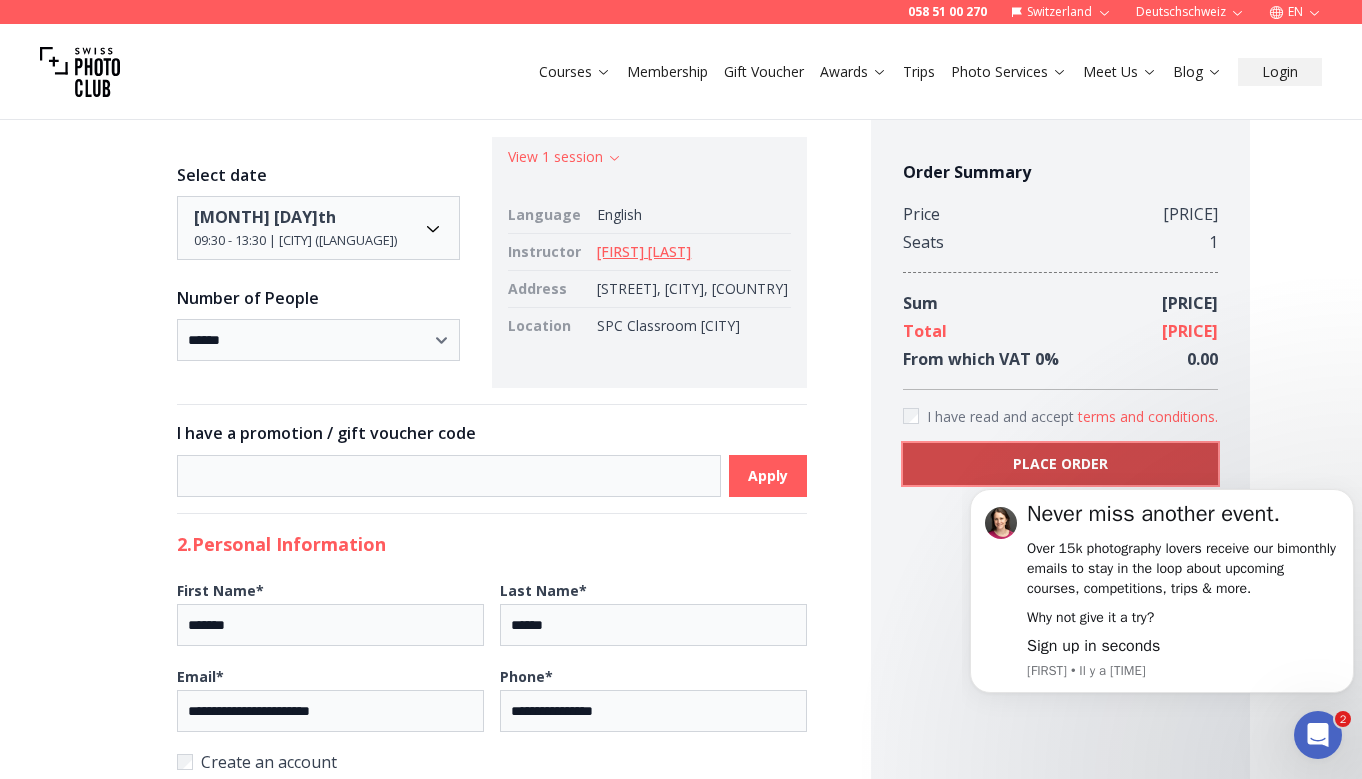 click on "PLACE ORDER" at bounding box center [1060, 464] 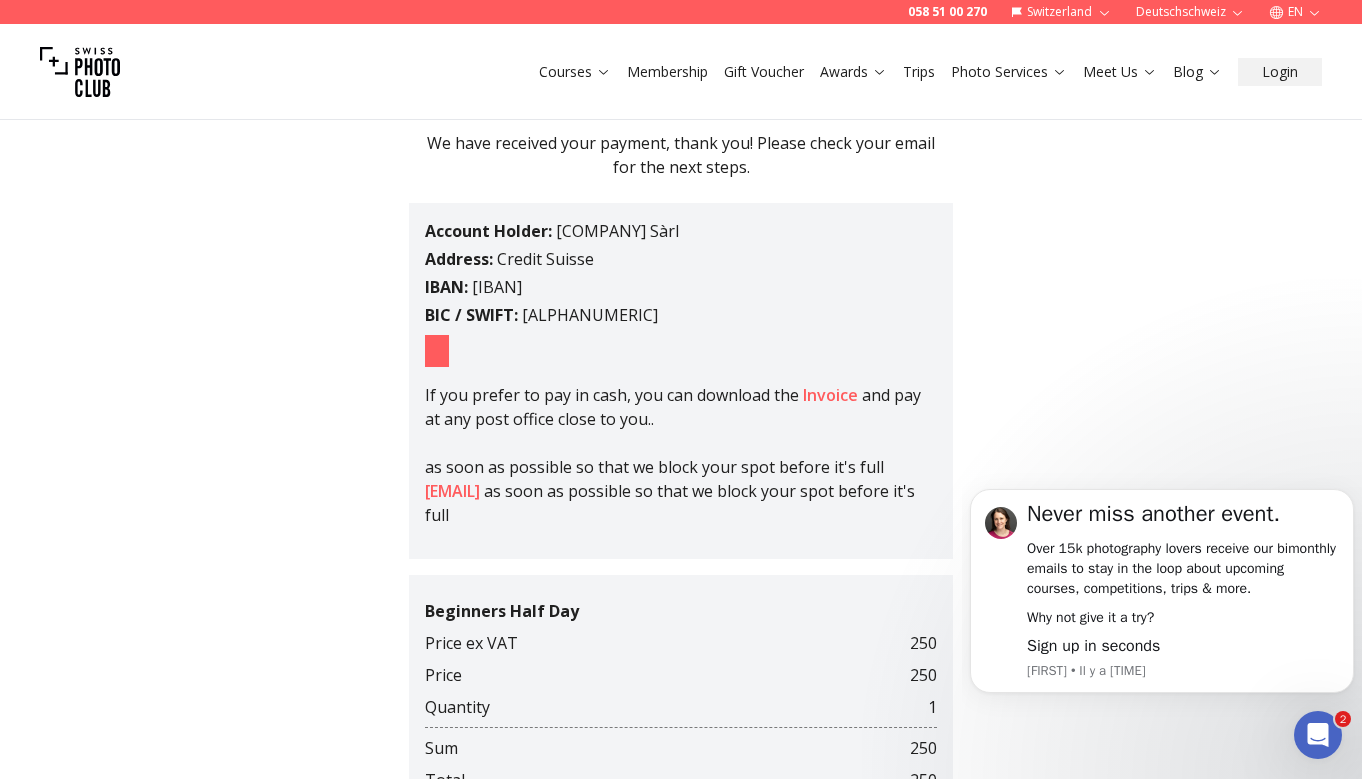 scroll, scrollTop: 337, scrollLeft: 0, axis: vertical 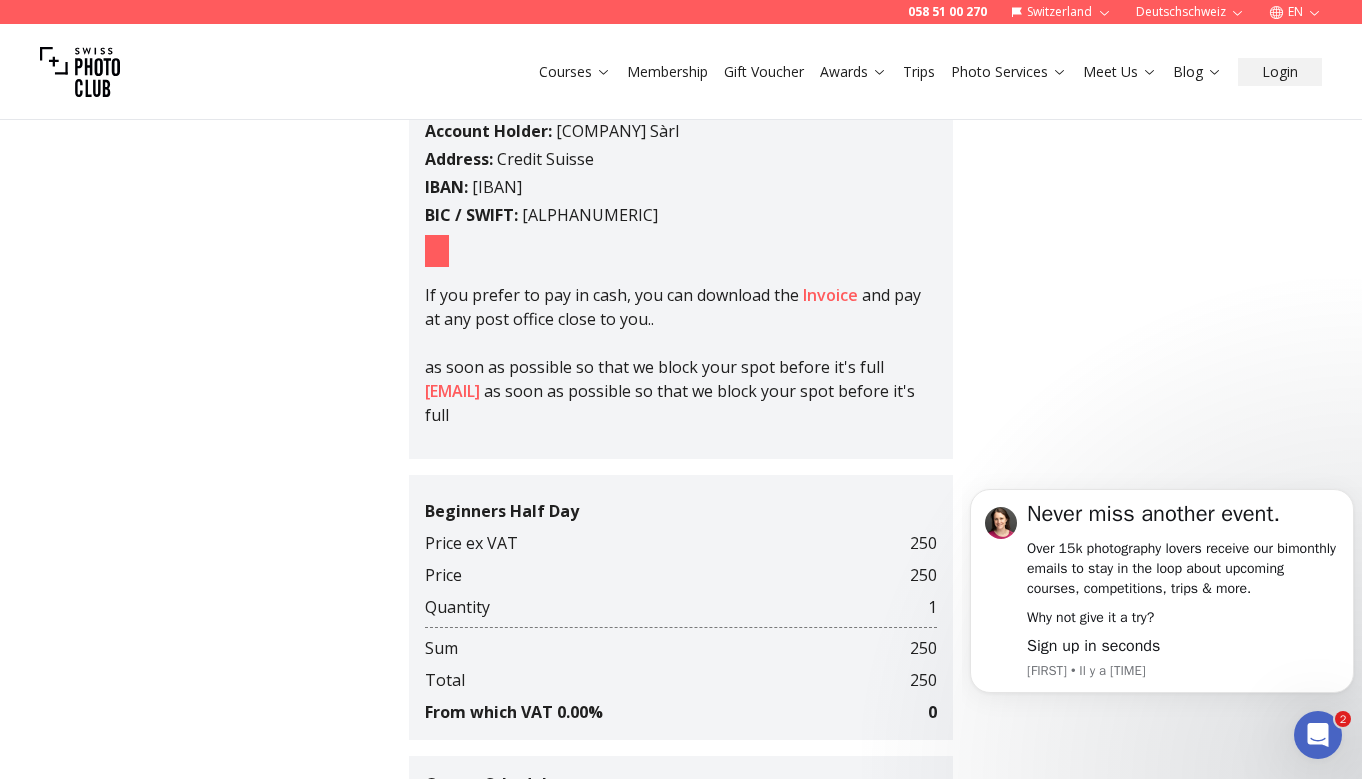 click at bounding box center (437, 251) 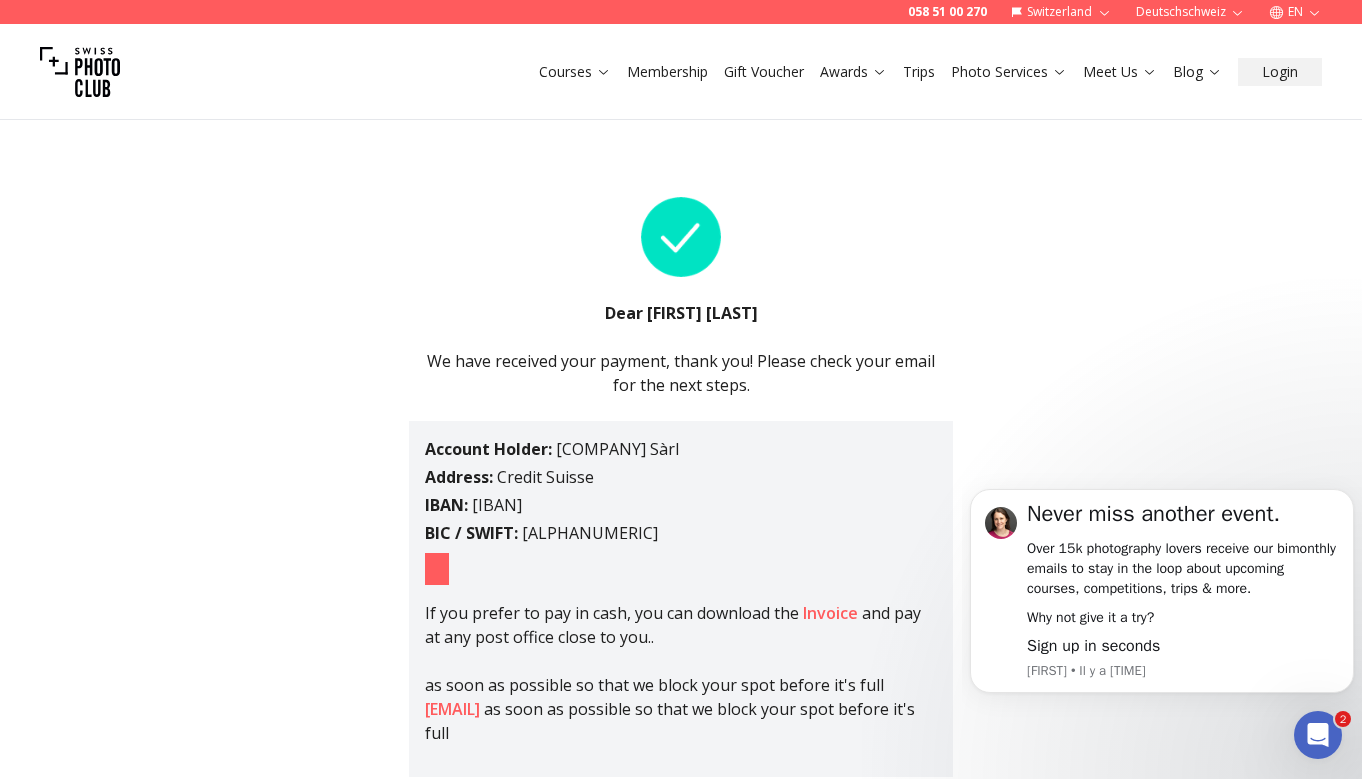 scroll, scrollTop: 18, scrollLeft: 0, axis: vertical 